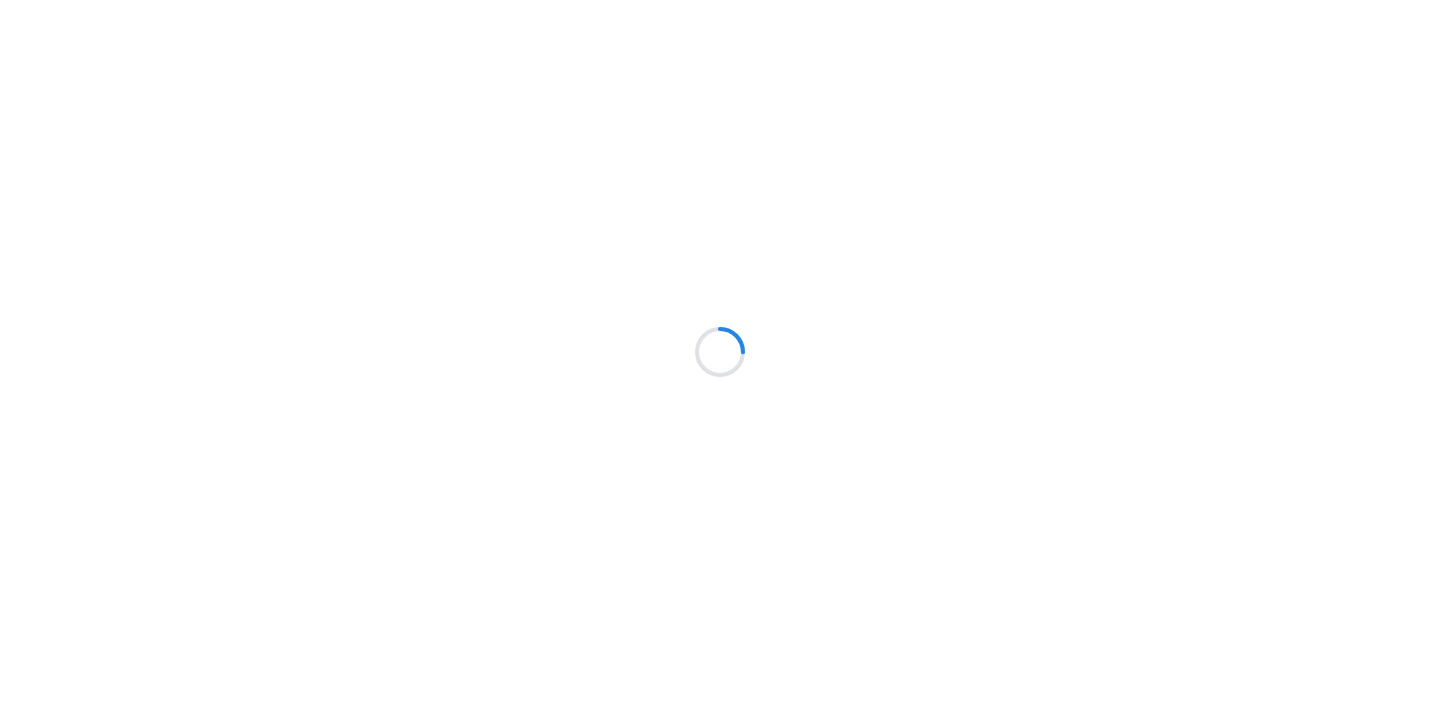 scroll, scrollTop: 0, scrollLeft: 0, axis: both 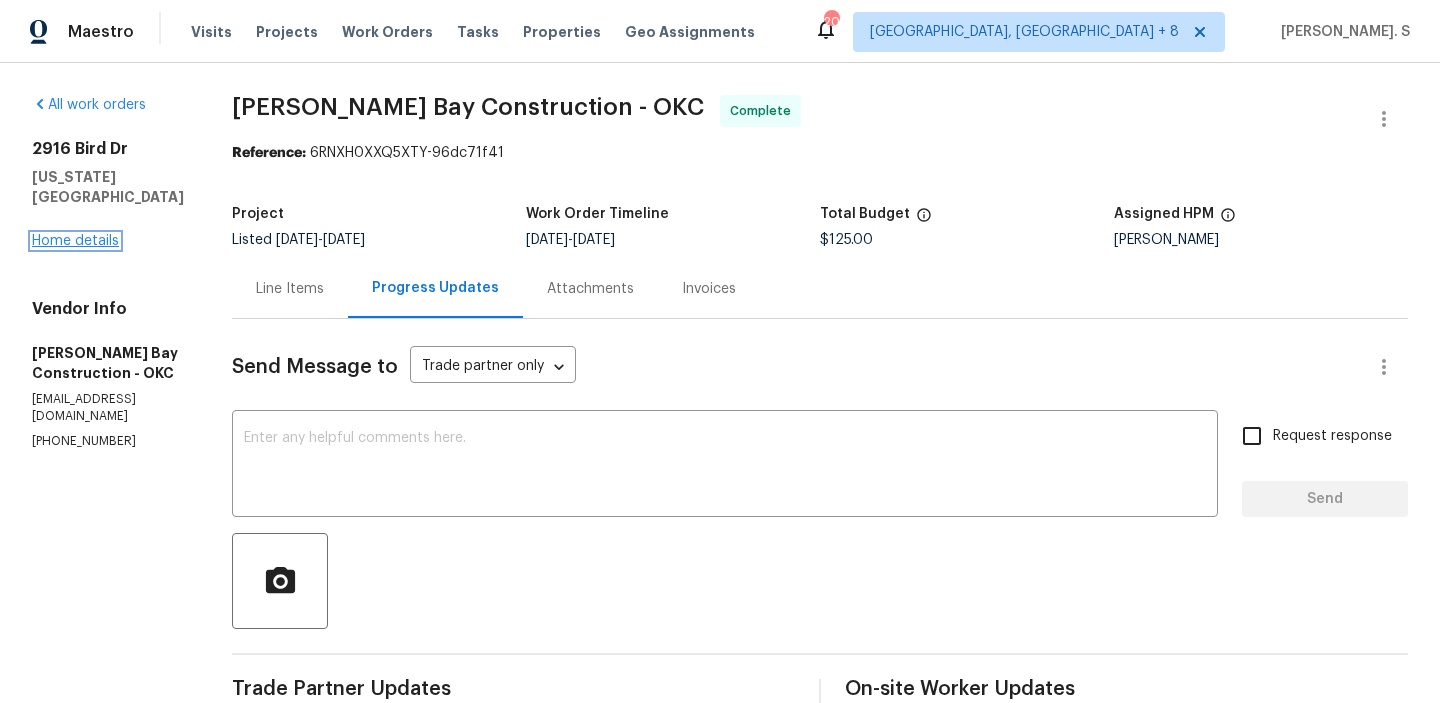 click on "Home details" at bounding box center [75, 241] 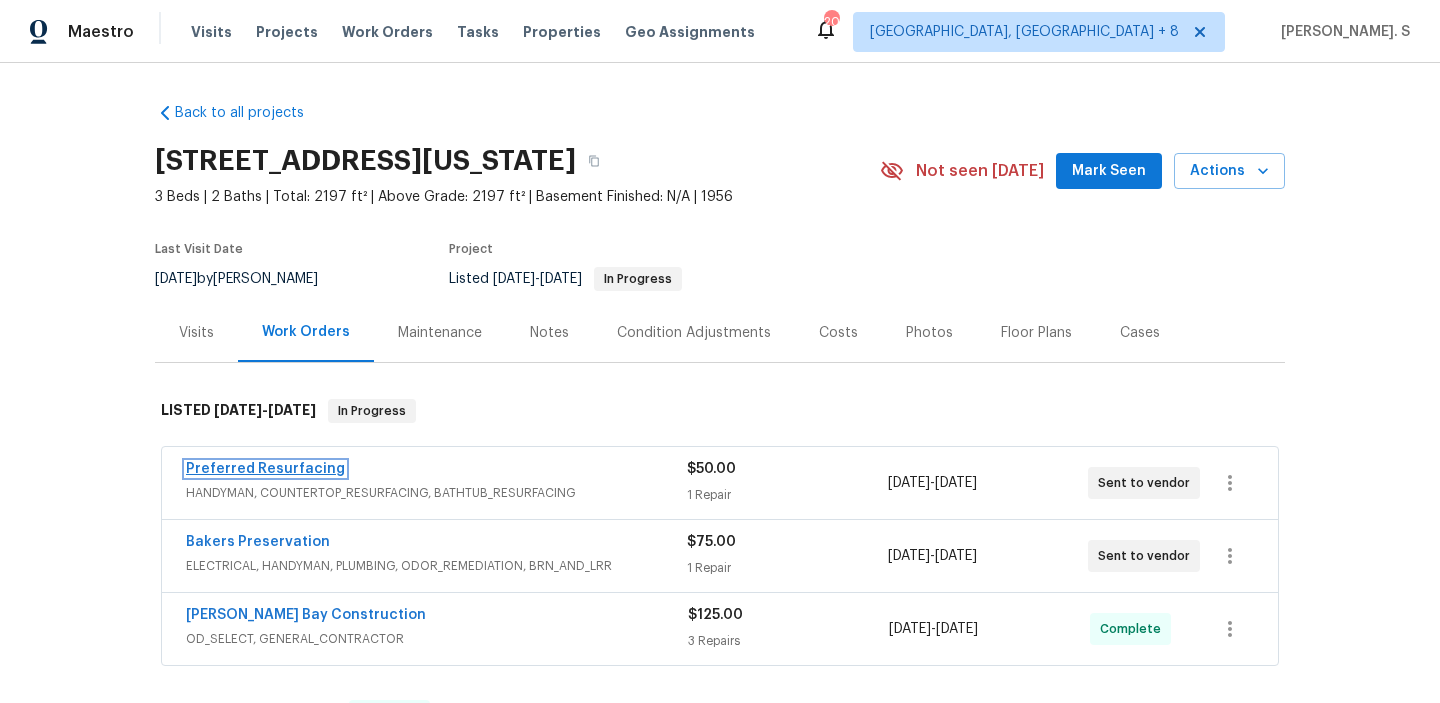 click on "Preferred Resurfacing" at bounding box center (265, 469) 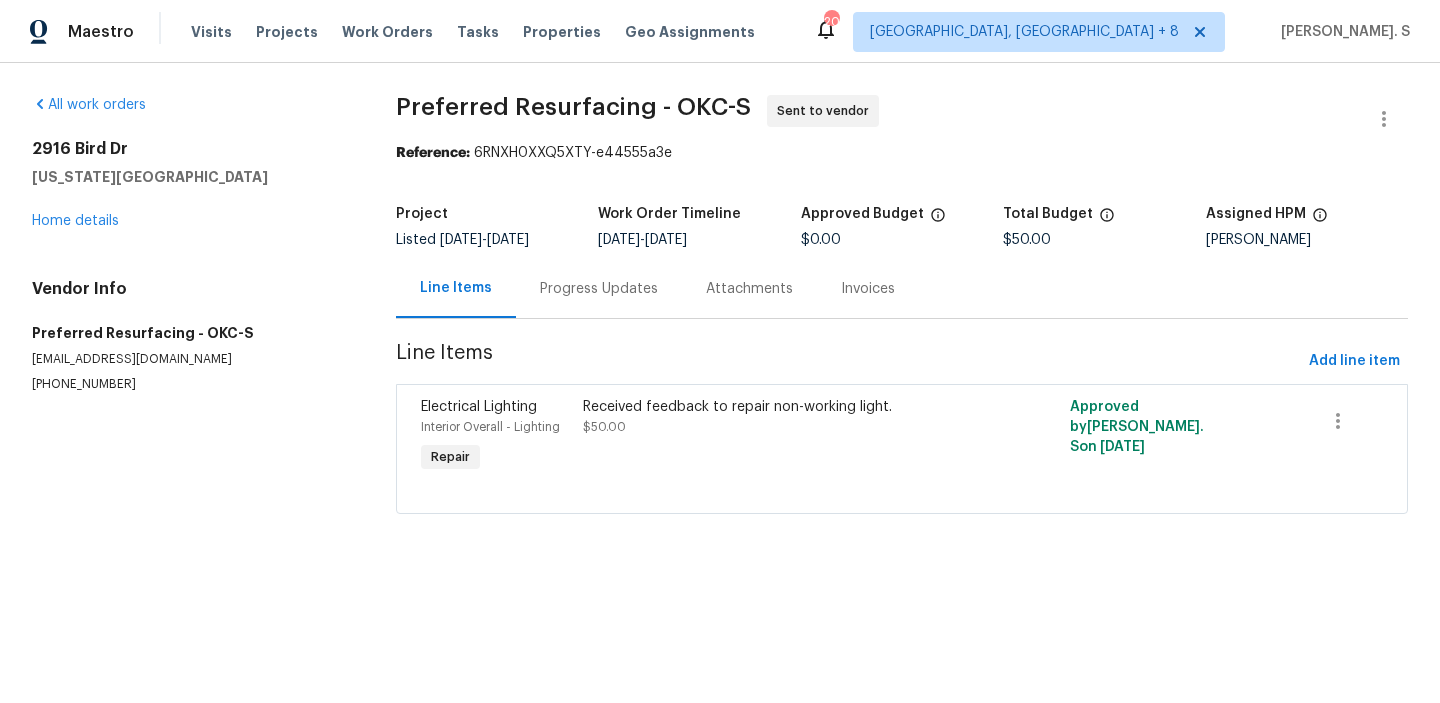 click on "Progress Updates" at bounding box center (599, 288) 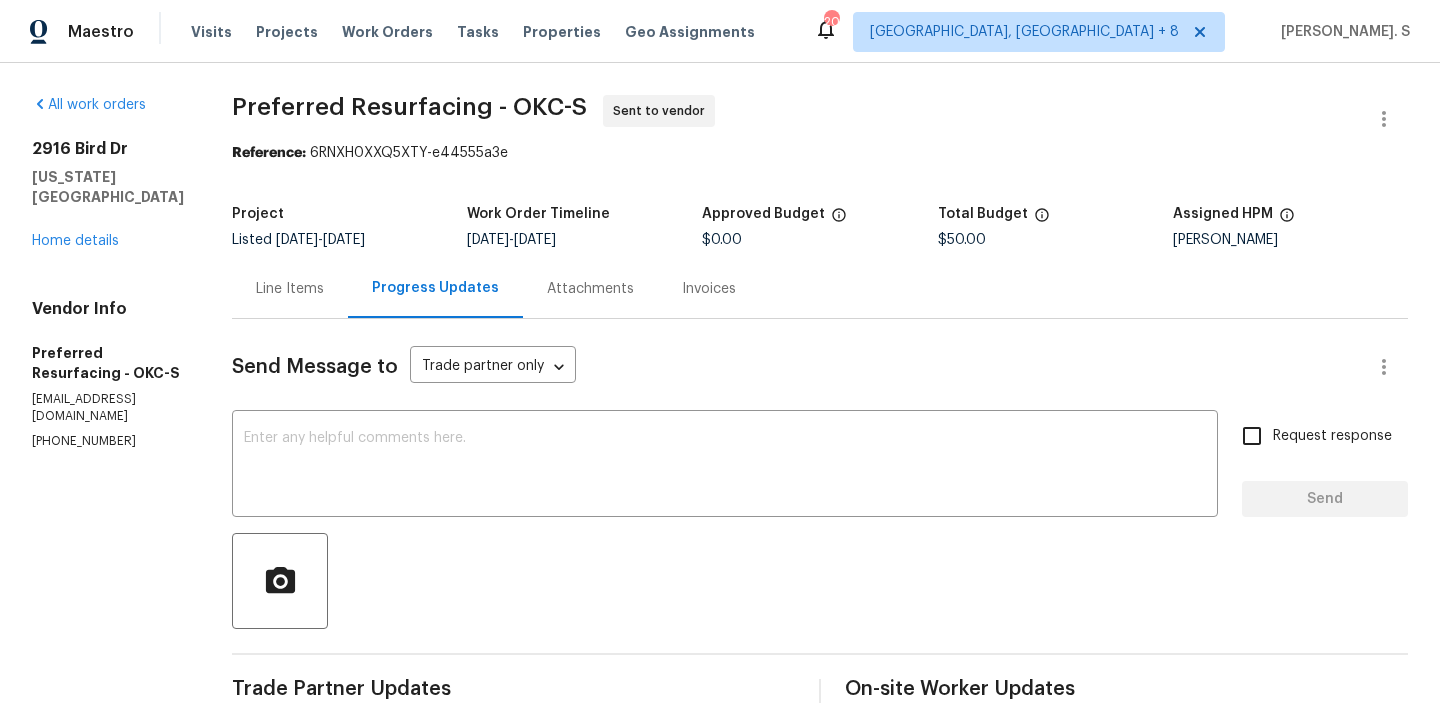 click on "preferredresurfacing@gmail.com" at bounding box center (108, 408) 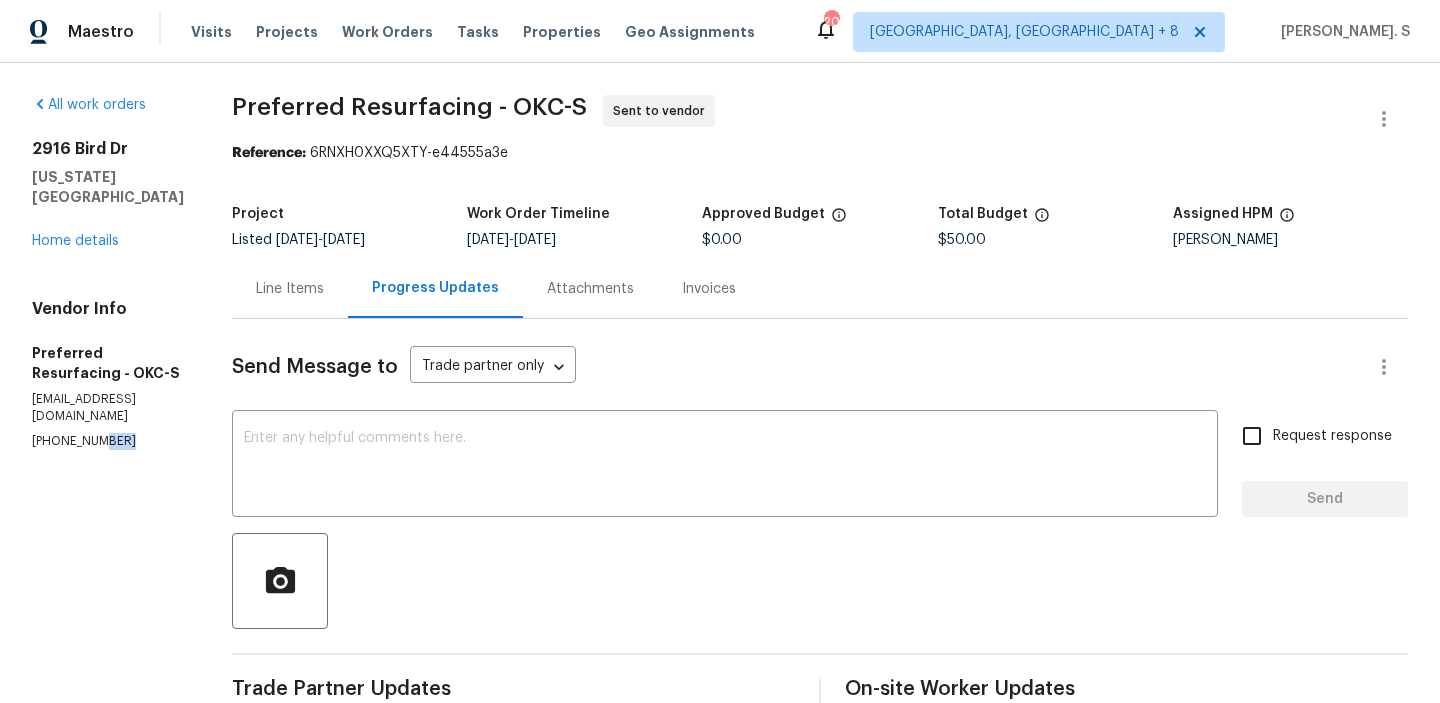click on "(405) 517-2839" at bounding box center (108, 441) 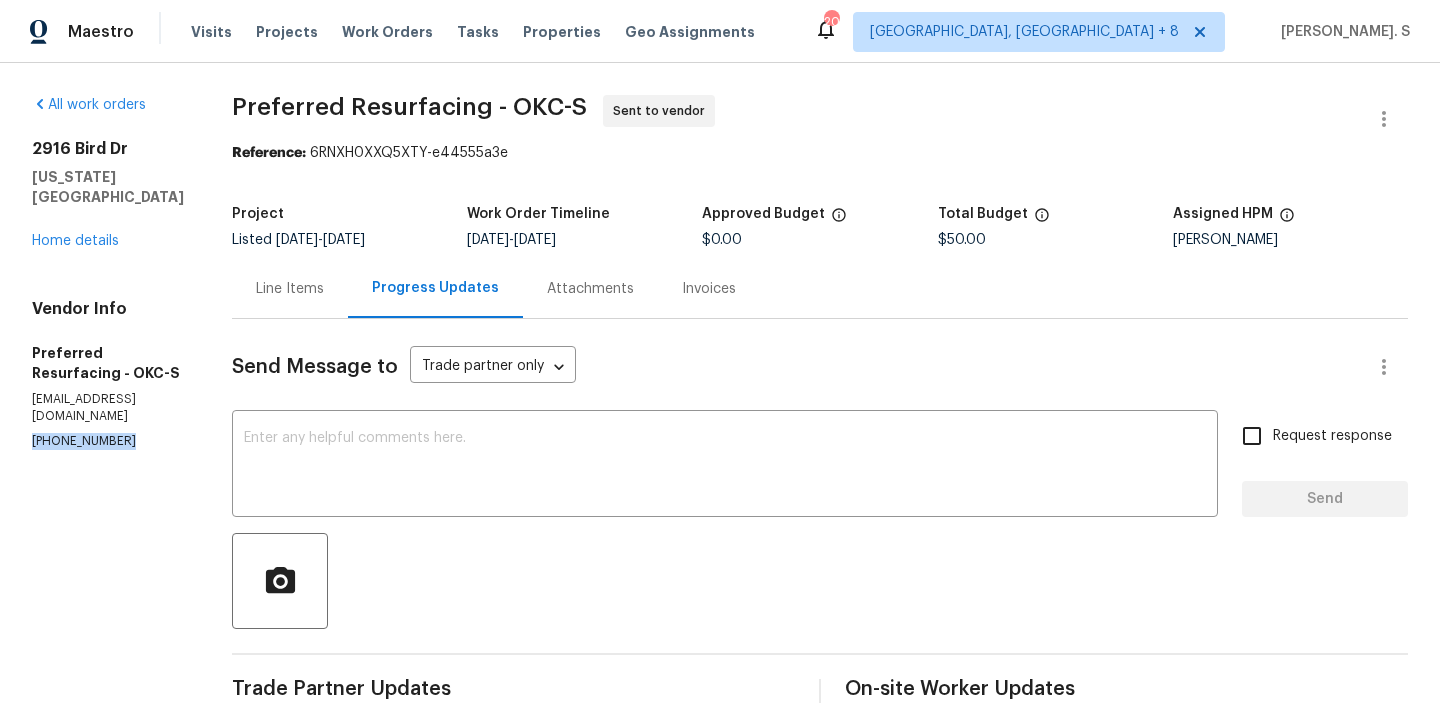 copy on "(405) 517-2839" 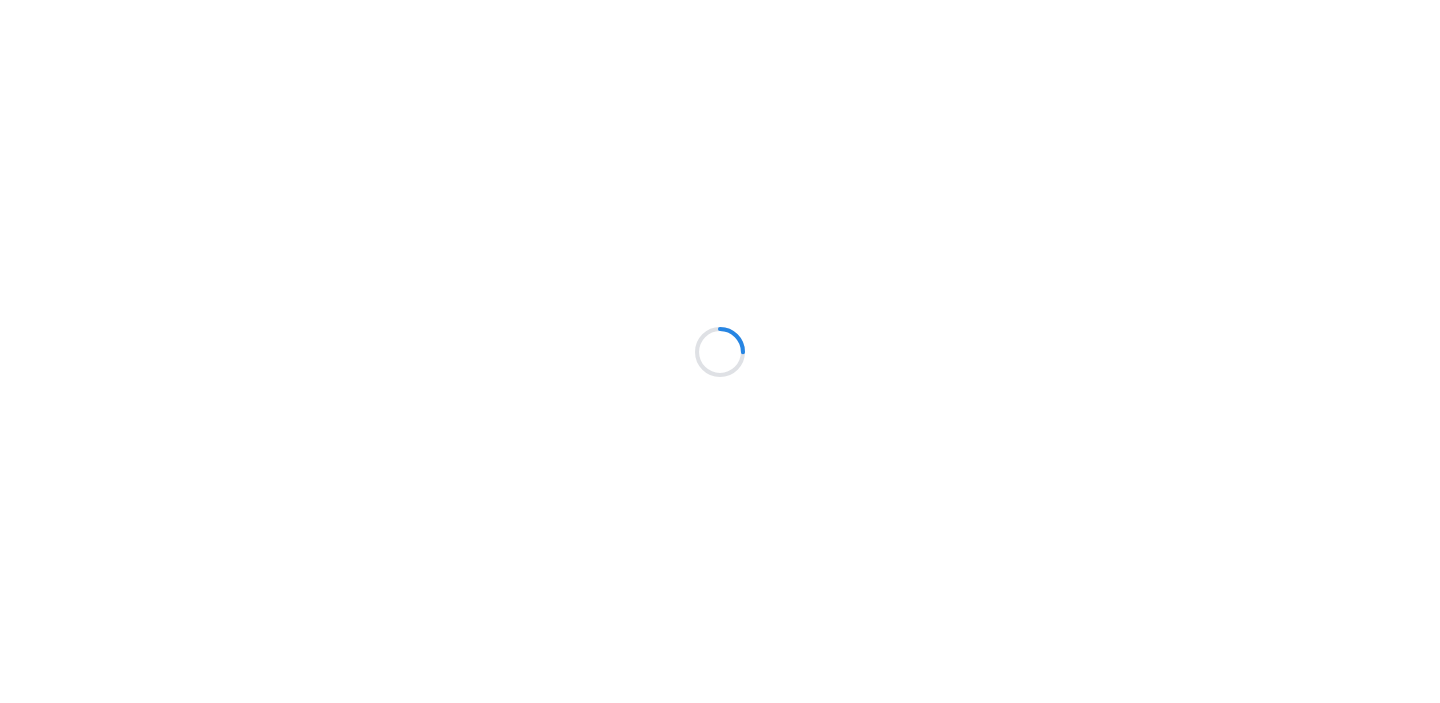 scroll, scrollTop: 0, scrollLeft: 0, axis: both 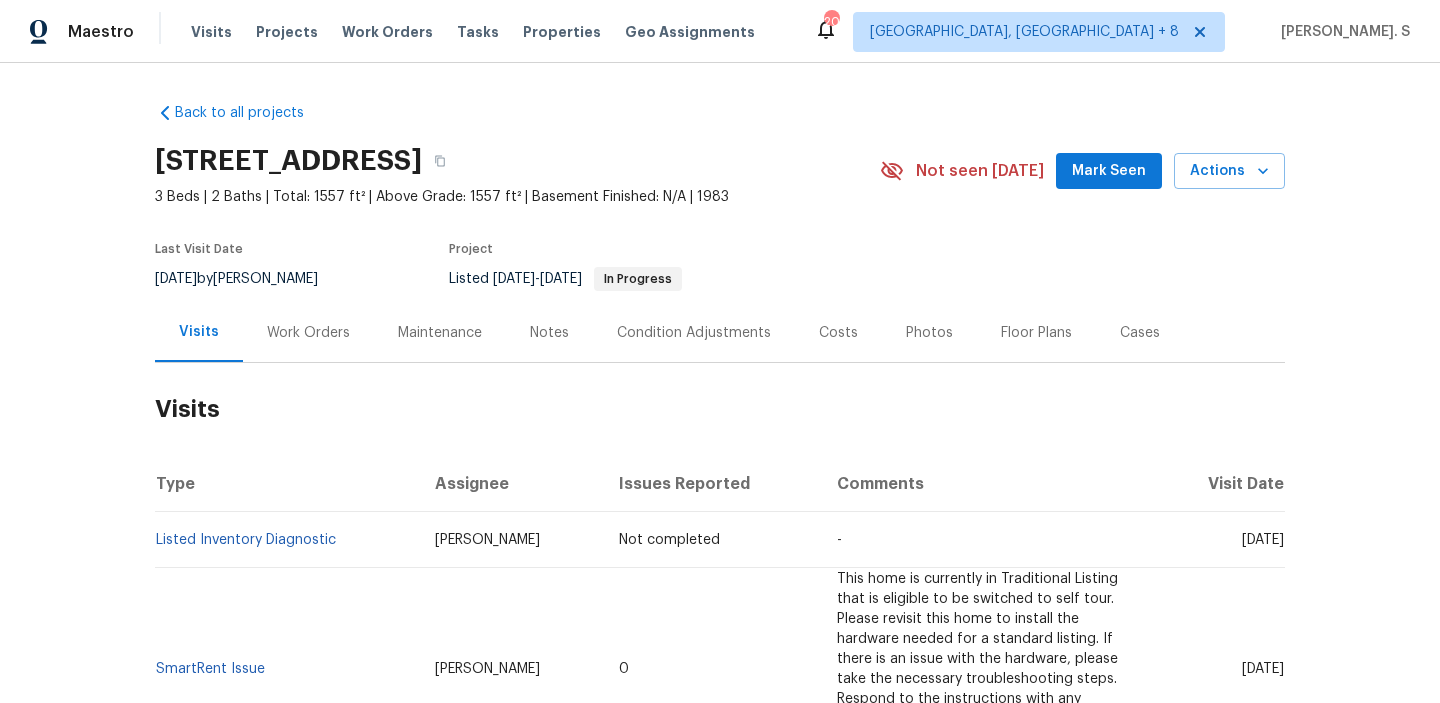 click on "Work Orders" at bounding box center [308, 333] 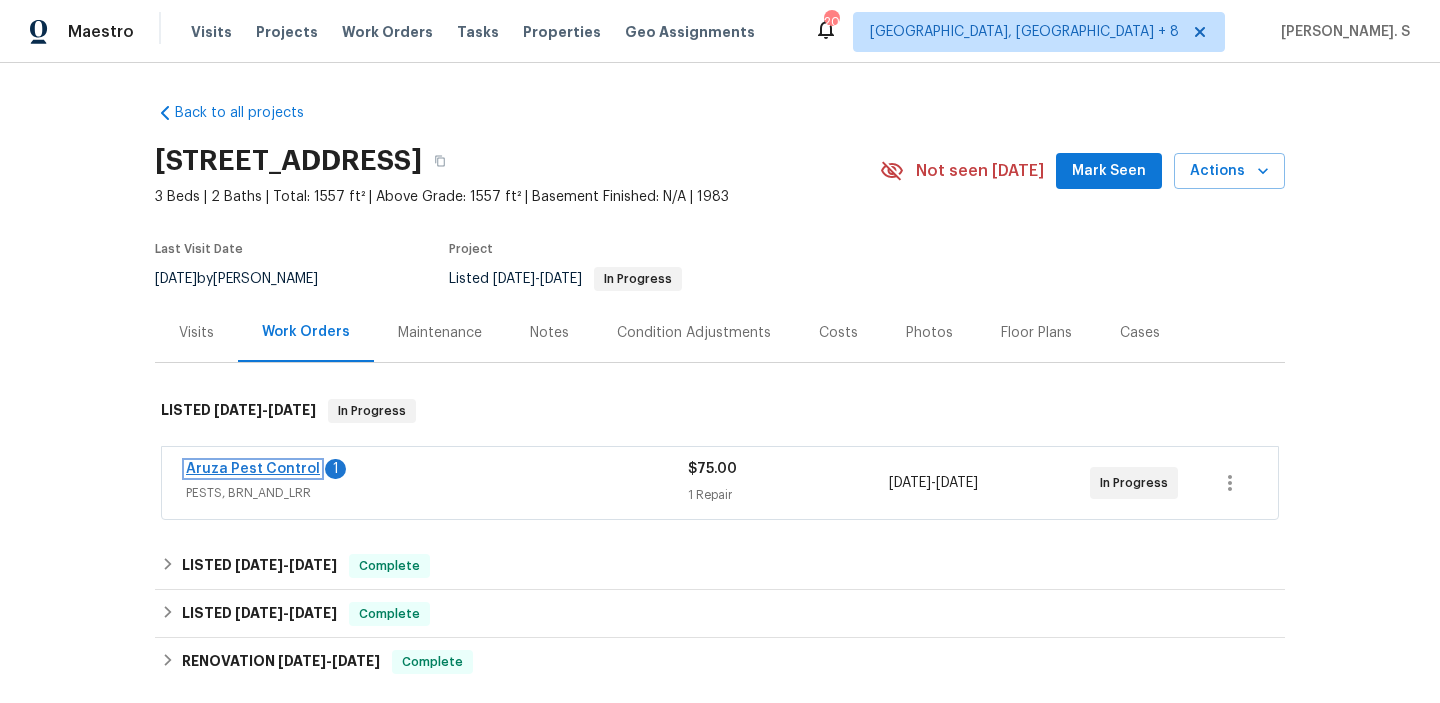 click on "Aruza Pest Control" at bounding box center [253, 469] 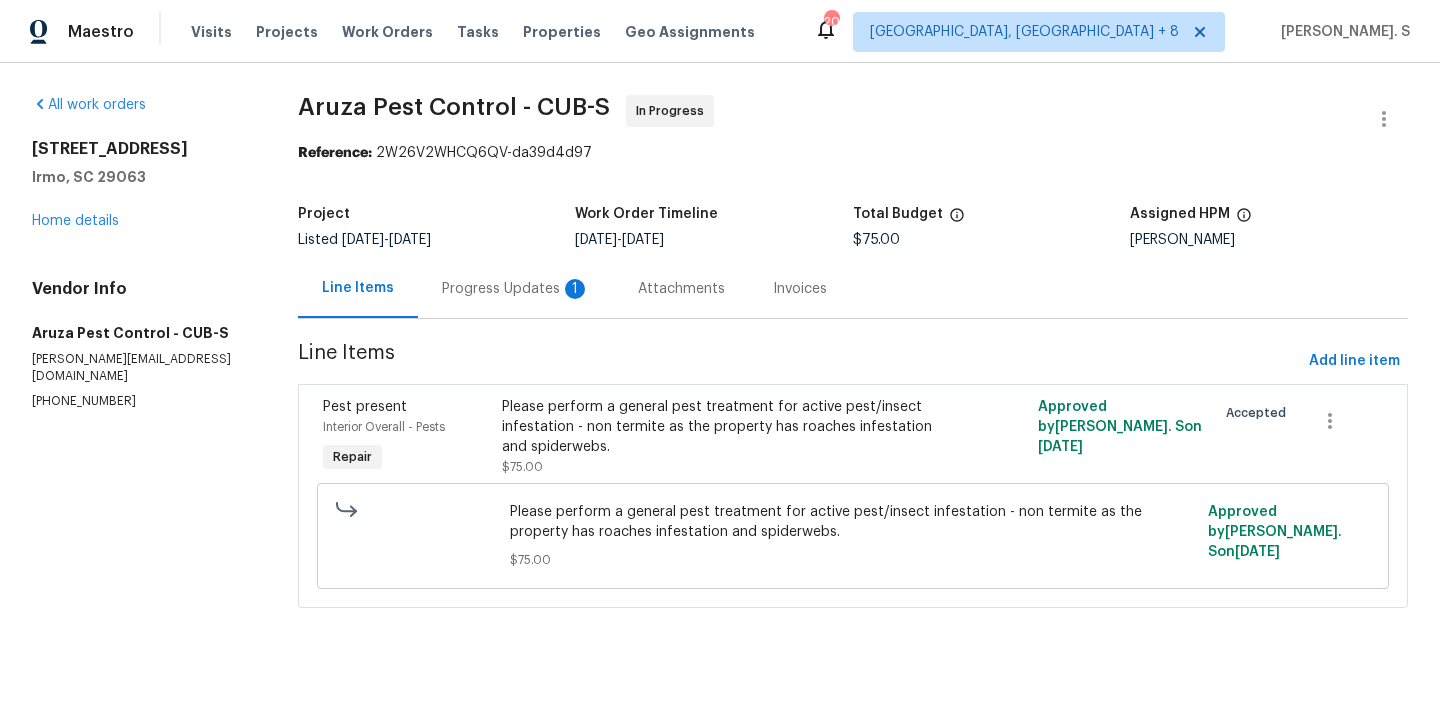 click on "Progress Updates 1" at bounding box center (516, 289) 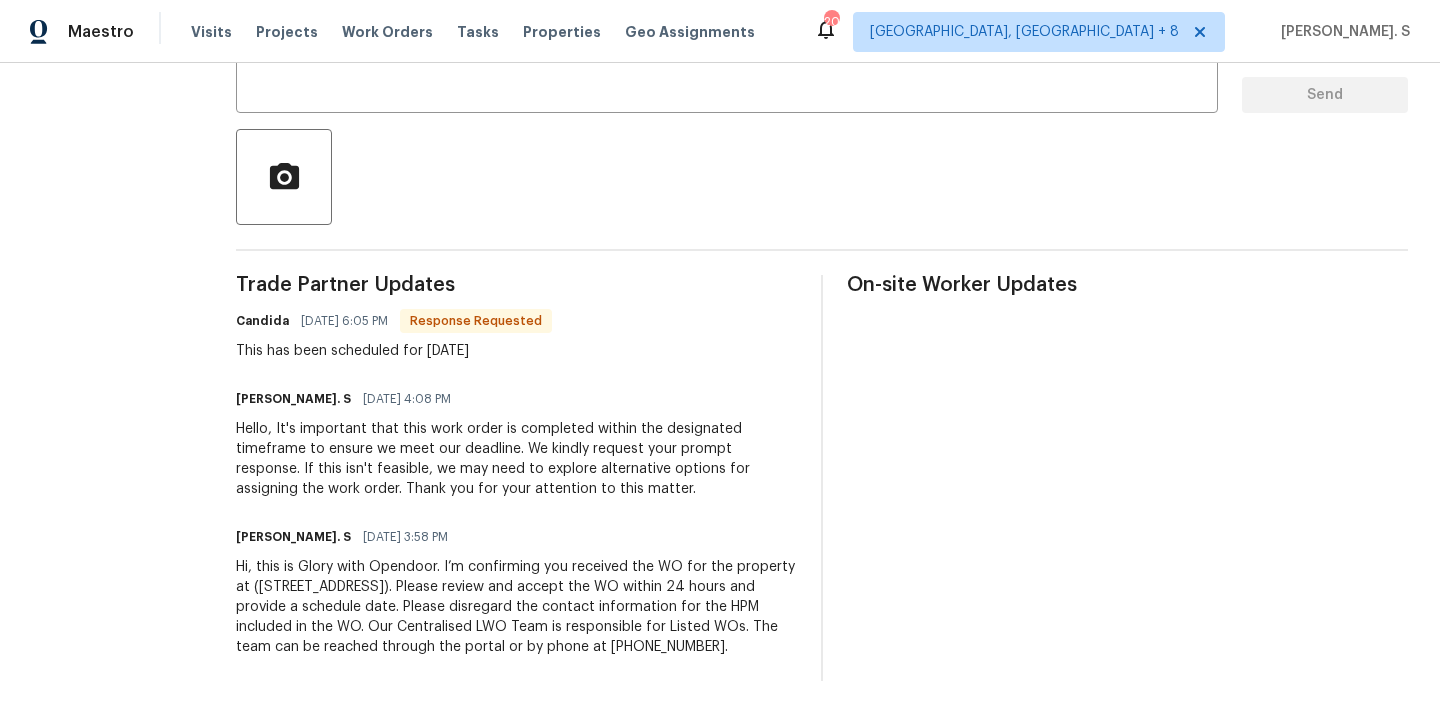 scroll, scrollTop: 258, scrollLeft: 0, axis: vertical 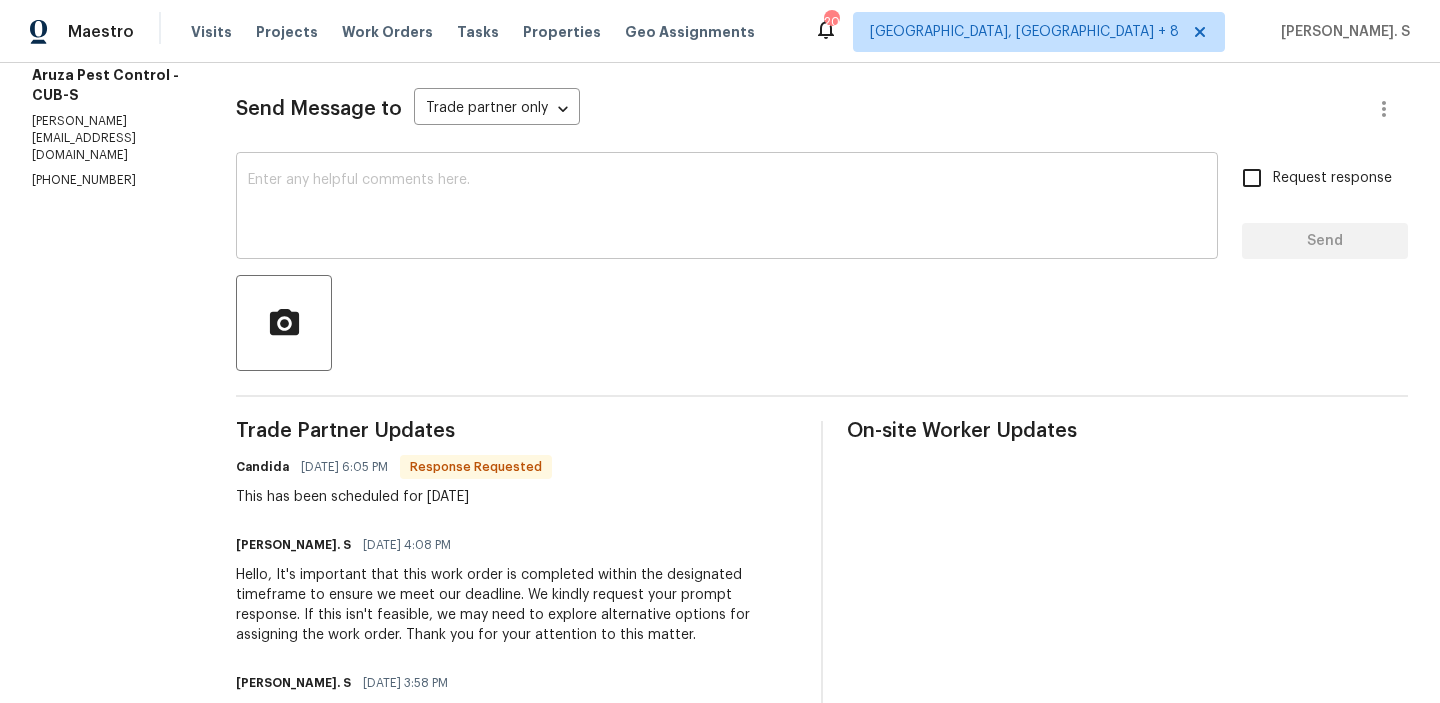 click on "x ​" at bounding box center [727, 208] 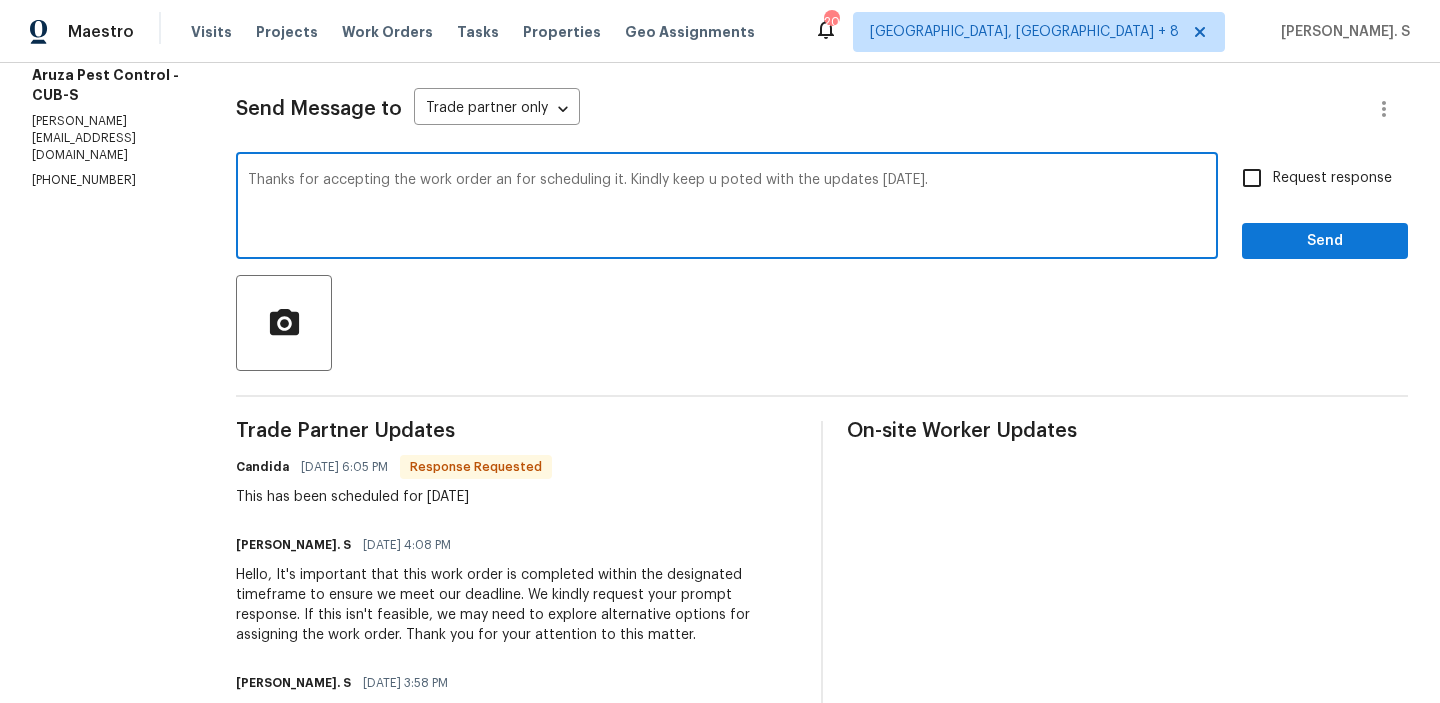 click on "Rewrite sentence" at bounding box center (0, 0) 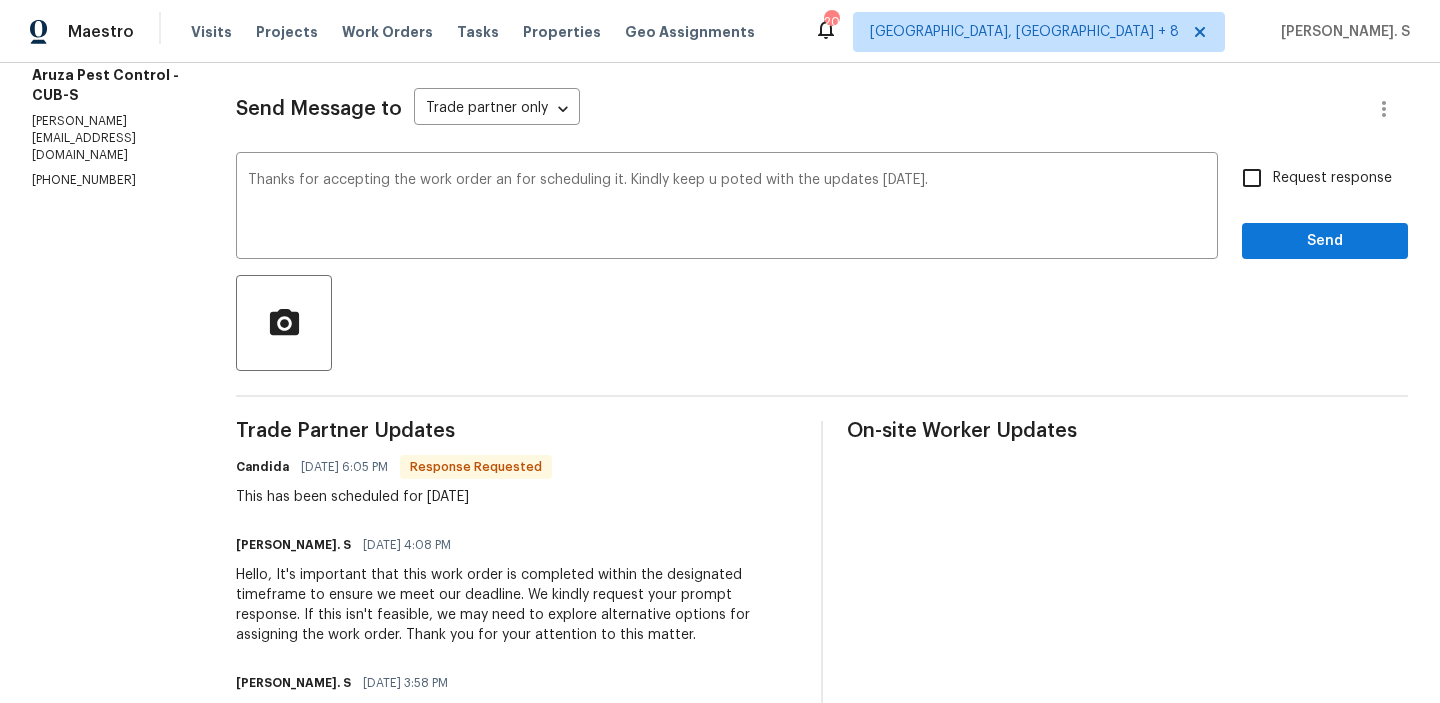 click on "and" at bounding box center [0, 0] 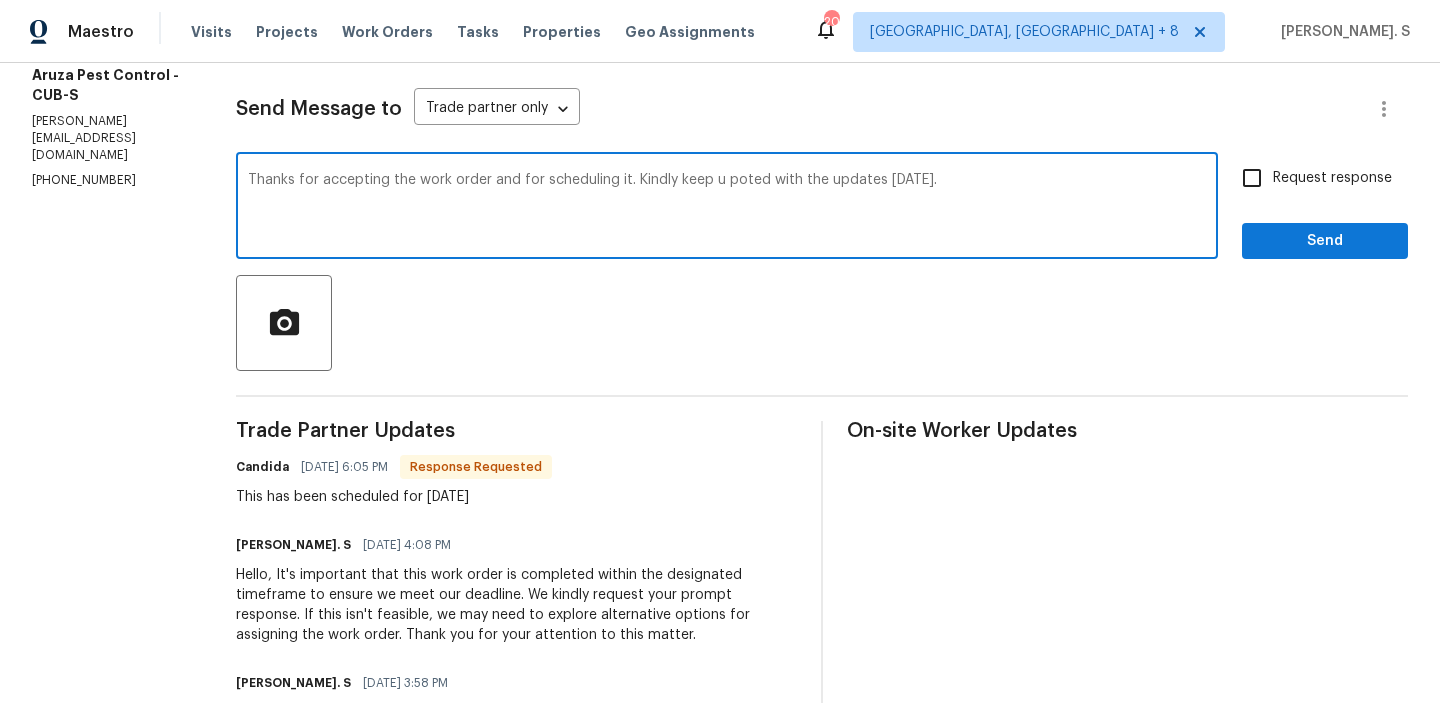 type on "Thanks for accepting the work order and for scheduling it. Kindly keep u poted with the updates on Monday." 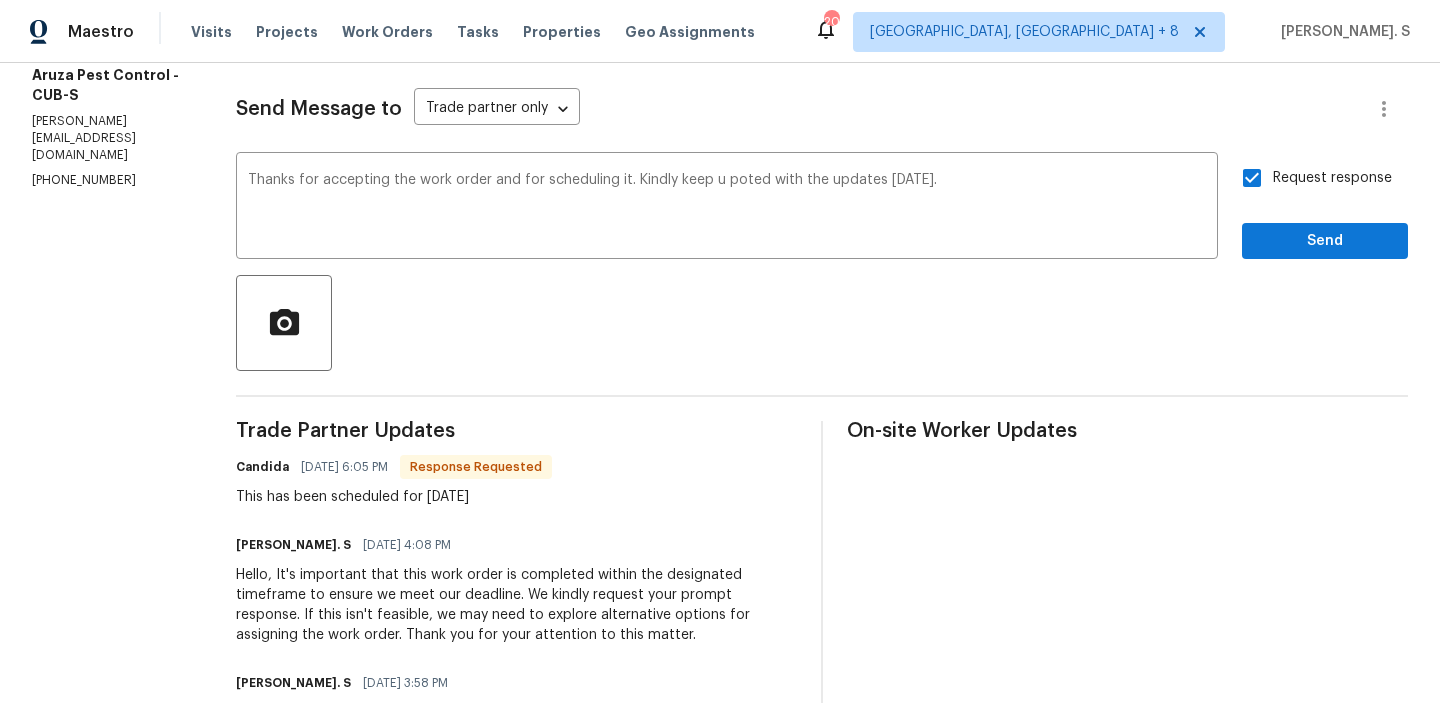click on "Candida 07/10/2025 6:05 PM Response Requested" at bounding box center [394, 467] 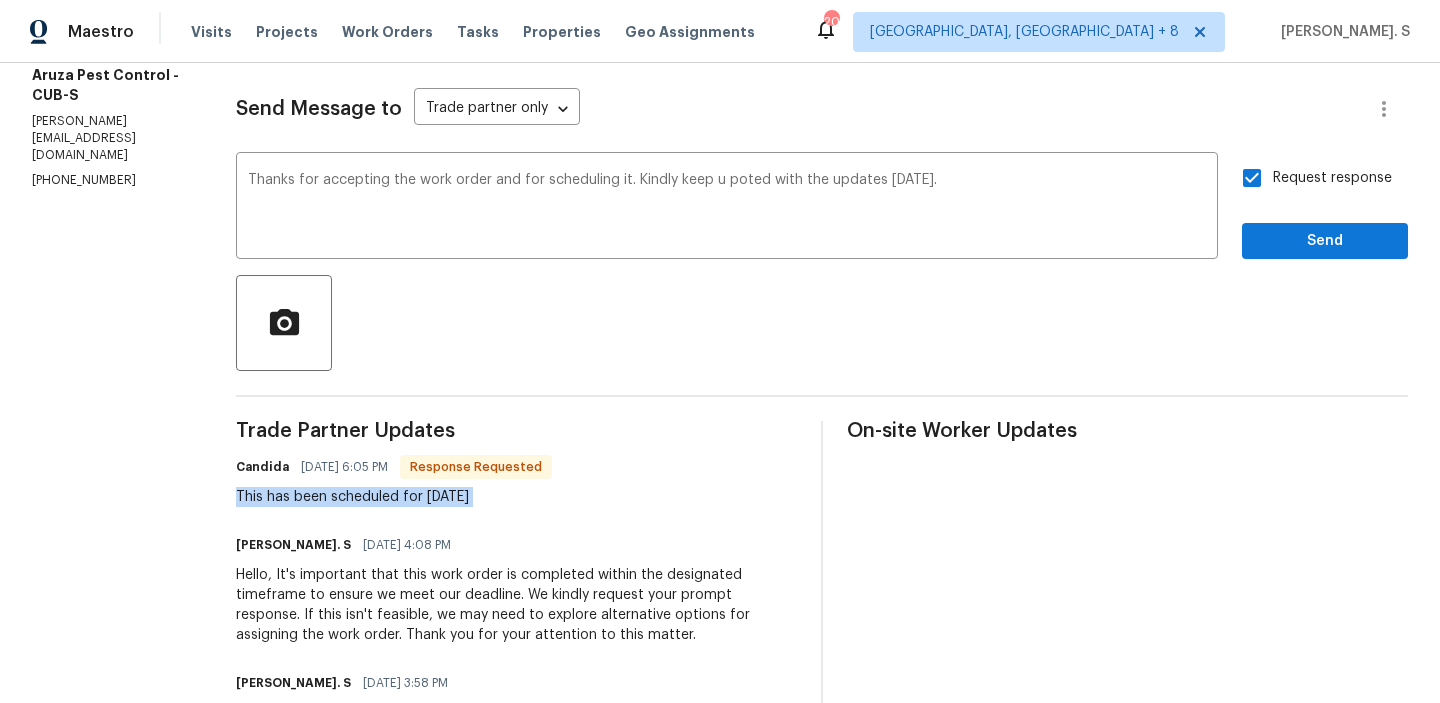 click on "Trade Partner Updates Candida 07/10/2025 6:05 PM Response Requested This has been scheduled for Monday 7/14 Glory Joyce. S 07/10/2025 4:08 PM Hello, It's important that this work order is completed within the designated timeframe to ensure we meet our deadline. We kindly request your prompt response. If this isn't feasible, we may need to explore alternative options for assigning the work order. Thank you for your attention to this matter. Glory Joyce. S 07/09/2025 3:58 PM Hi, this is Glory with Opendoor. I’m confirming you received the WO for the property at (457 Kingshead Ct, Irmo, SC 29063). Please review and accept the WO within 24 hours and provide a schedule date. Please disregard the contact information for the HPM included in the WO. Our Centralised LWO Team is responsible for Listed WOs. The team can be reached through the portal or by phone at (480) 478-0155." at bounding box center (516, 624) 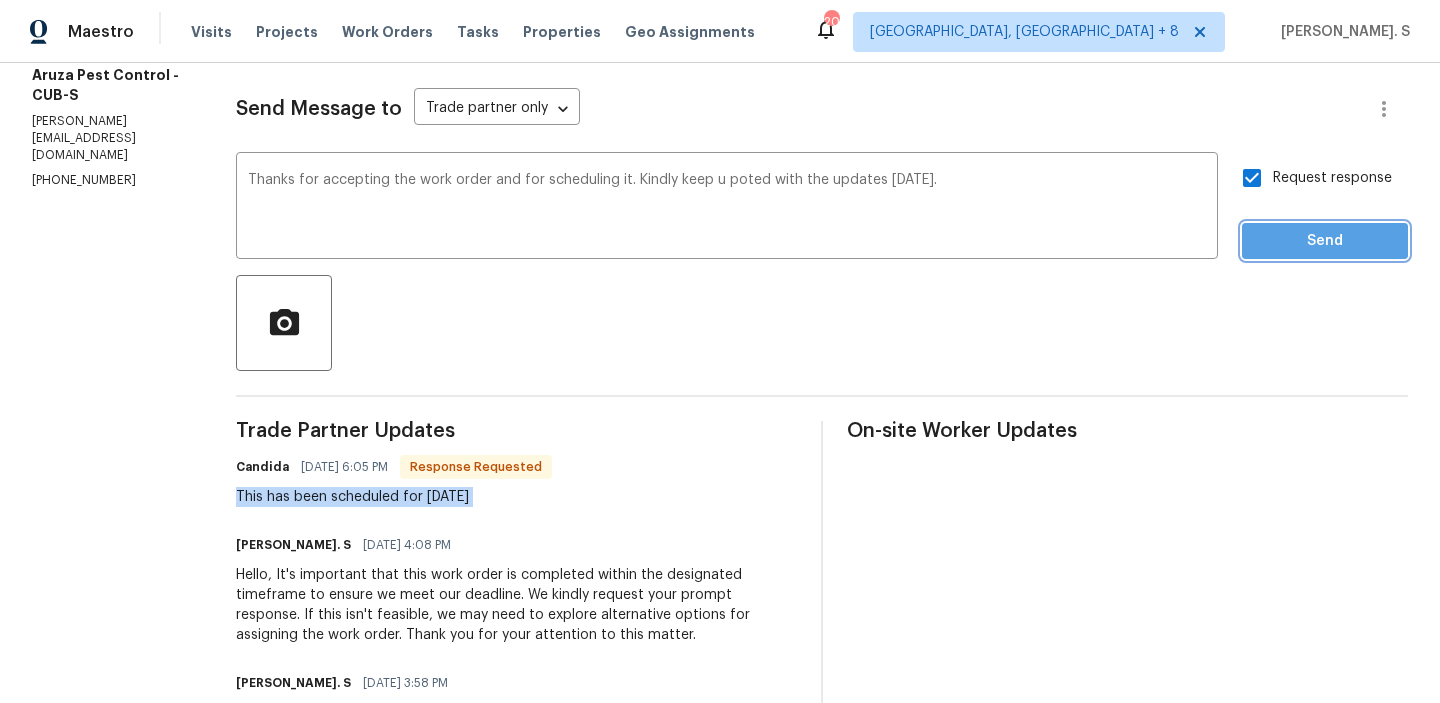 click on "Send" at bounding box center [1325, 241] 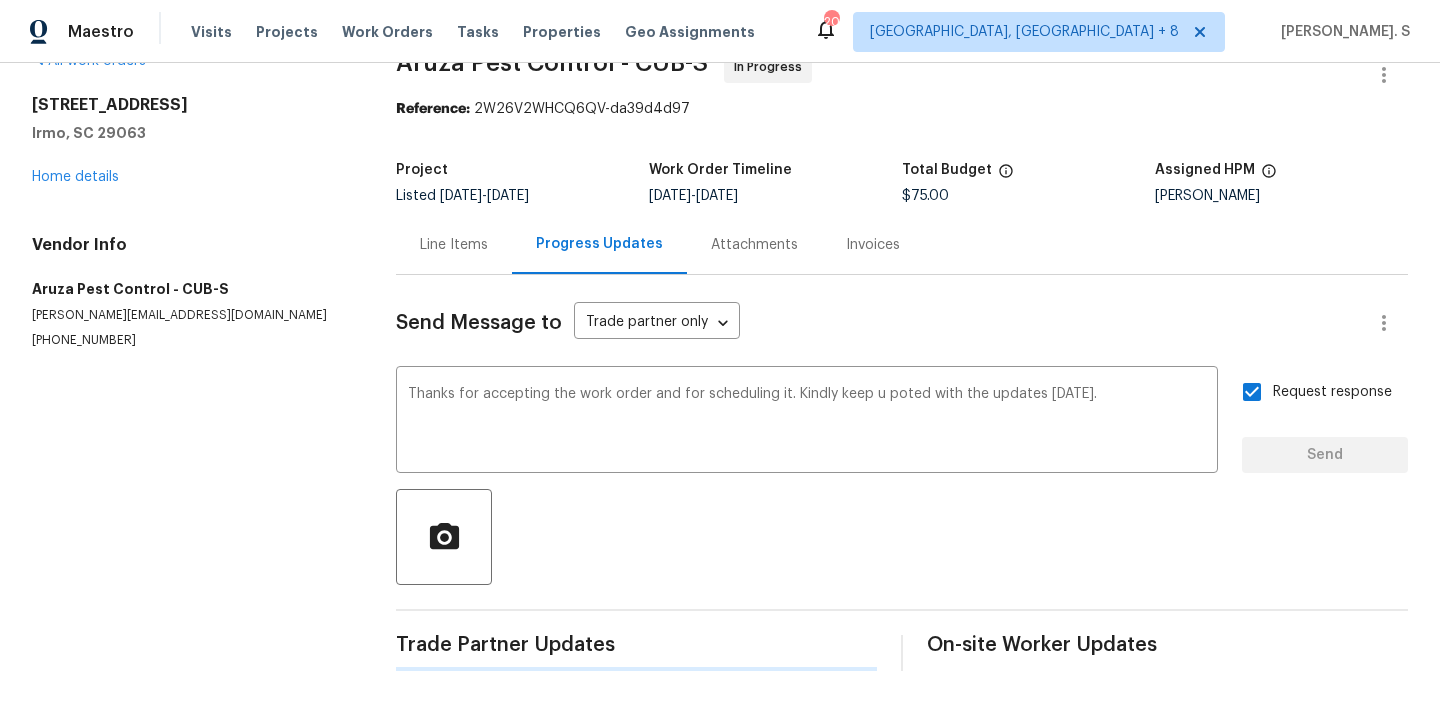 type 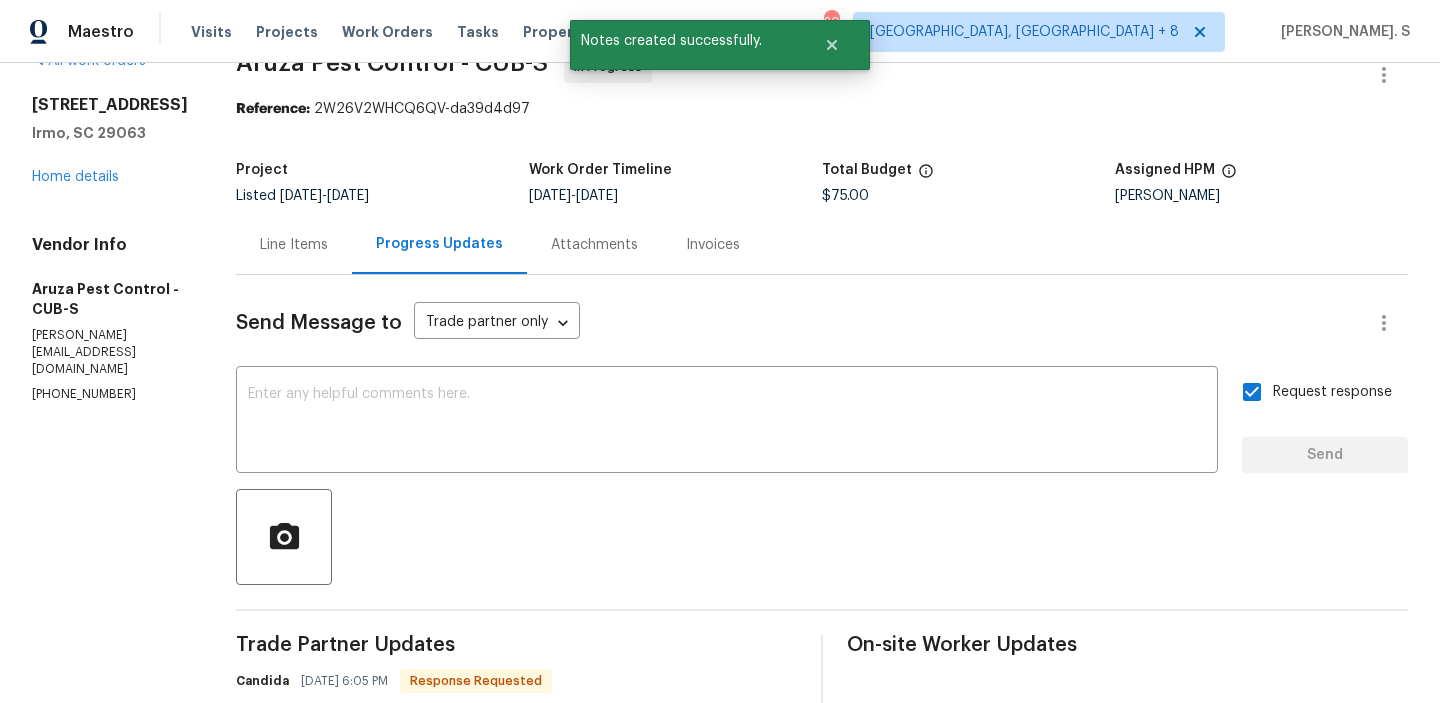 scroll, scrollTop: 258, scrollLeft: 0, axis: vertical 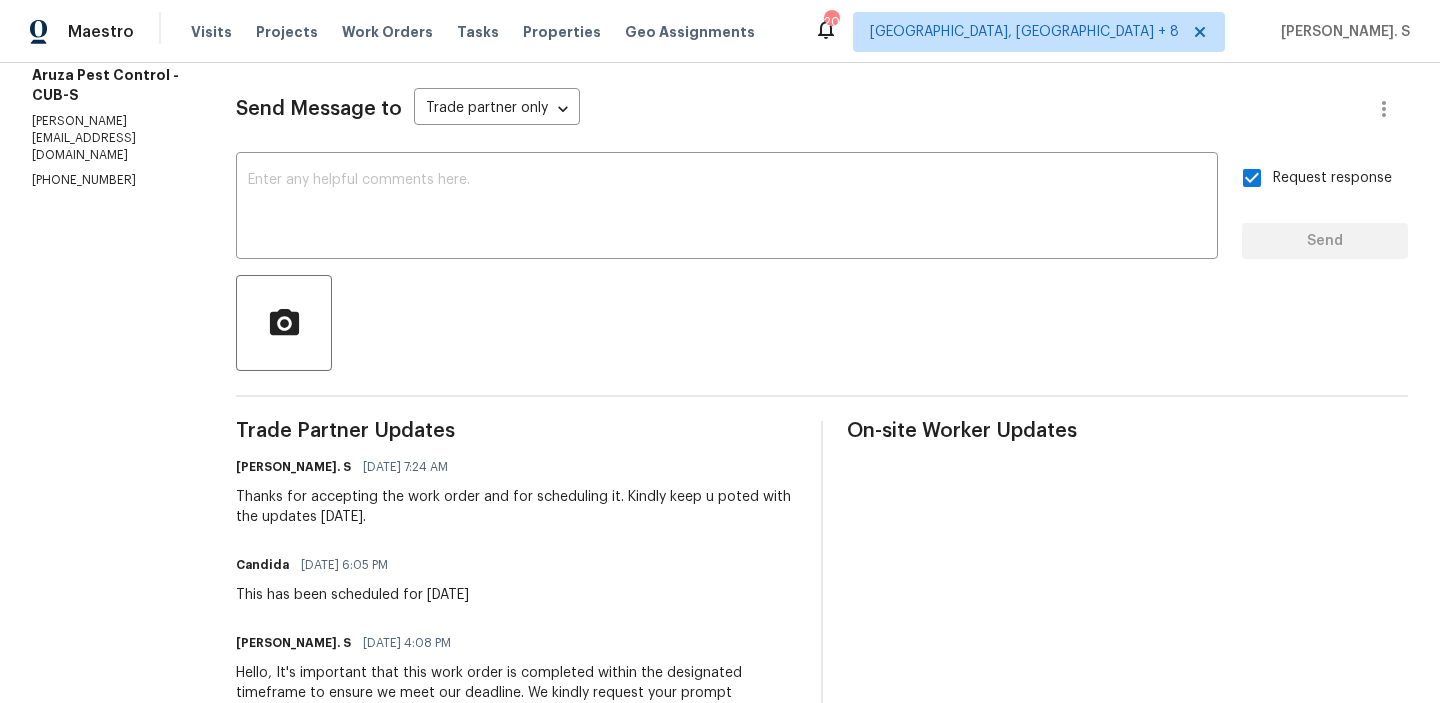 copy on "keep u poted with the updates on Monday." 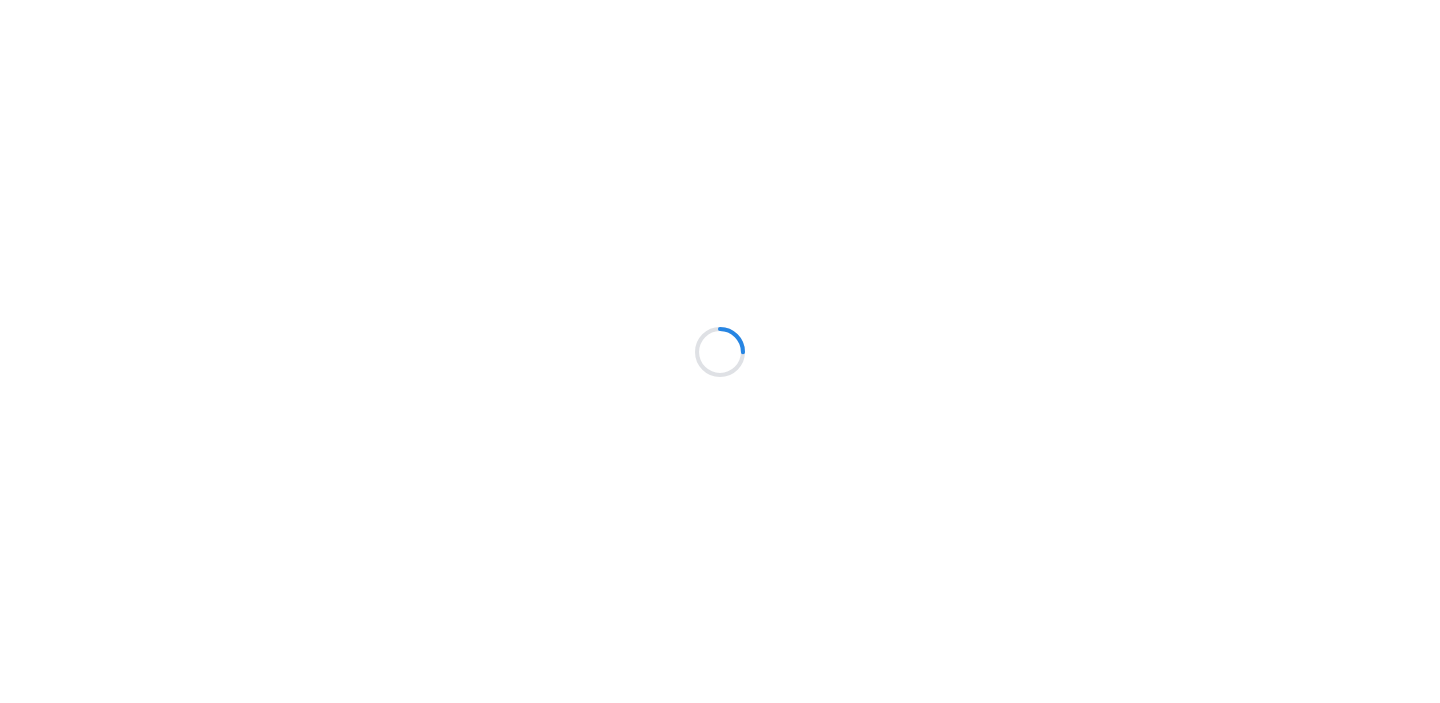 scroll, scrollTop: 0, scrollLeft: 0, axis: both 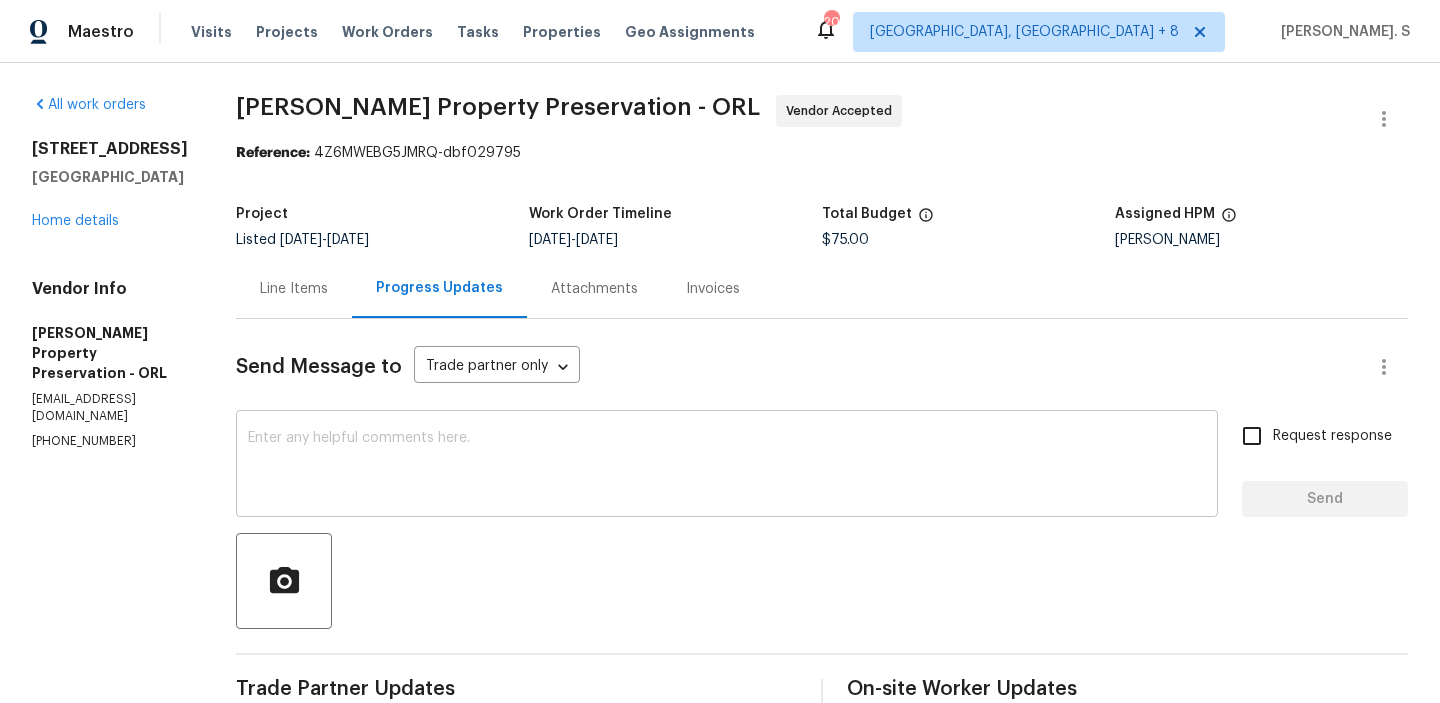 click on "x ​" at bounding box center (727, 466) 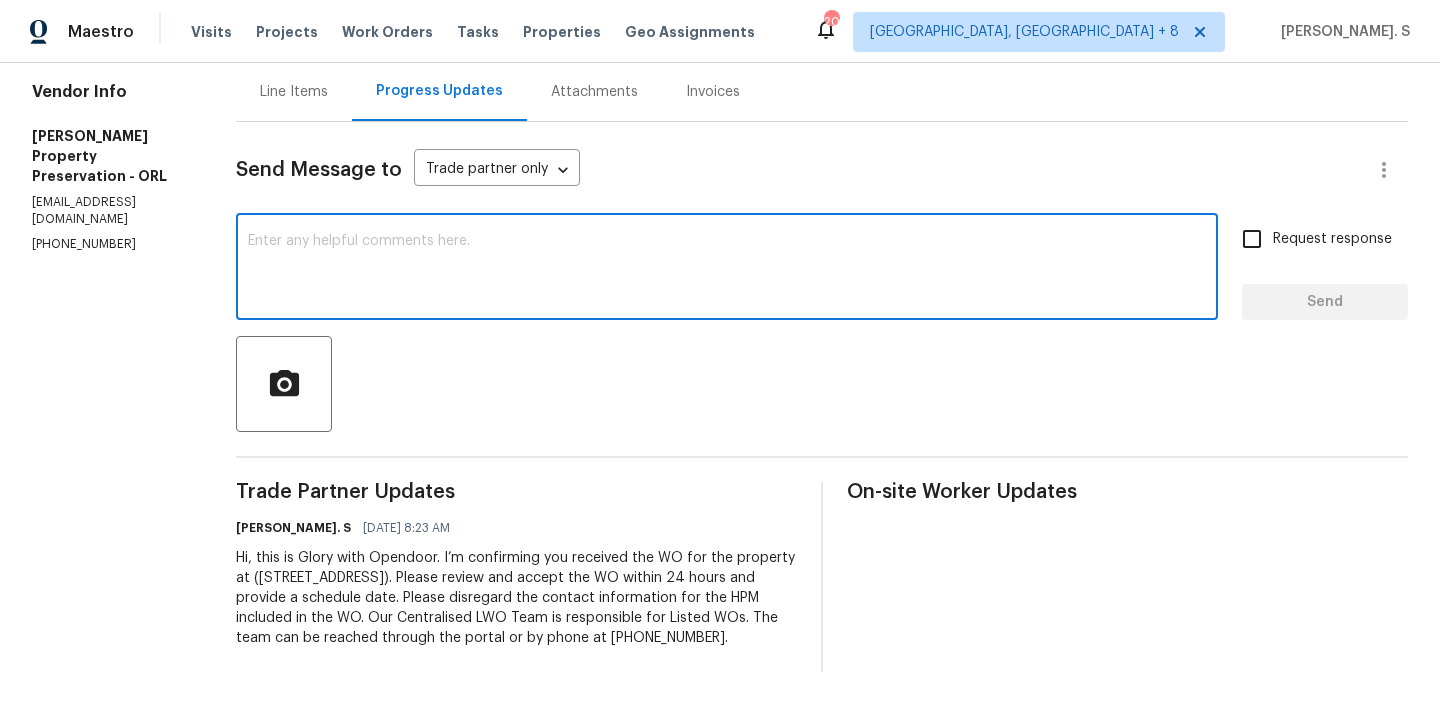 scroll, scrollTop: 198, scrollLeft: 0, axis: vertical 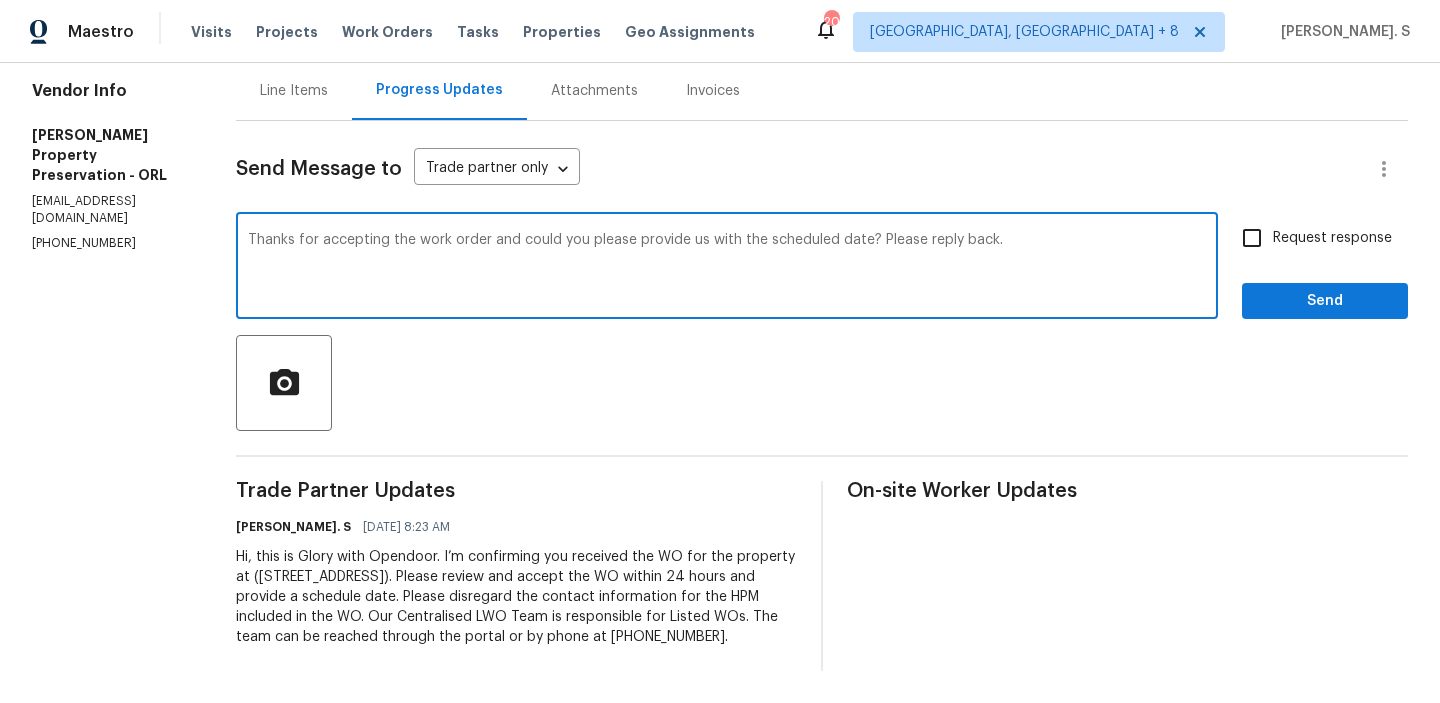 type on "Thanks for accepting the work order and could you please provide us with the scheduled date? Please reply back." 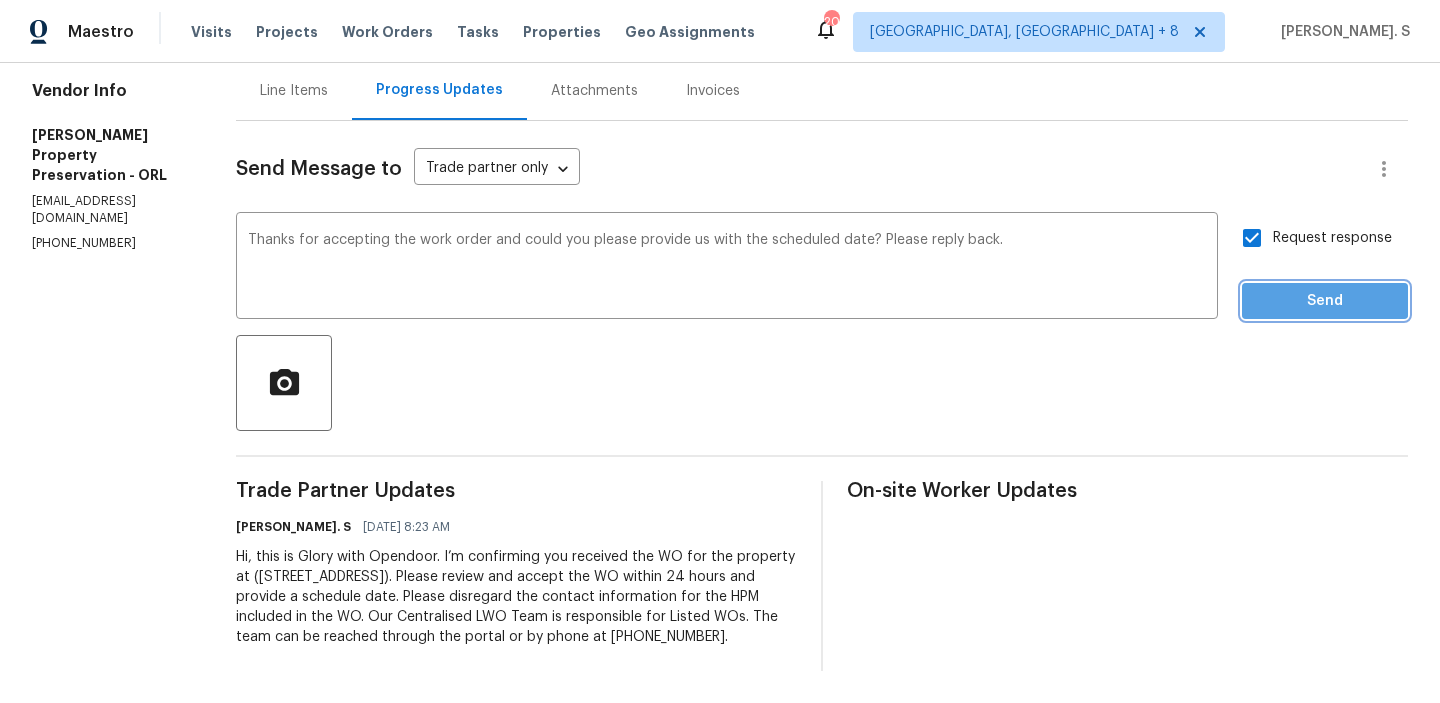 click on "Send" at bounding box center (1325, 301) 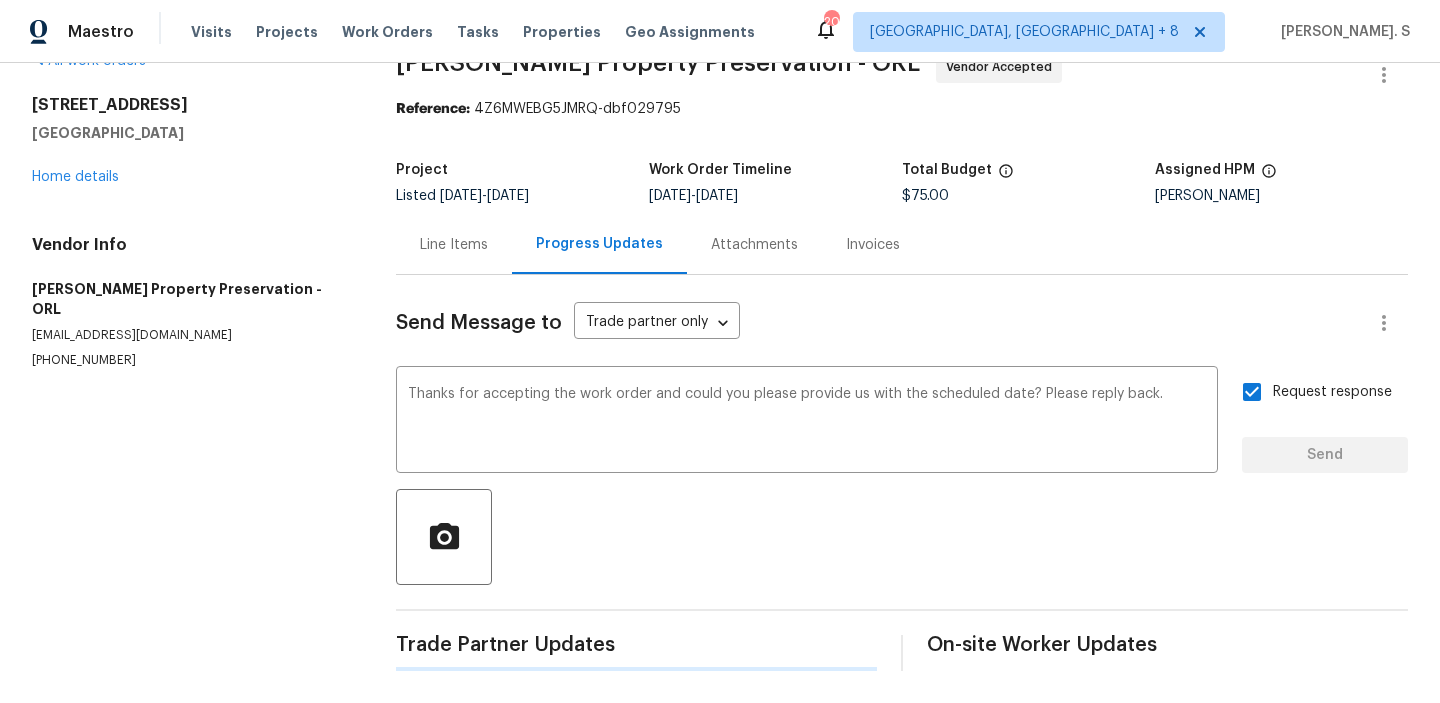type 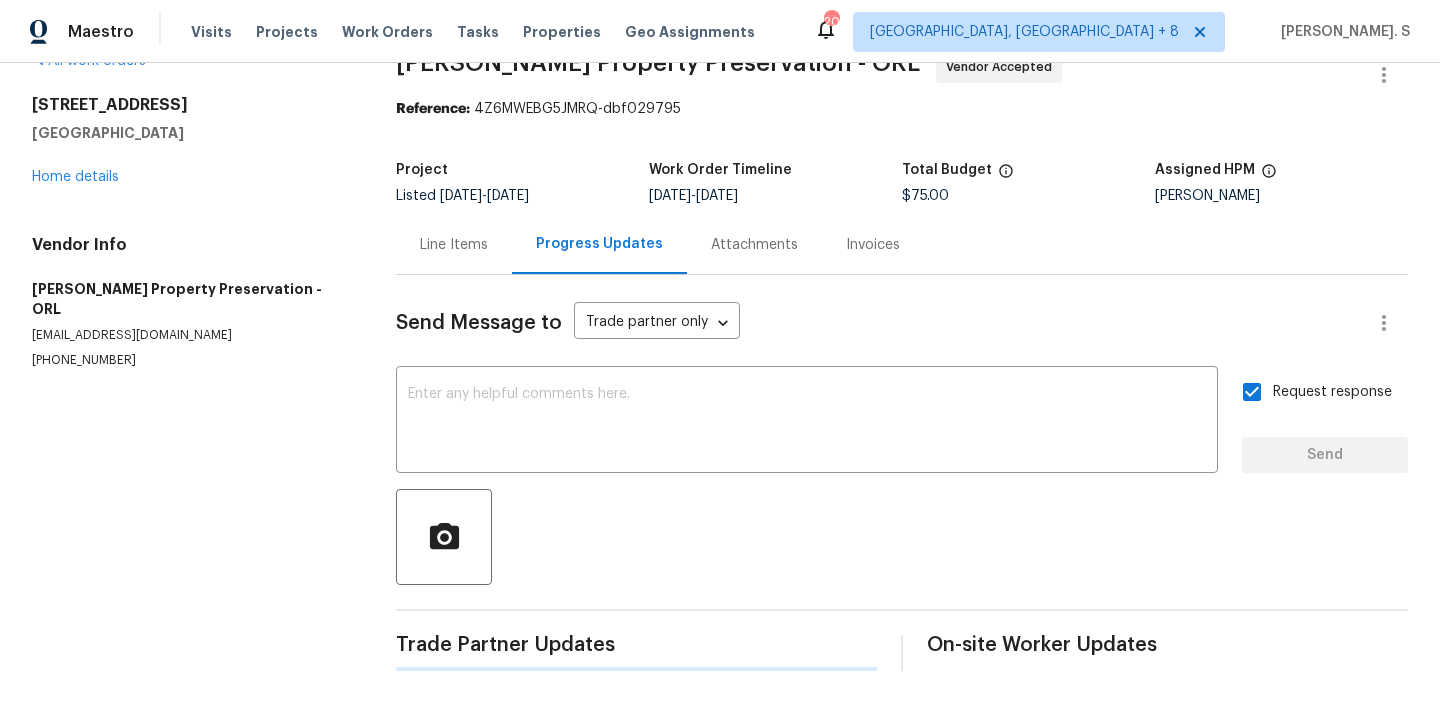 scroll, scrollTop: 198, scrollLeft: 0, axis: vertical 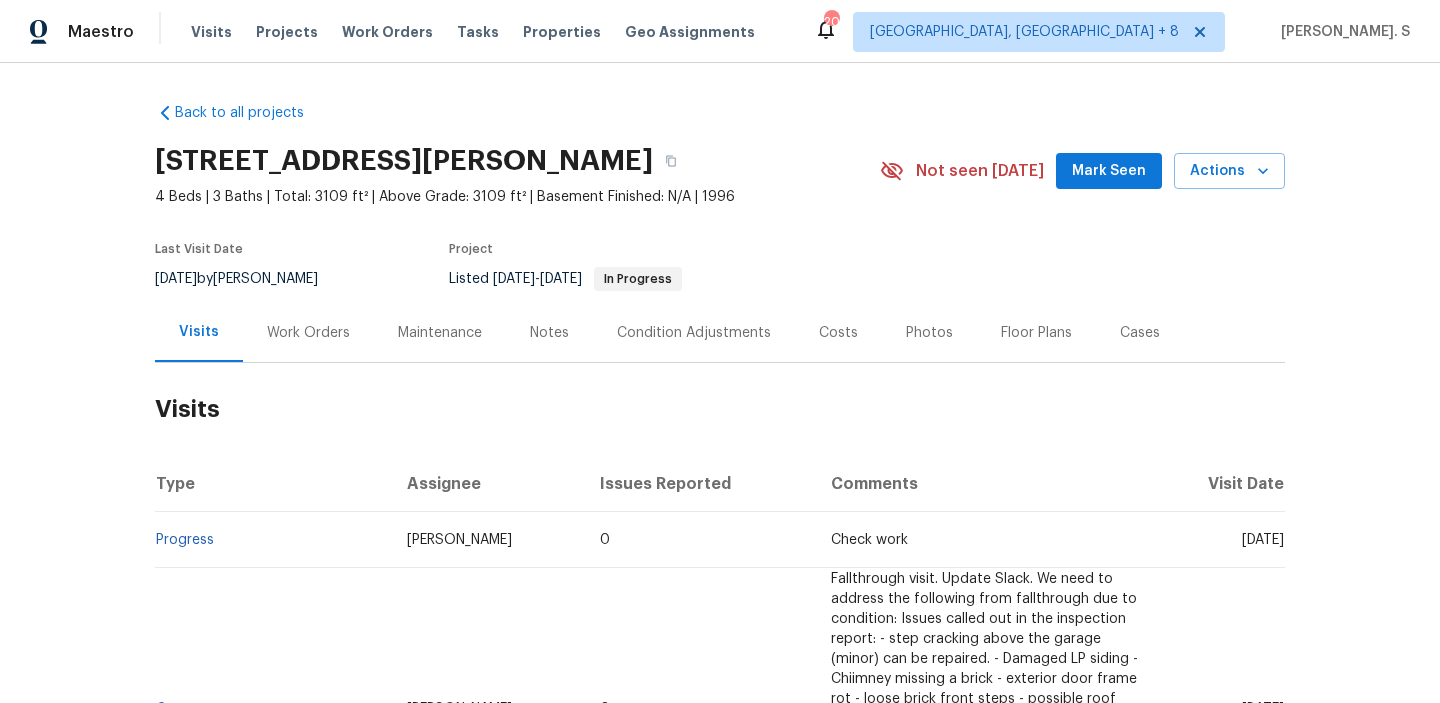 click on "Work Orders" at bounding box center [308, 333] 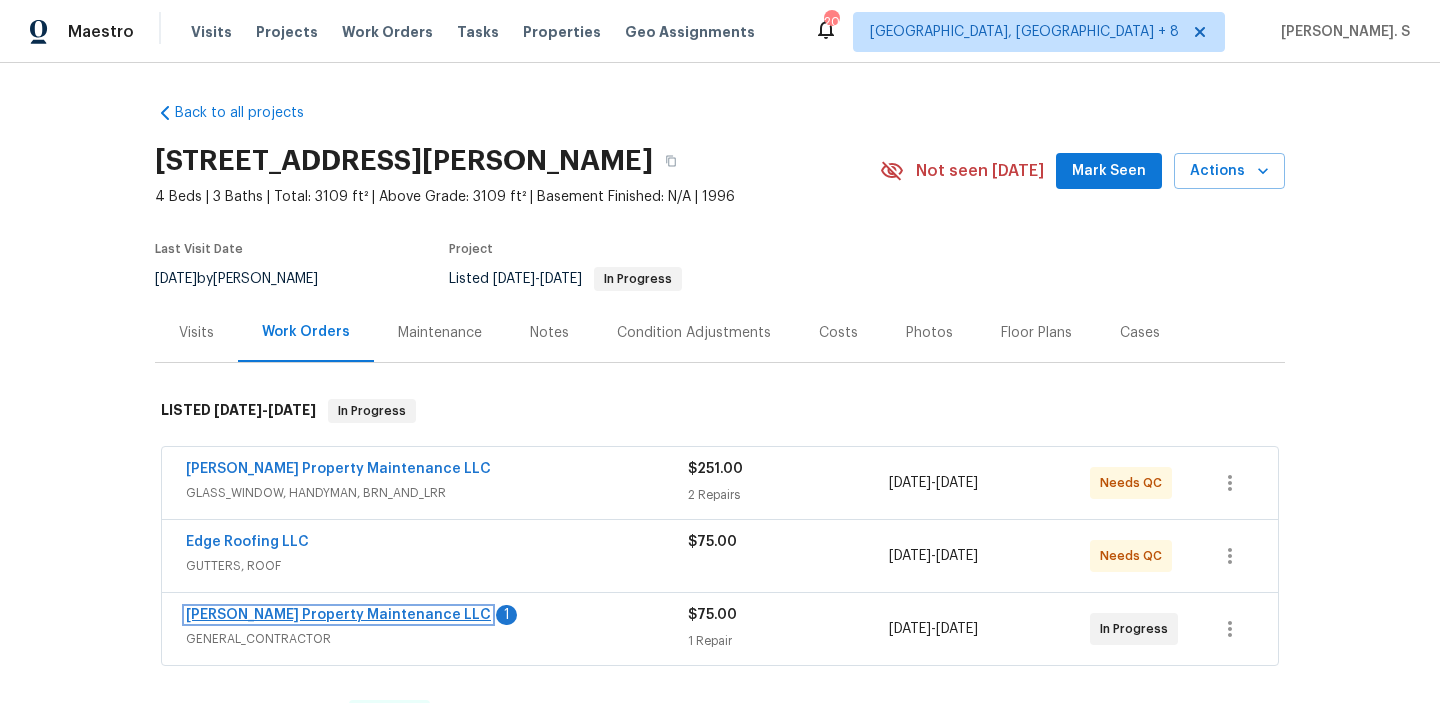 click on "[PERSON_NAME] Property Maintenance LLC" at bounding box center (338, 615) 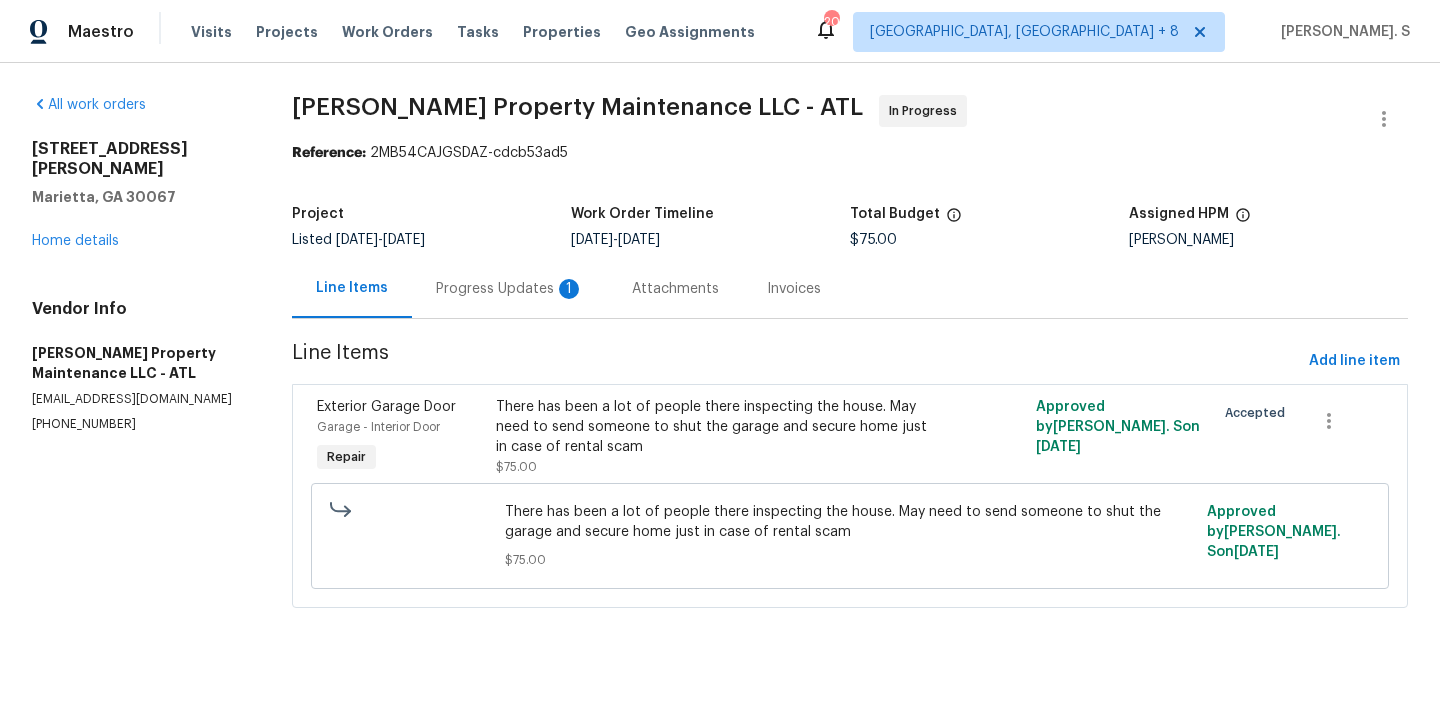 click on "Progress Updates 1" at bounding box center (510, 289) 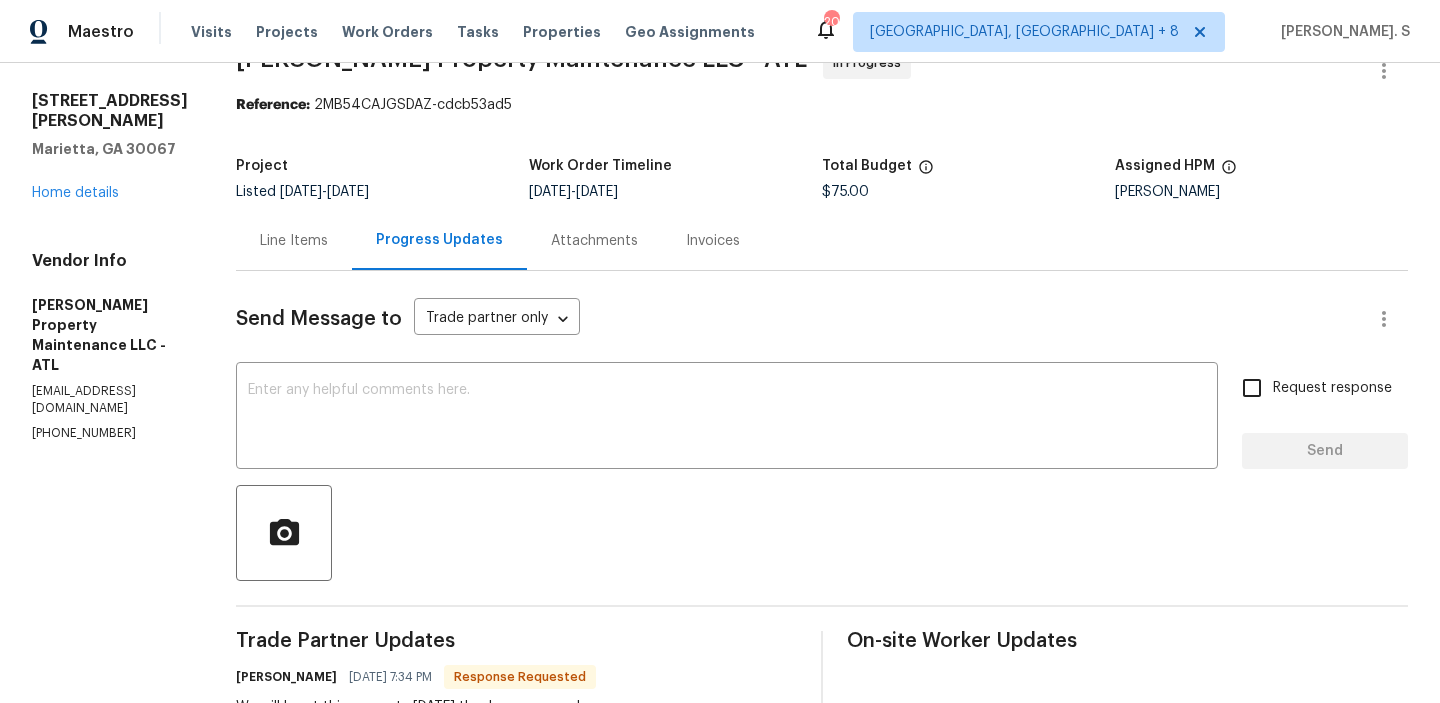 scroll, scrollTop: 190, scrollLeft: 0, axis: vertical 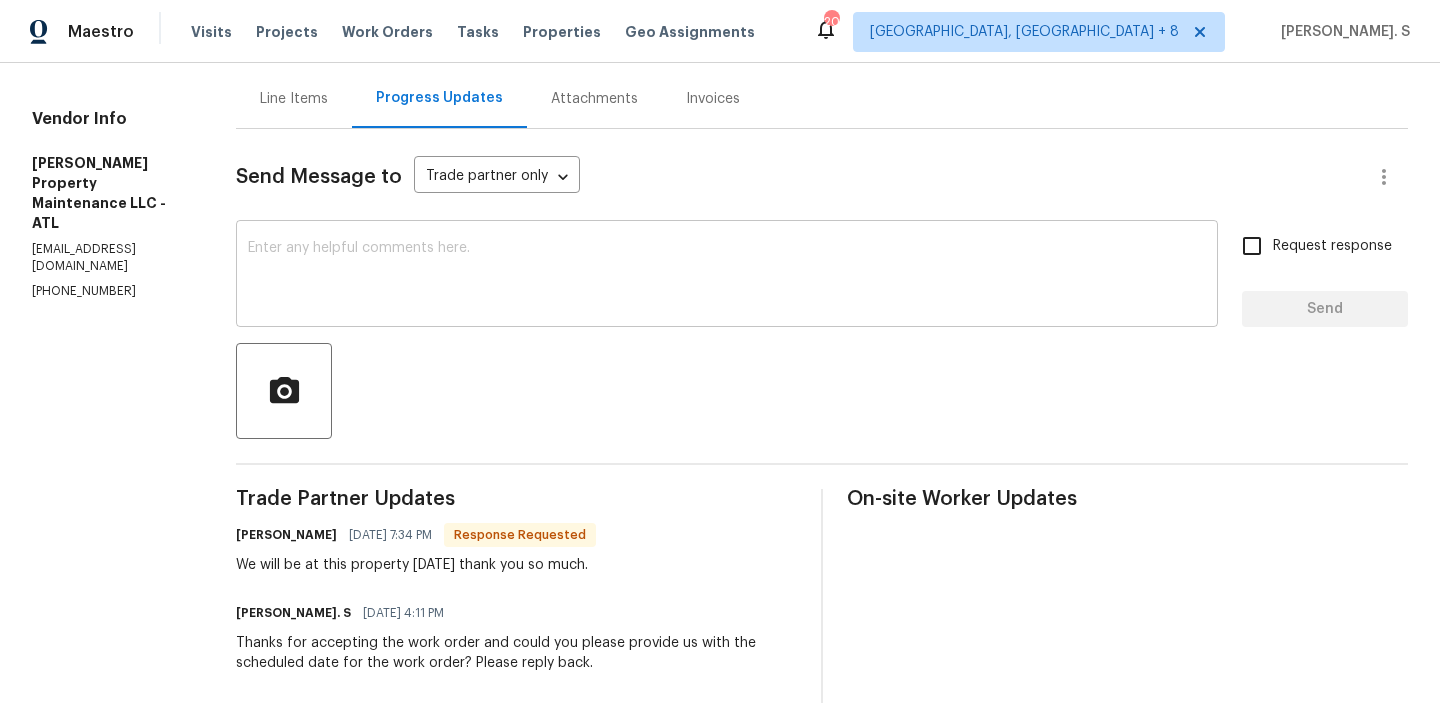 click at bounding box center [727, 276] 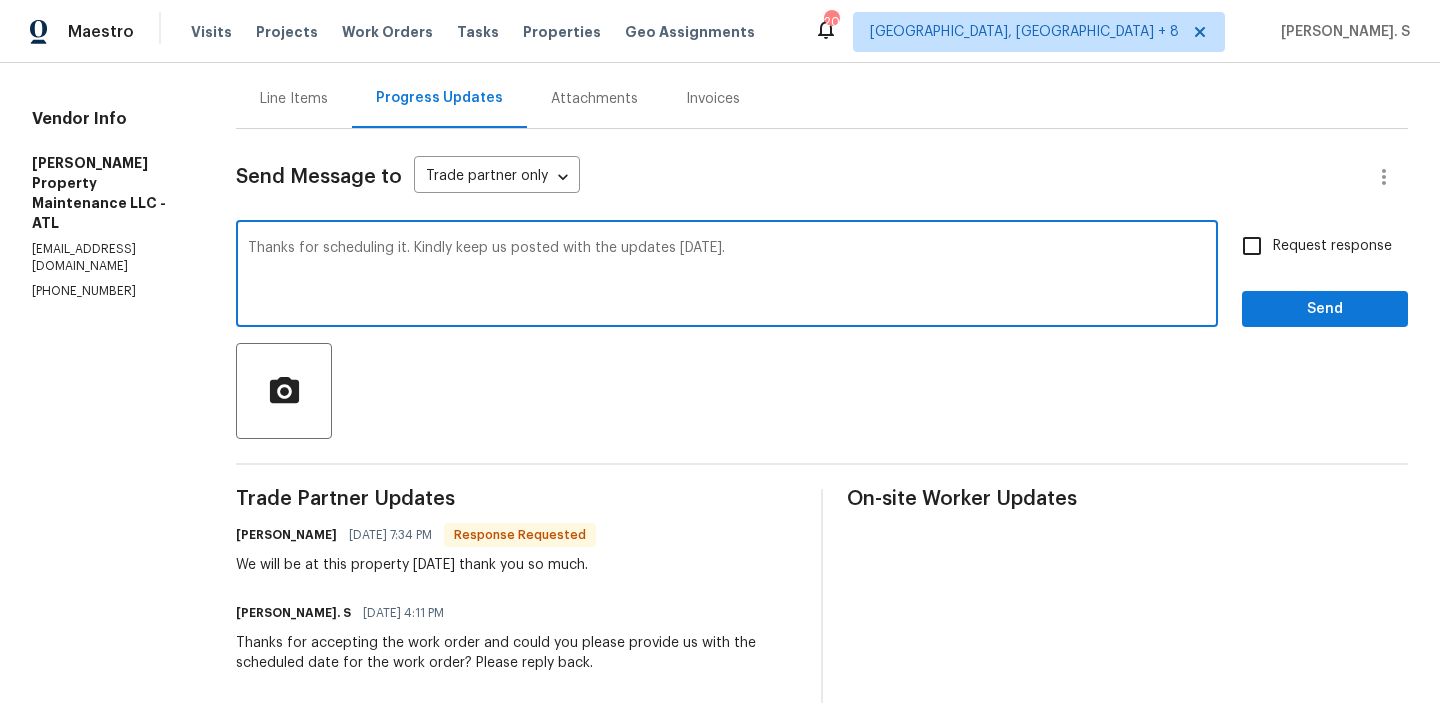 type on "Thanks for scheduling it. Kindly keep us posted with the updates [DATE]." 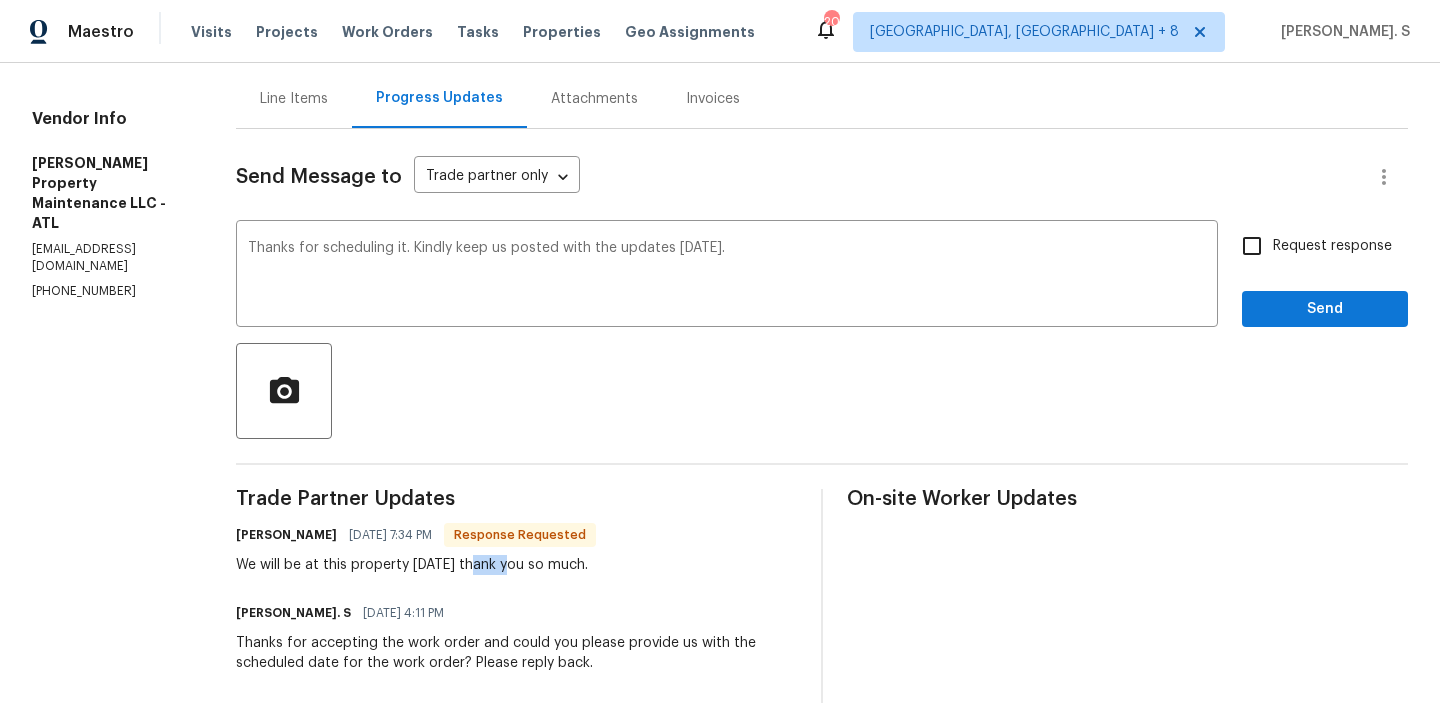 click on "We will be at this property tomorrow thank you so much." at bounding box center [416, 565] 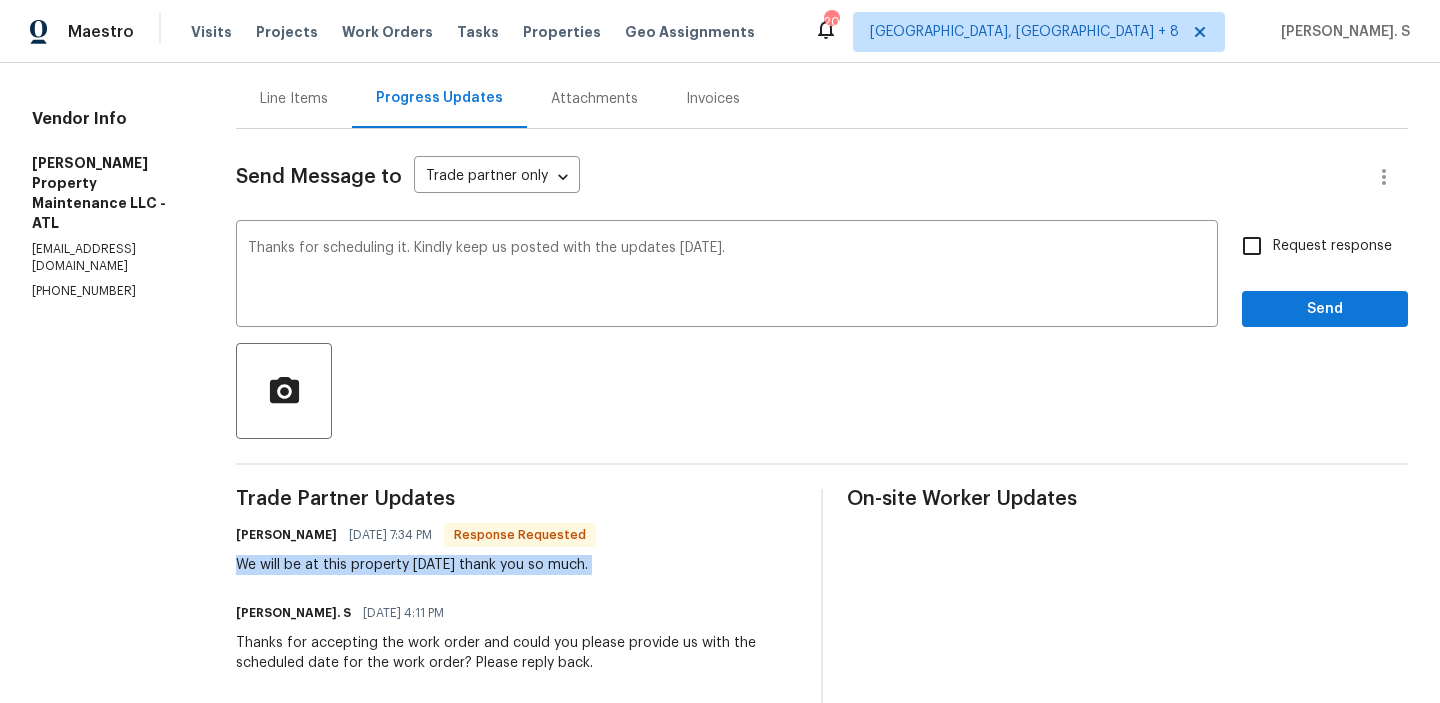 copy on "We will be at this property tomorrow thank you so much." 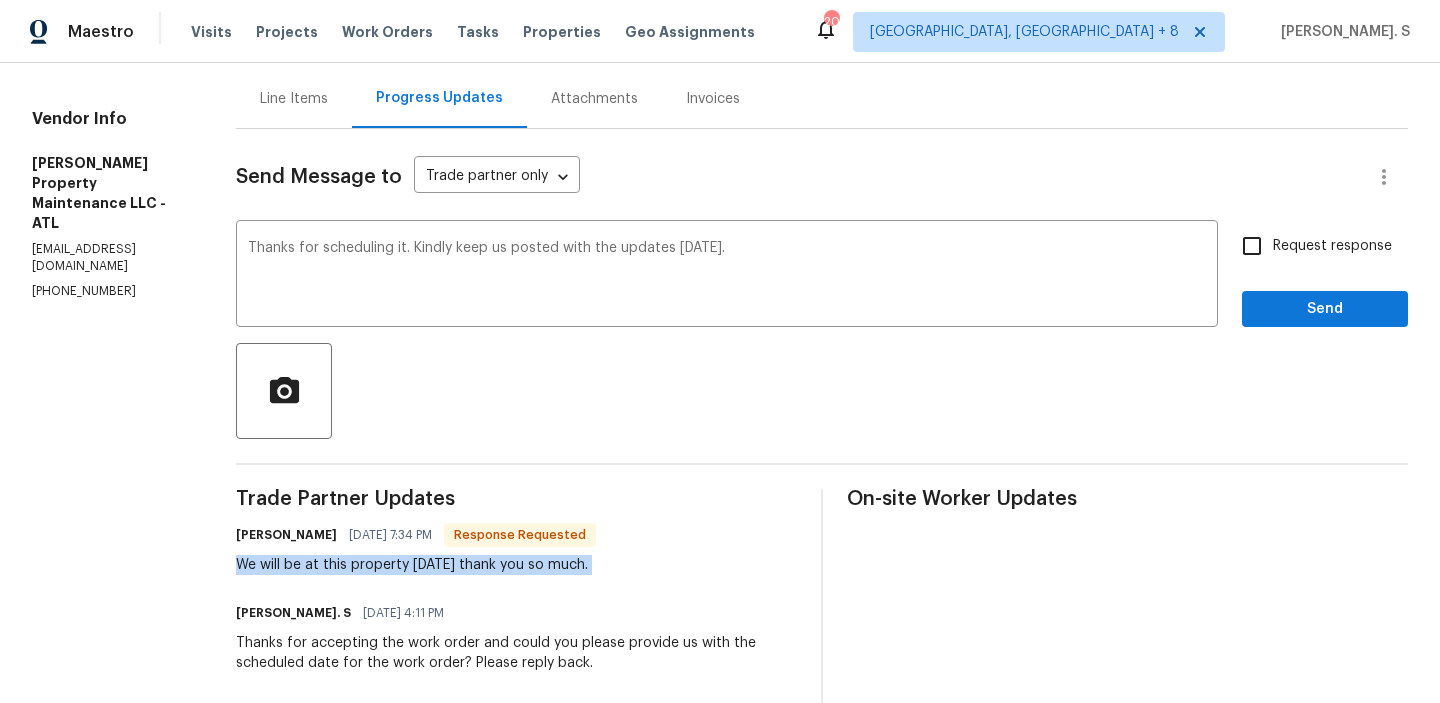 scroll, scrollTop: 258, scrollLeft: 0, axis: vertical 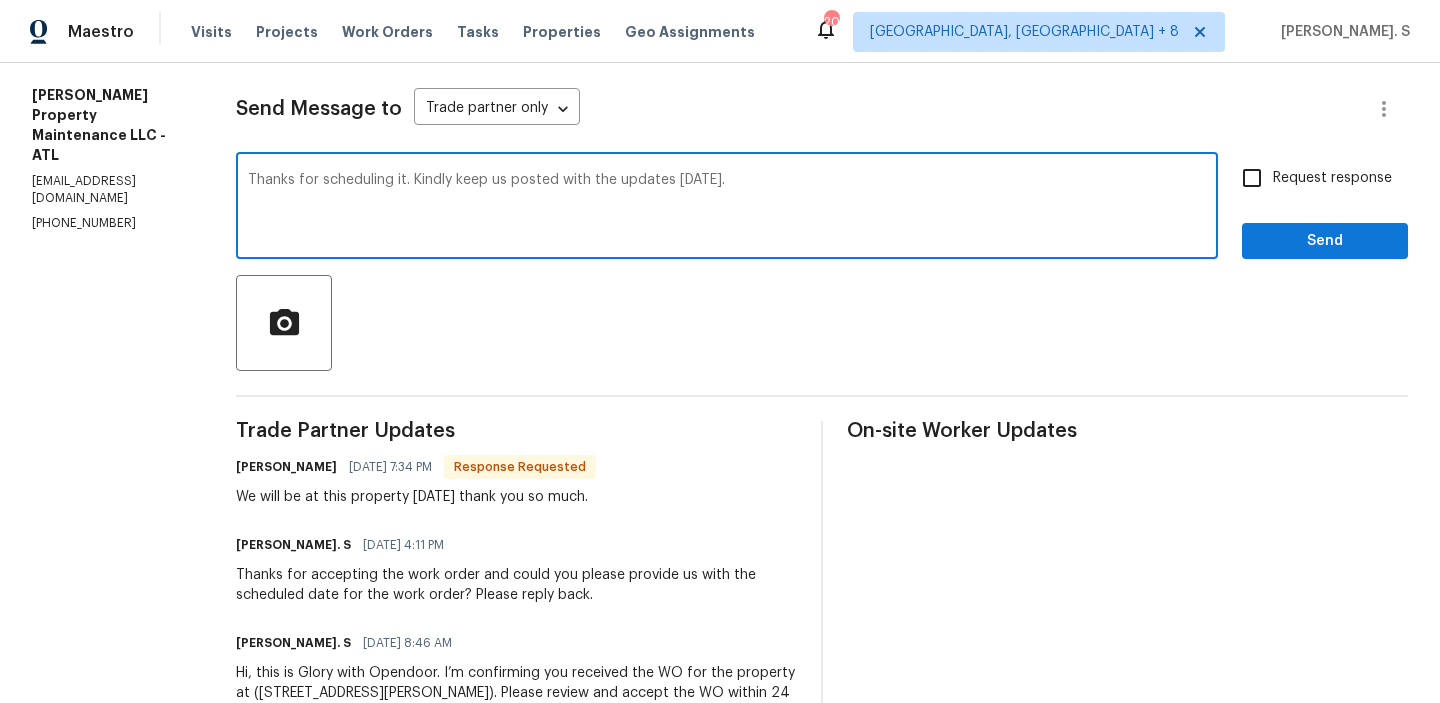 drag, startPoint x: 458, startPoint y: 179, endPoint x: 816, endPoint y: 179, distance: 358 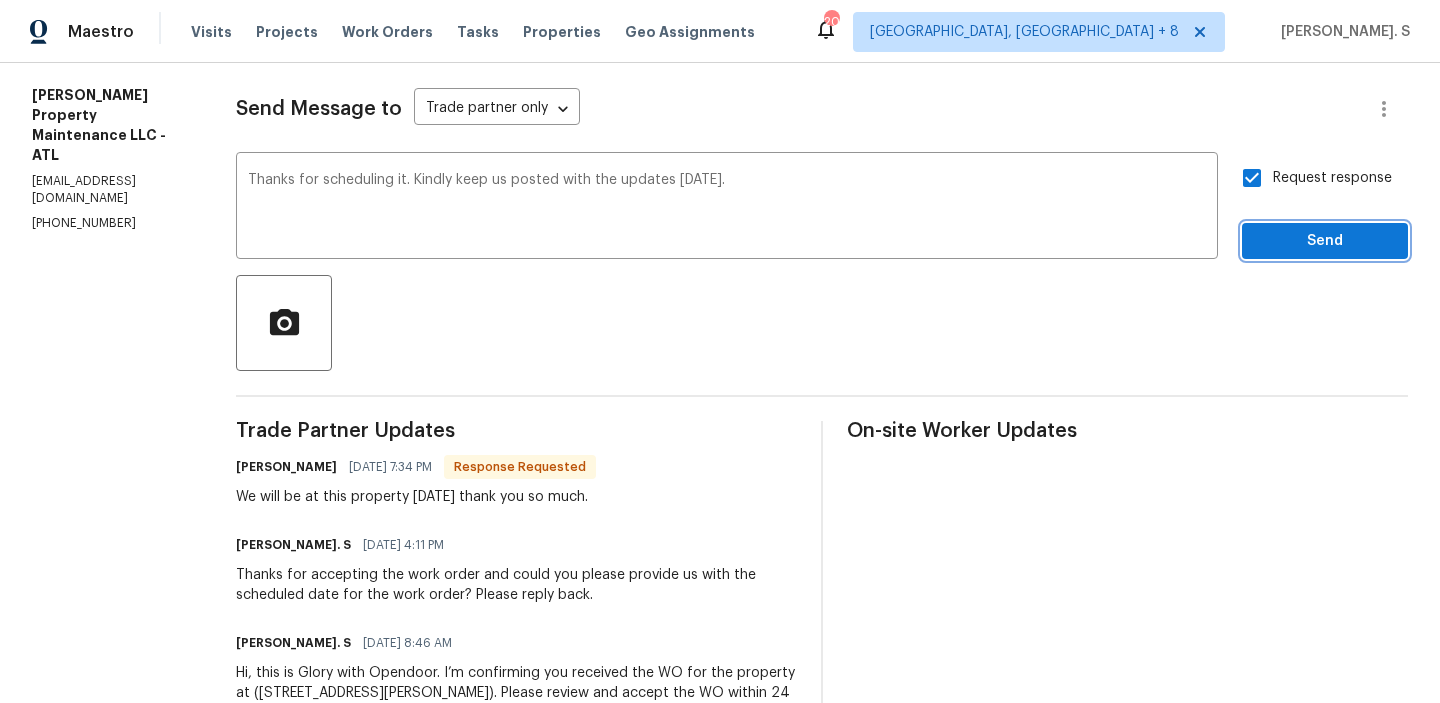 click on "Send" at bounding box center (1325, 241) 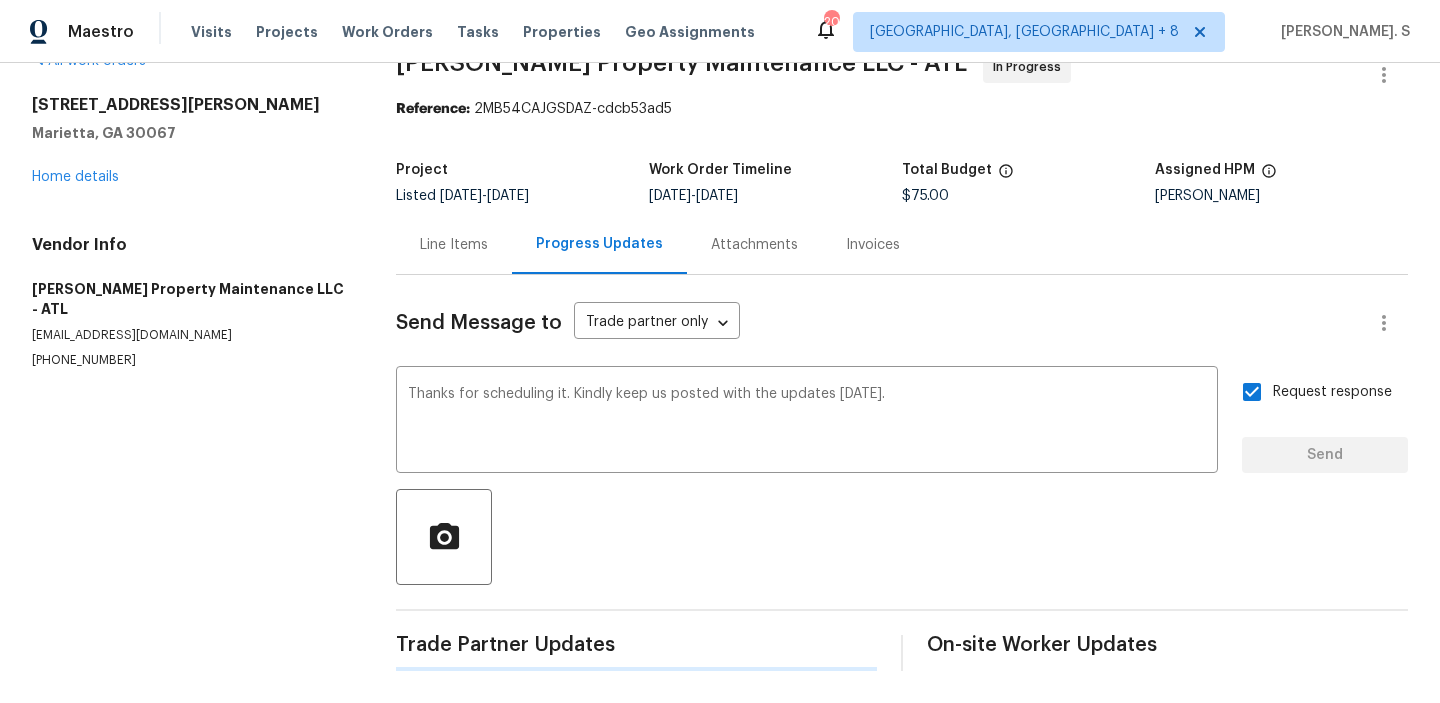 type 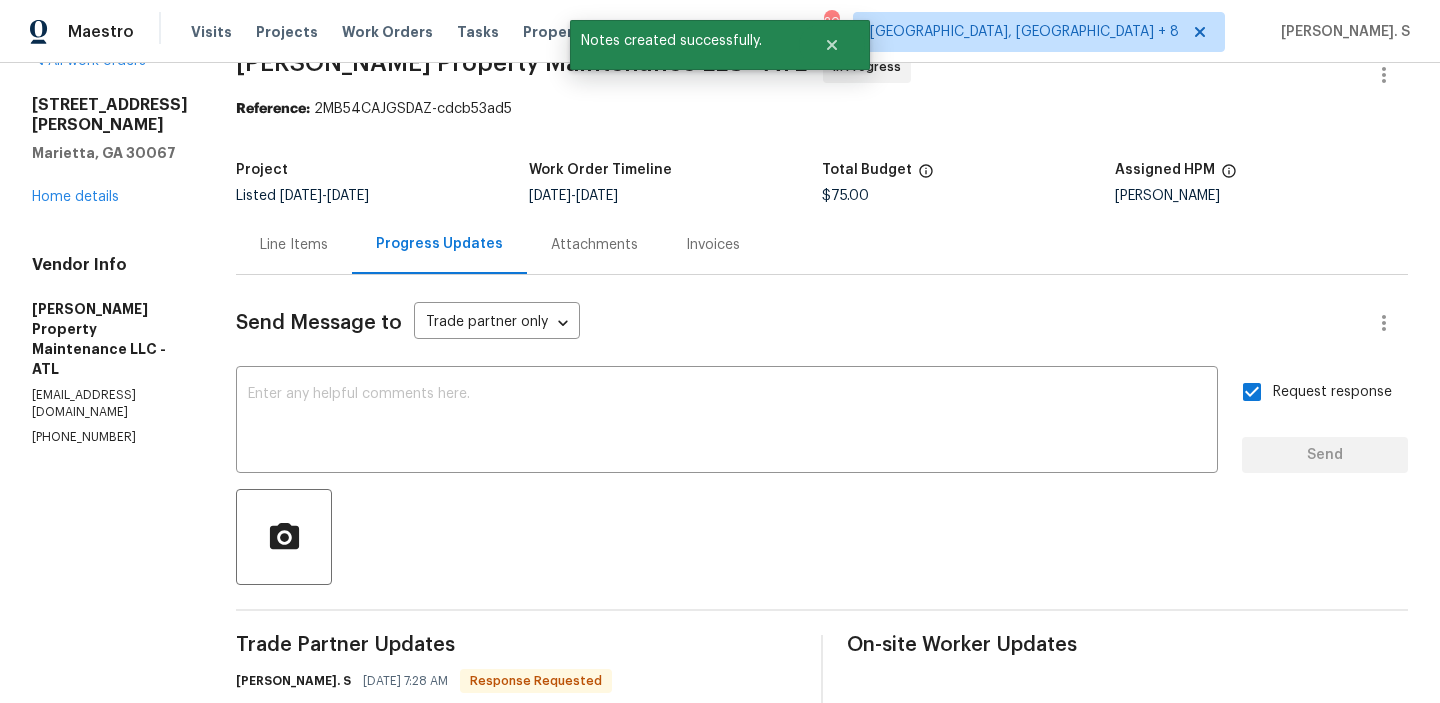 scroll, scrollTop: 258, scrollLeft: 0, axis: vertical 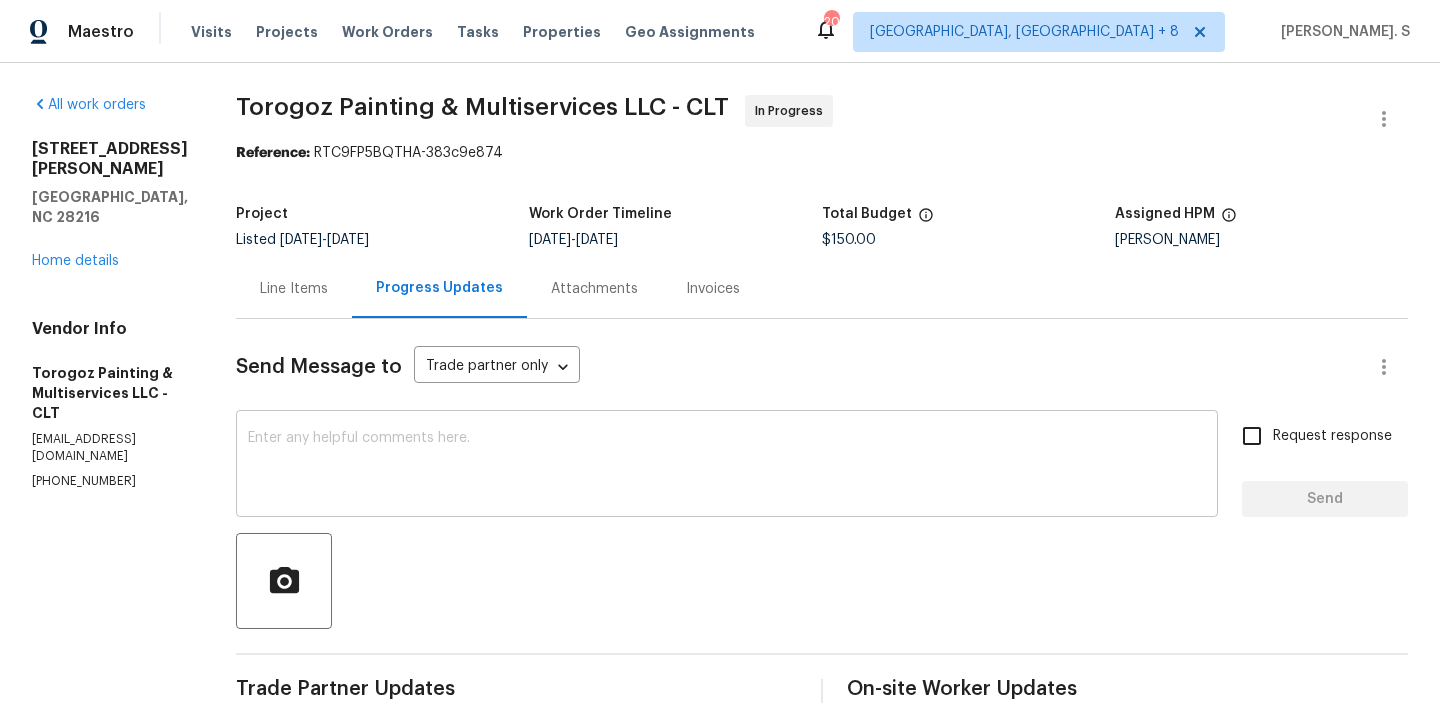 click at bounding box center (727, 466) 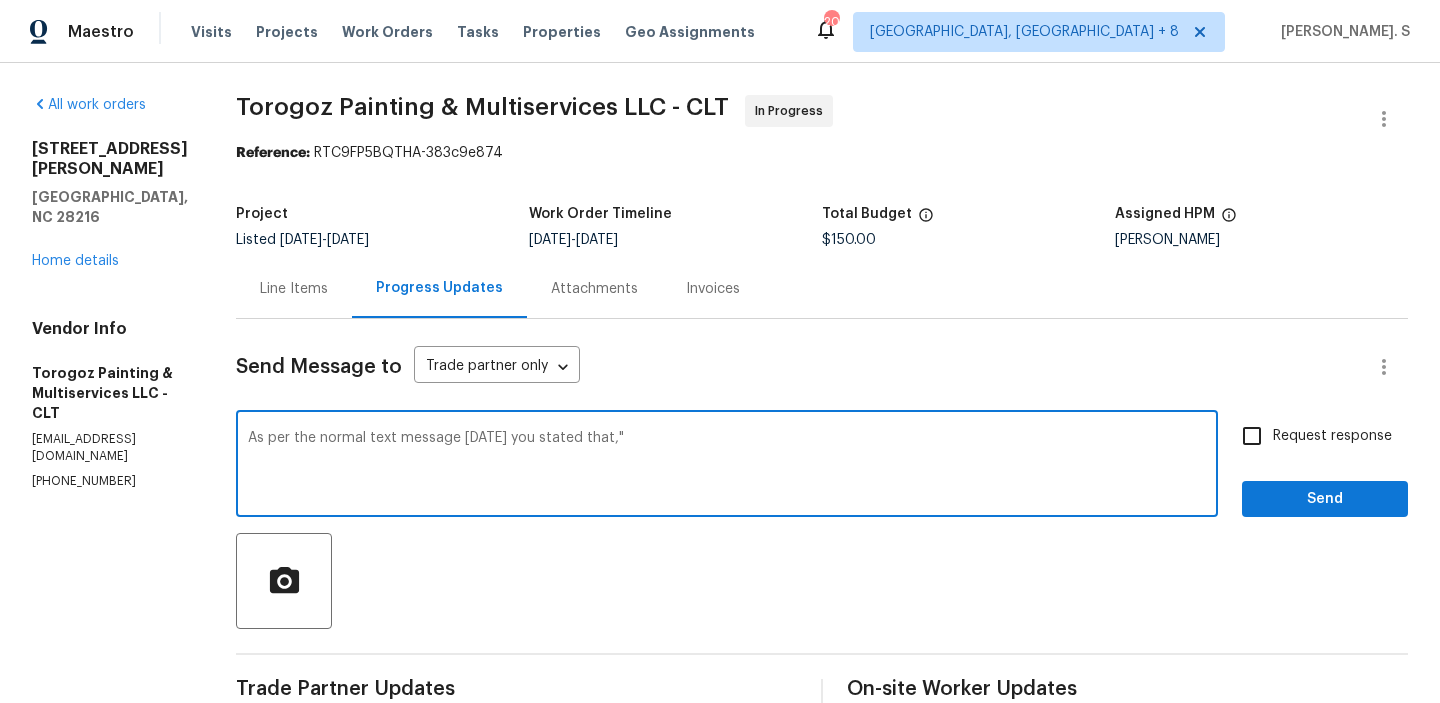 paste on "on it now" 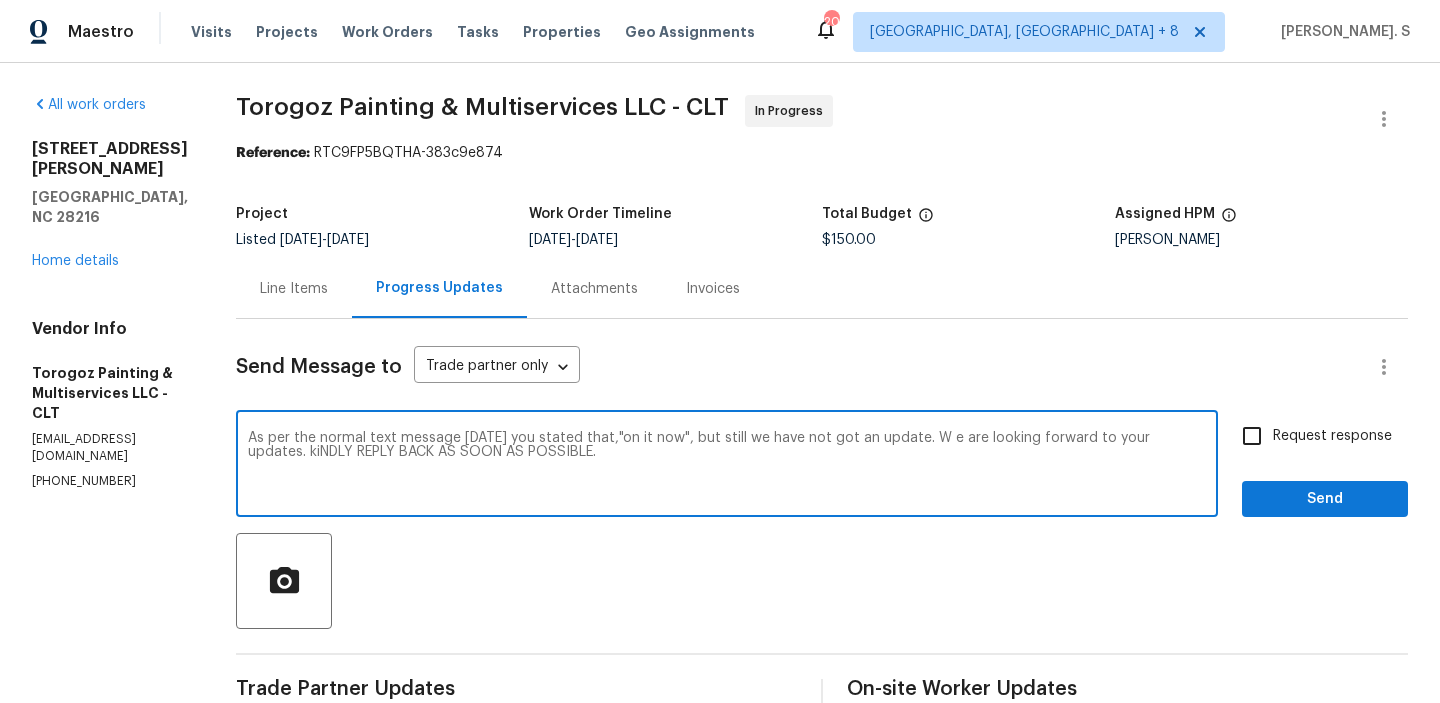 drag, startPoint x: 363, startPoint y: 456, endPoint x: 782, endPoint y: 453, distance: 419.01074 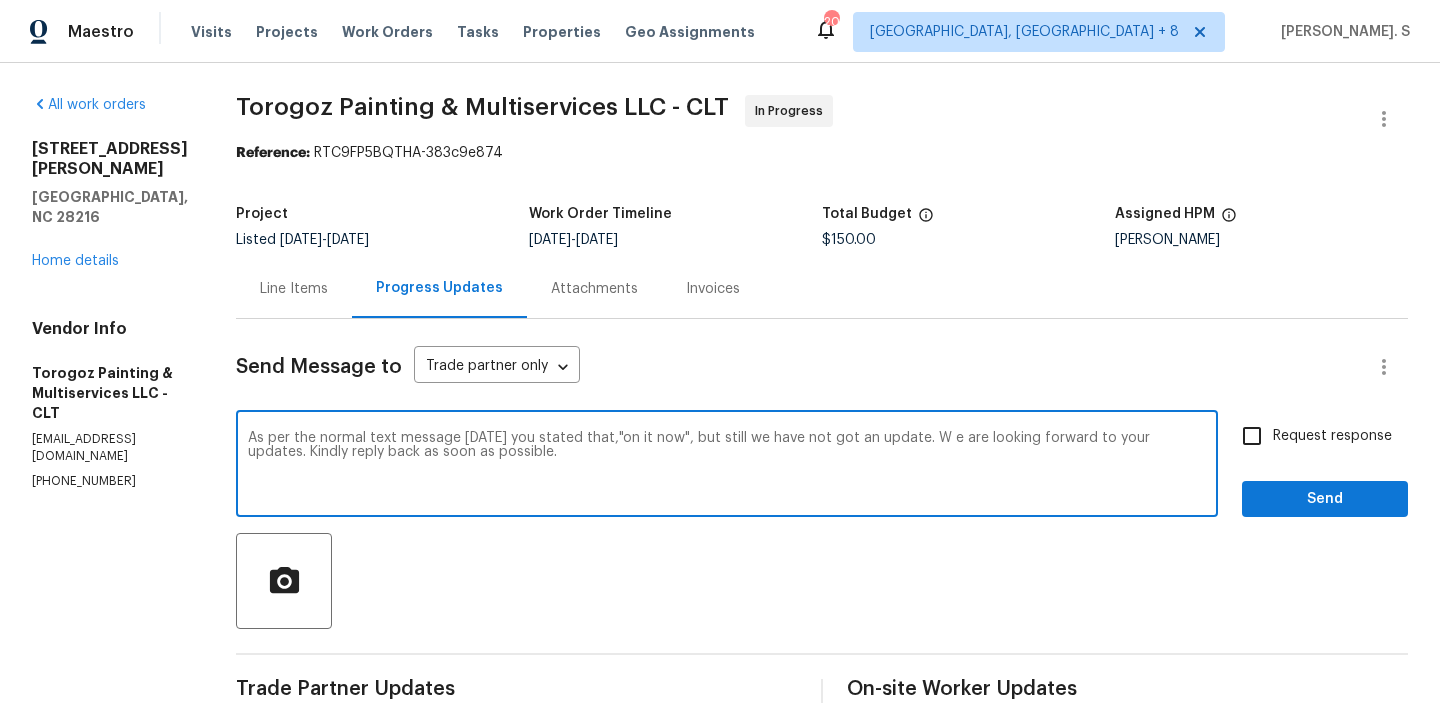 click on "We" at bounding box center [0, 0] 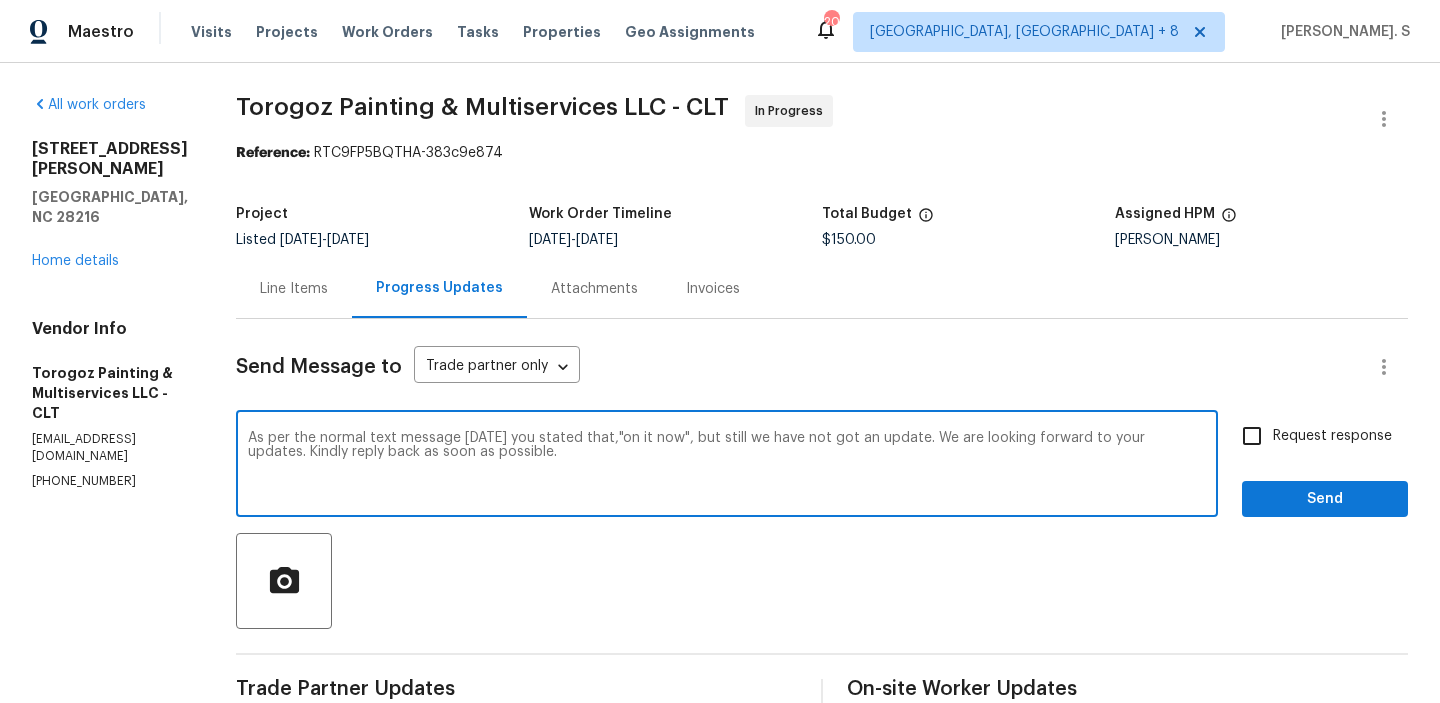 click on "As per the normal text message yesterday you stated that,"on it now", but still we have not got an update. We are looking forward to your updates. Kindly reply back as soon as possible." at bounding box center [727, 466] 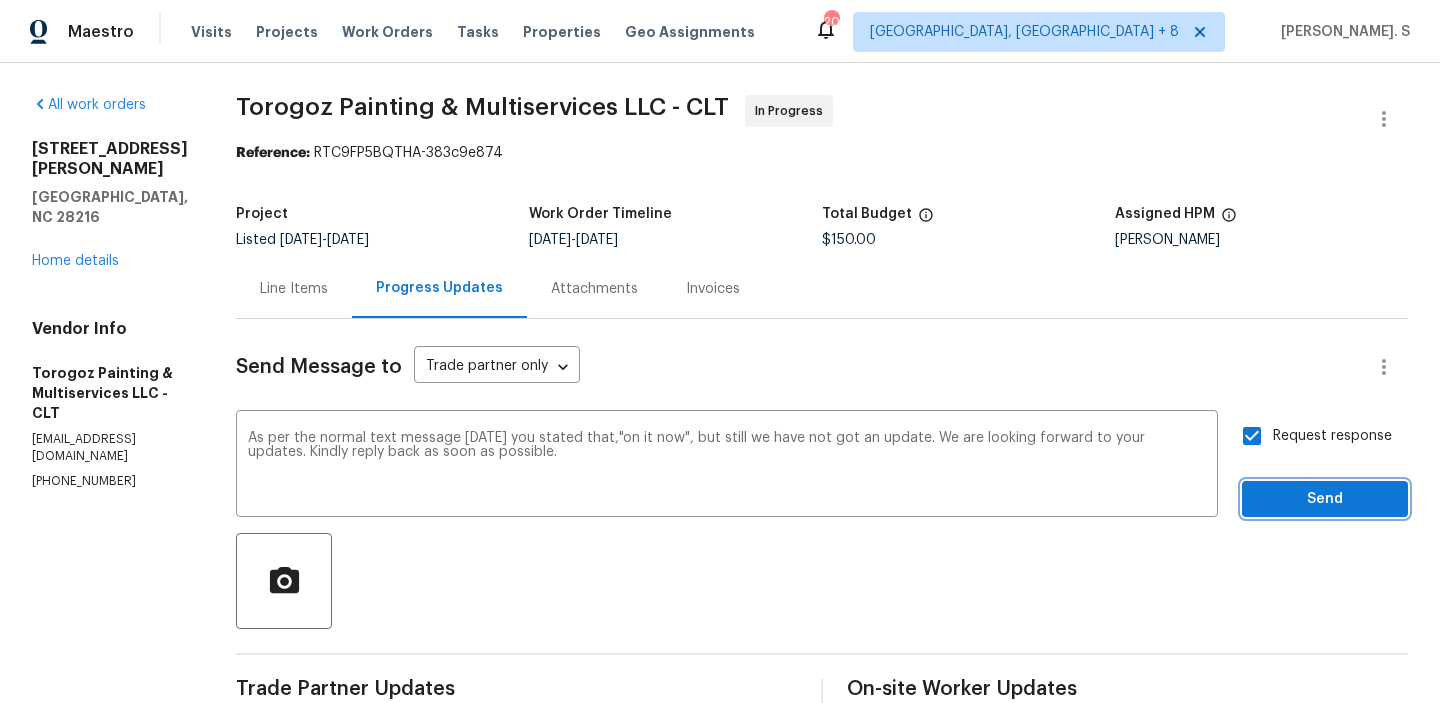click on "Send" at bounding box center (1325, 499) 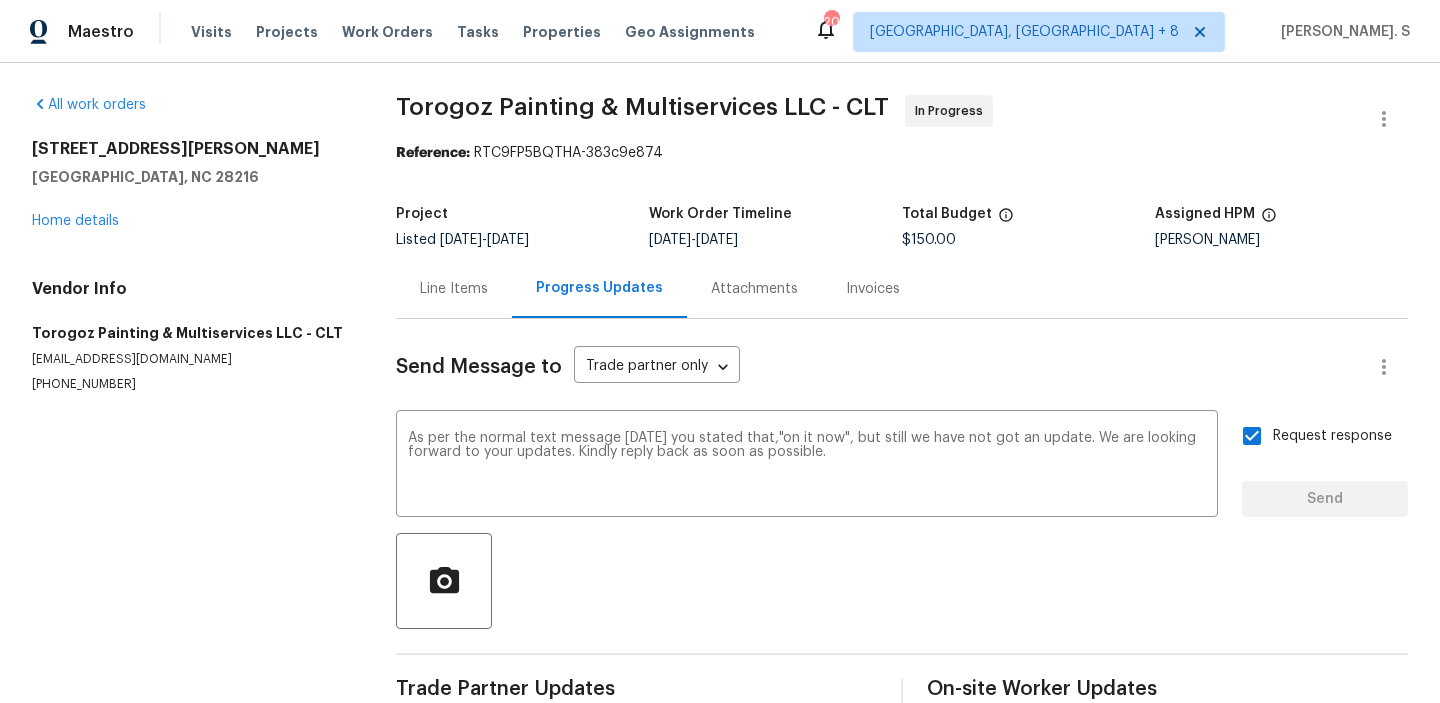 type 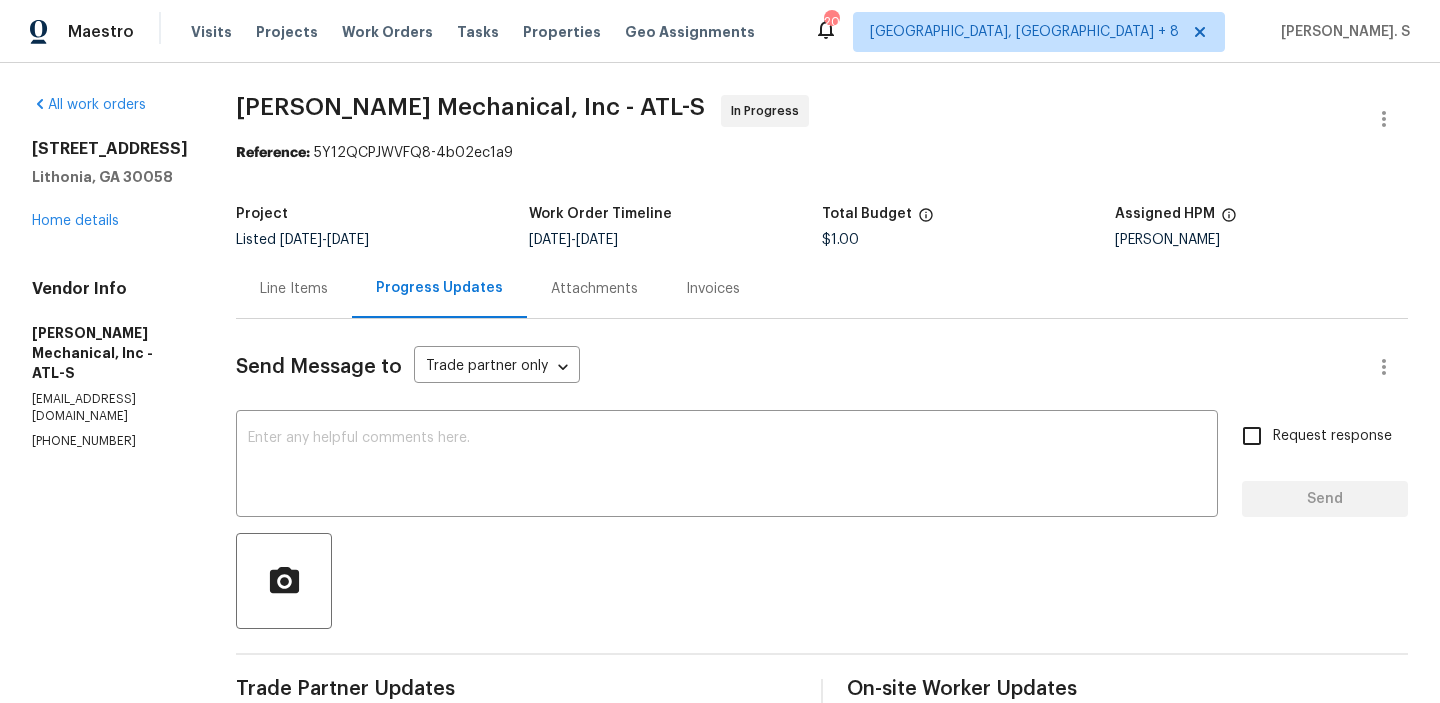 scroll, scrollTop: 0, scrollLeft: 0, axis: both 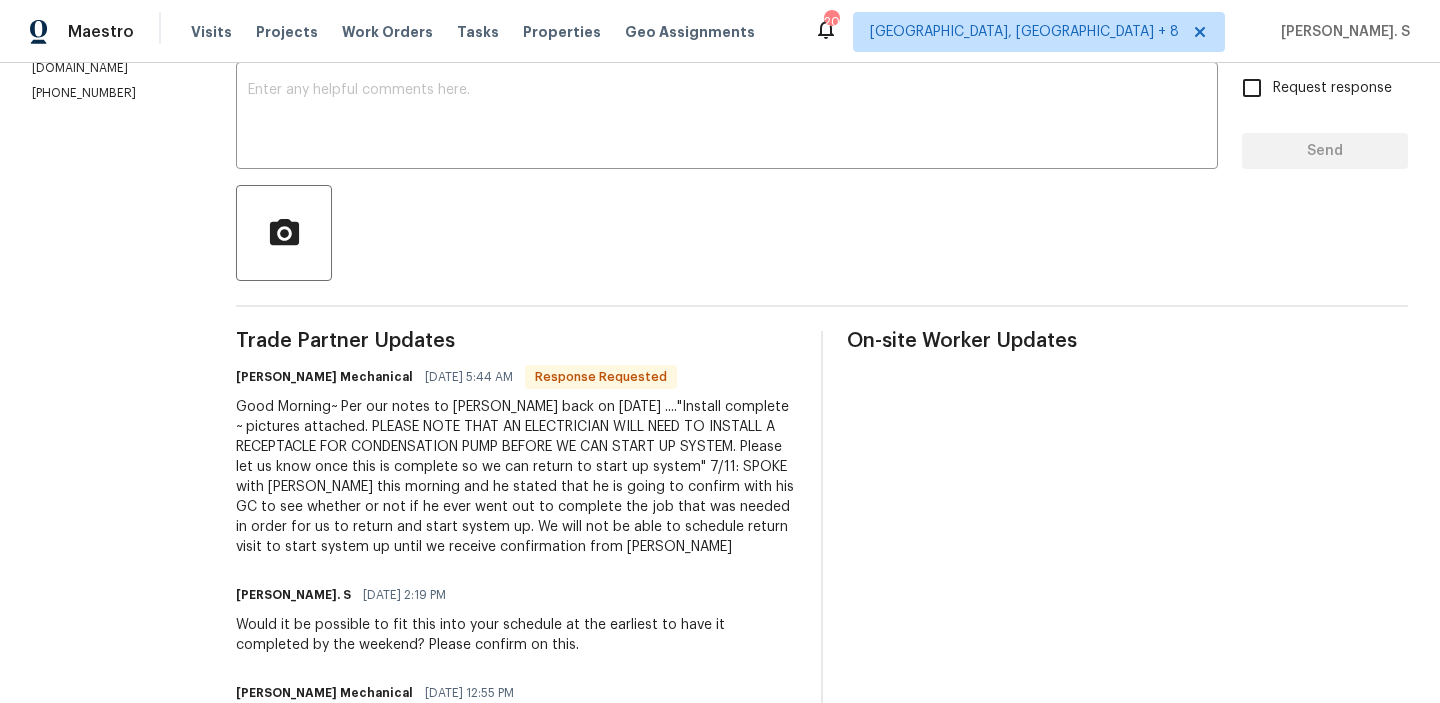 click on "Good Morning~
Per our notes to [PERSON_NAME] back on [DATE] ...."Install complete ~ pictures attached. PLEASE NOTE THAT AN ELECTRICIAN WILL NEED TO INSTALL A RECEPTACLE FOR CONDENSATION PUMP BEFORE WE CAN START UP SYSTEM. Please let us know once this is complete so we can return to start up system"
7/11: SPOKE with [PERSON_NAME] this morning and he stated that he is going to confirm with his GC to see whether or not if he ever went out to complete the job that was needed in order for us to return and start system up.
We will not be able to schedule return visit to start system up until we receive confirmation from [PERSON_NAME]" at bounding box center [516, 477] 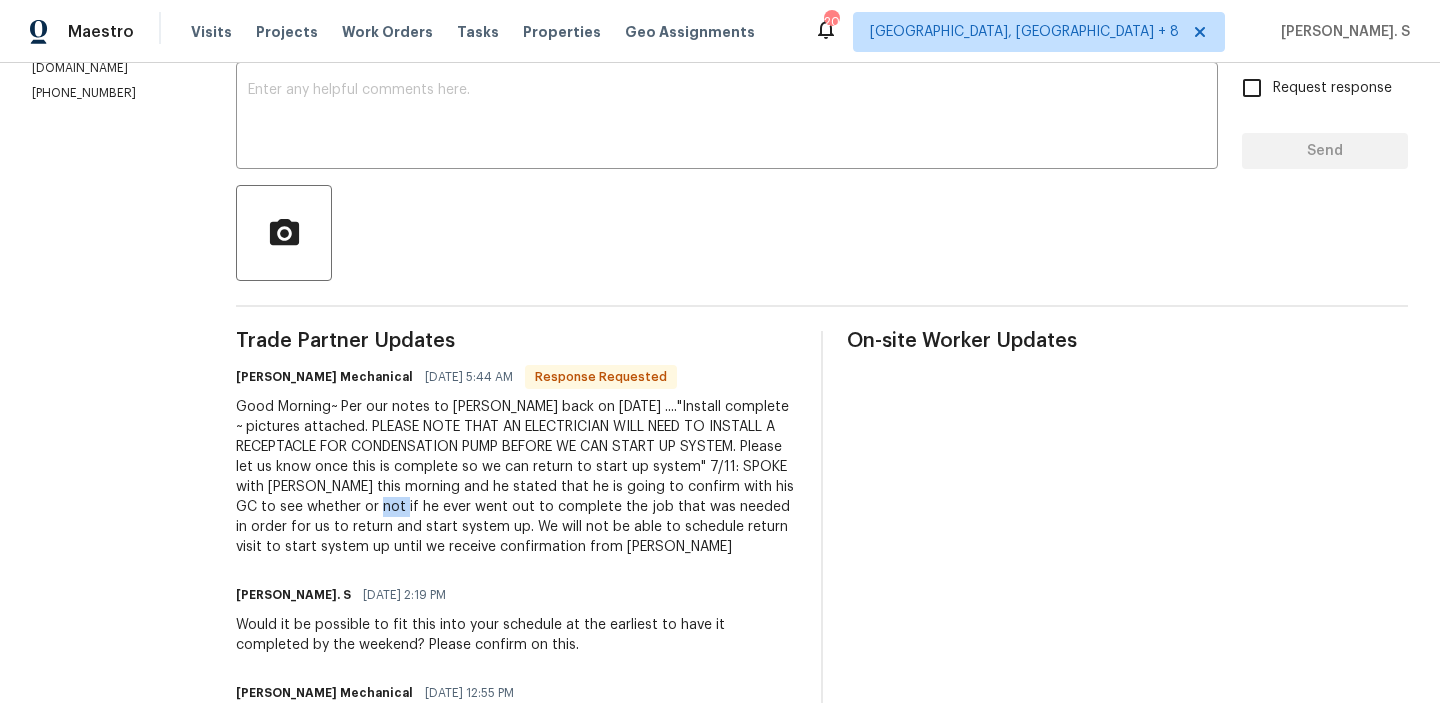 click on "Good Morning~
Per our notes to Ryan back on JUNE 12TH ...."Install complete ~ pictures attached. PLEASE NOTE THAT AN ELECTRICIAN WILL NEED TO INSTALL A RECEPTACLE FOR CONDENSATION PUMP BEFORE WE CAN START UP SYSTEM. Please let us know once this is complete so we can return to start up system"
7/11: SPOKE with Ryan this morning and he stated that he is going to confirm with his GC to see whether or not if he ever went out to complete the job that was needed in order for us to return and start system up.
We will not be able to schedule return visit to start system up until we receive confirmation from Ryan" at bounding box center [516, 477] 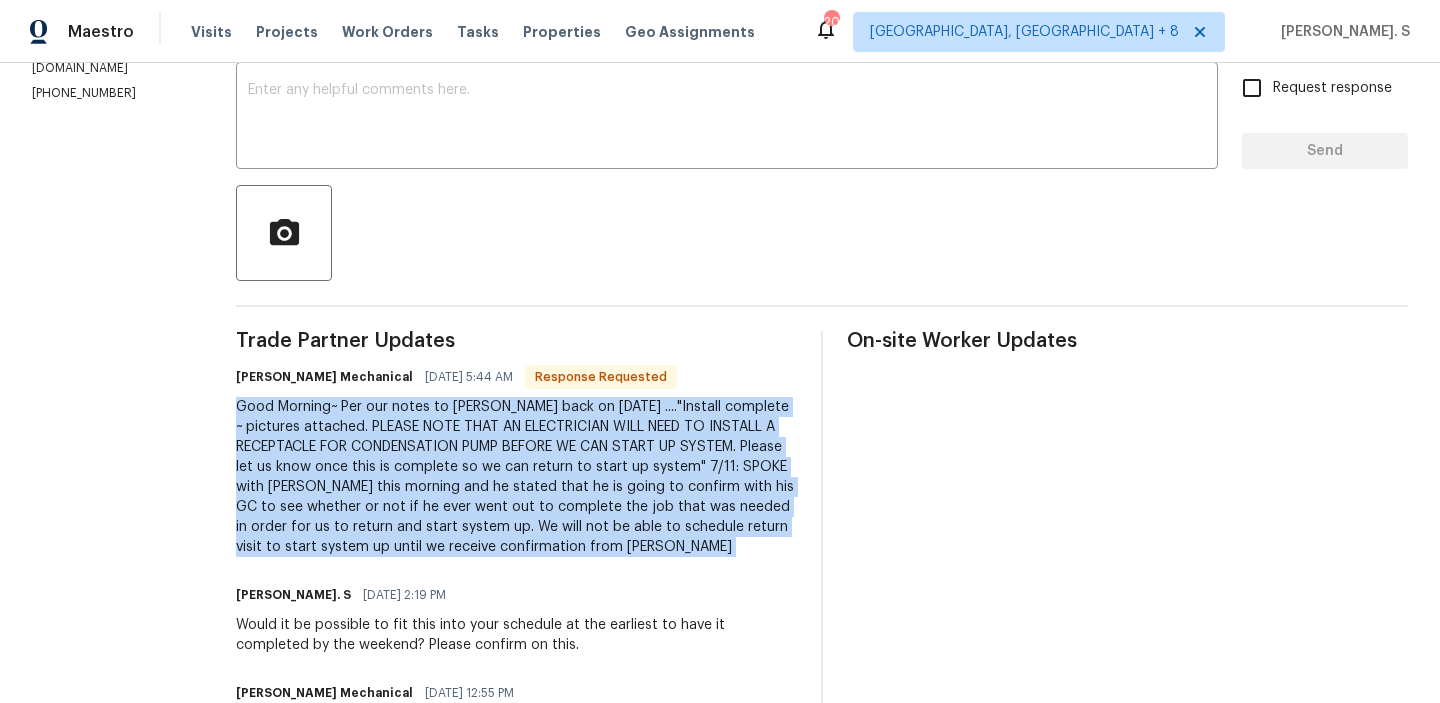 click on "Good Morning~
Per our notes to Ryan back on JUNE 12TH ...."Install complete ~ pictures attached. PLEASE NOTE THAT AN ELECTRICIAN WILL NEED TO INSTALL A RECEPTACLE FOR CONDENSATION PUMP BEFORE WE CAN START UP SYSTEM. Please let us know once this is complete so we can return to start up system"
7/11: SPOKE with Ryan this morning and he stated that he is going to confirm with his GC to see whether or not if he ever went out to complete the job that was needed in order for us to return and start system up.
We will not be able to schedule return visit to start system up until we receive confirmation from Ryan" at bounding box center (516, 477) 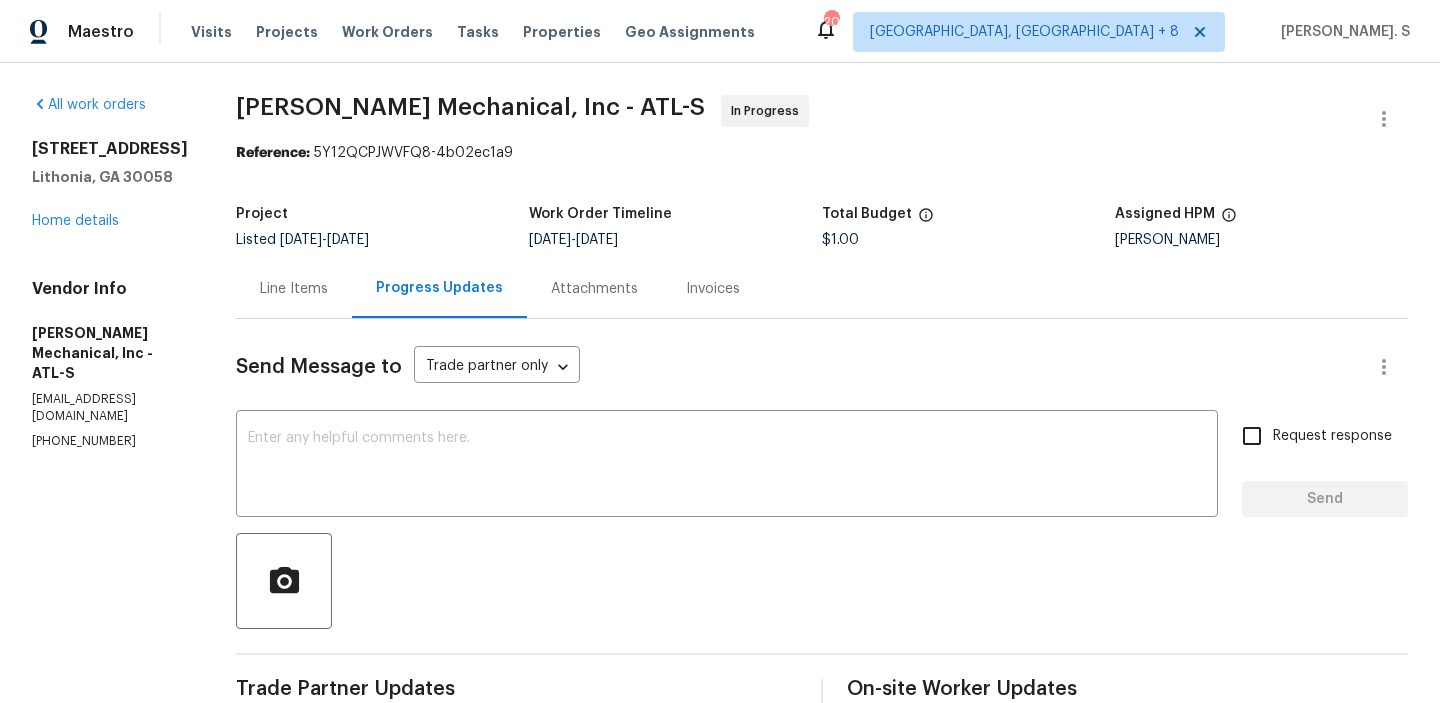 click on "Ryan Fogarty" at bounding box center (1261, 240) 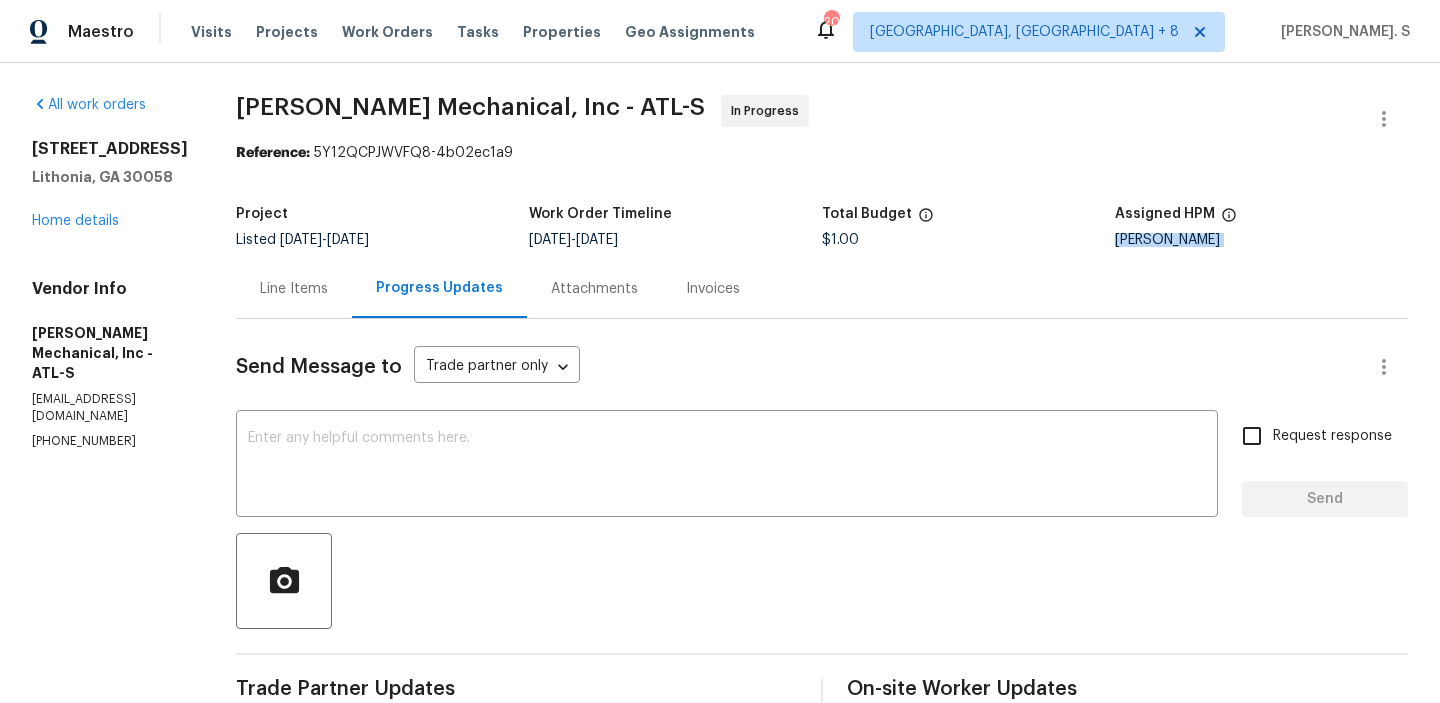 click on "Ryan Fogarty" at bounding box center [1261, 240] 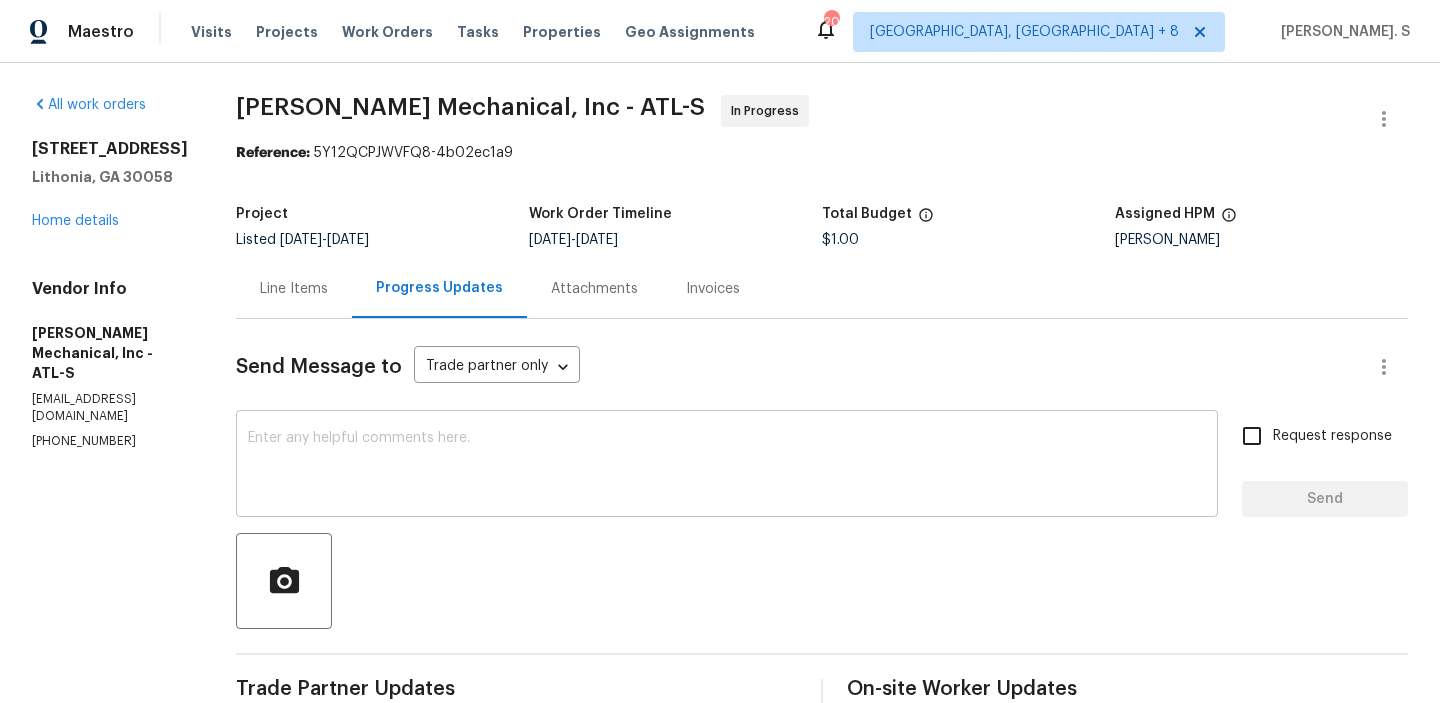 click at bounding box center (727, 466) 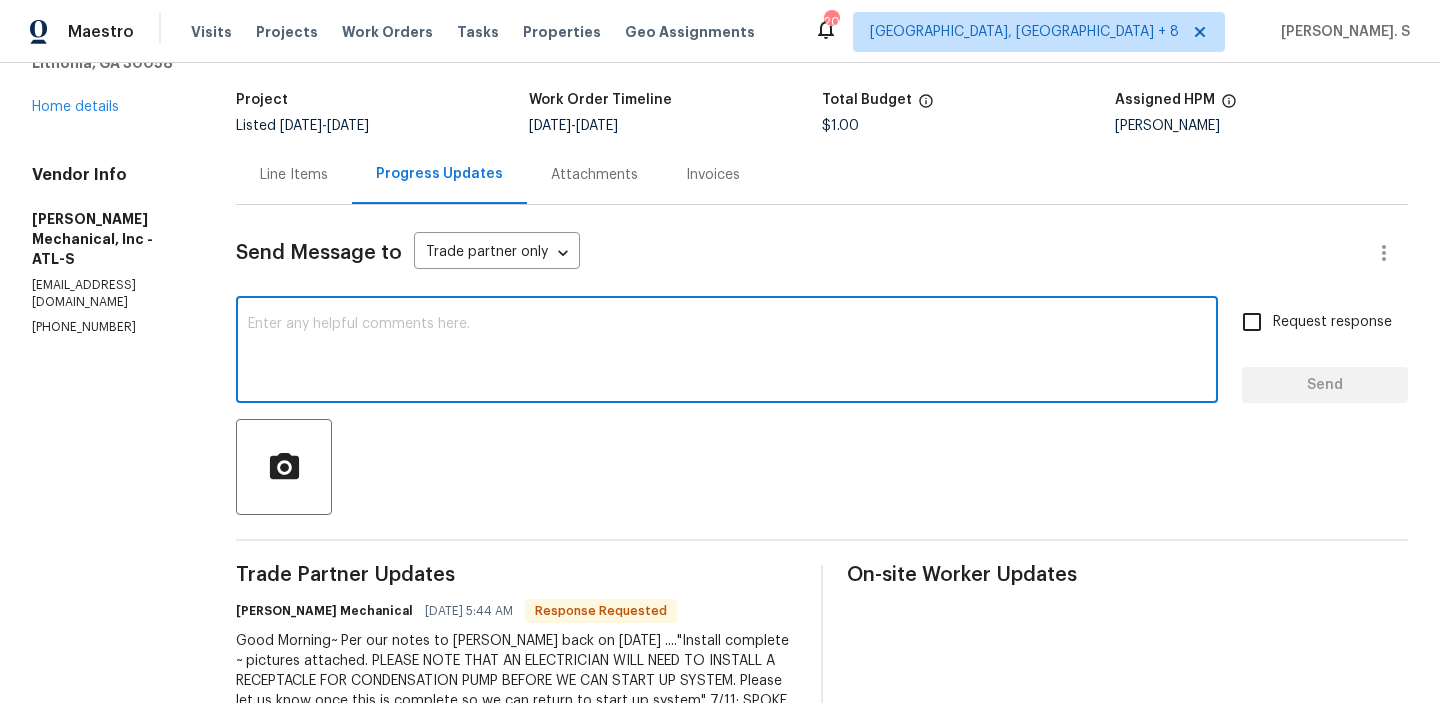scroll, scrollTop: 362, scrollLeft: 0, axis: vertical 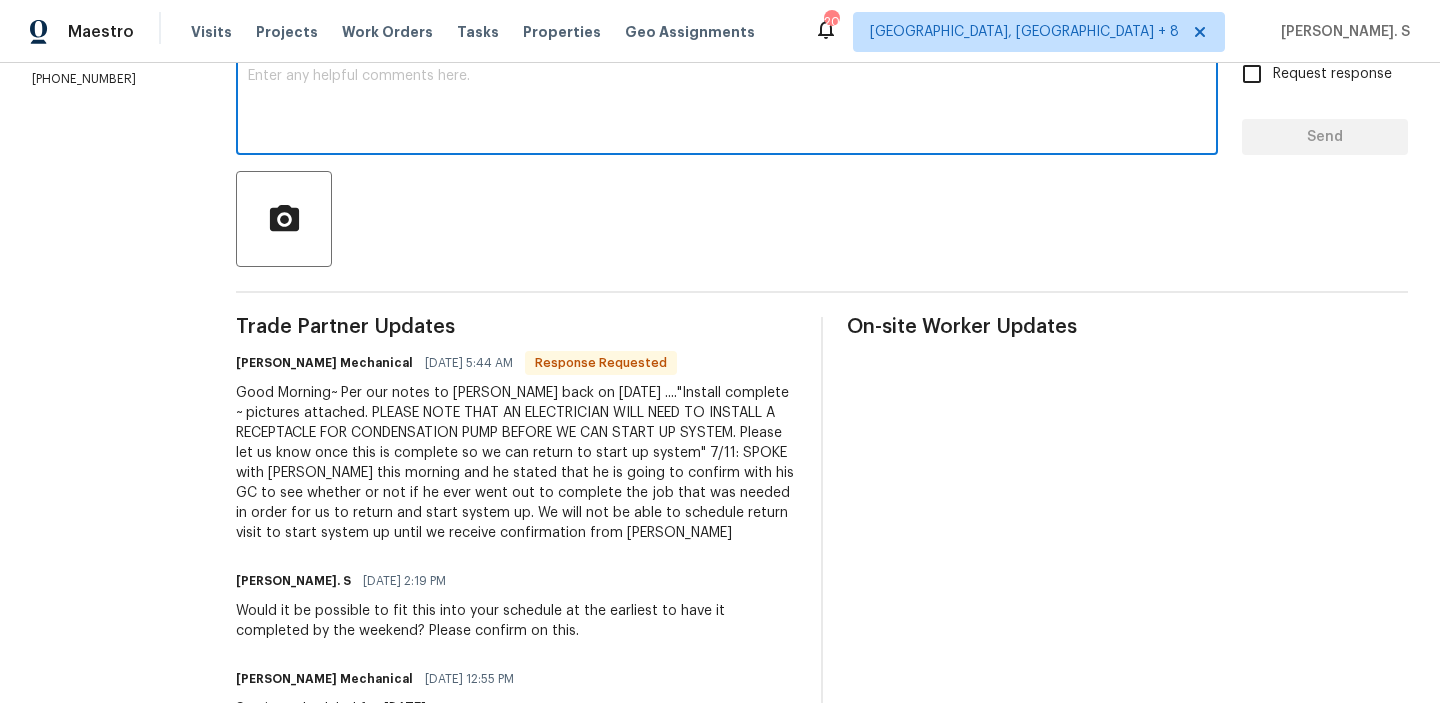 click on "Good Morning~
Per our notes to Ryan back on JUNE 12TH ...."Install complete ~ pictures attached. PLEASE NOTE THAT AN ELECTRICIAN WILL NEED TO INSTALL A RECEPTACLE FOR CONDENSATION PUMP BEFORE WE CAN START UP SYSTEM. Please let us know once this is complete so we can return to start up system"
7/11: SPOKE with Ryan this morning and he stated that he is going to confirm with his GC to see whether or not if he ever went out to complete the job that was needed in order for us to return and start system up.
We will not be able to schedule return visit to start system up until we receive confirmation from Ryan" at bounding box center (516, 463) 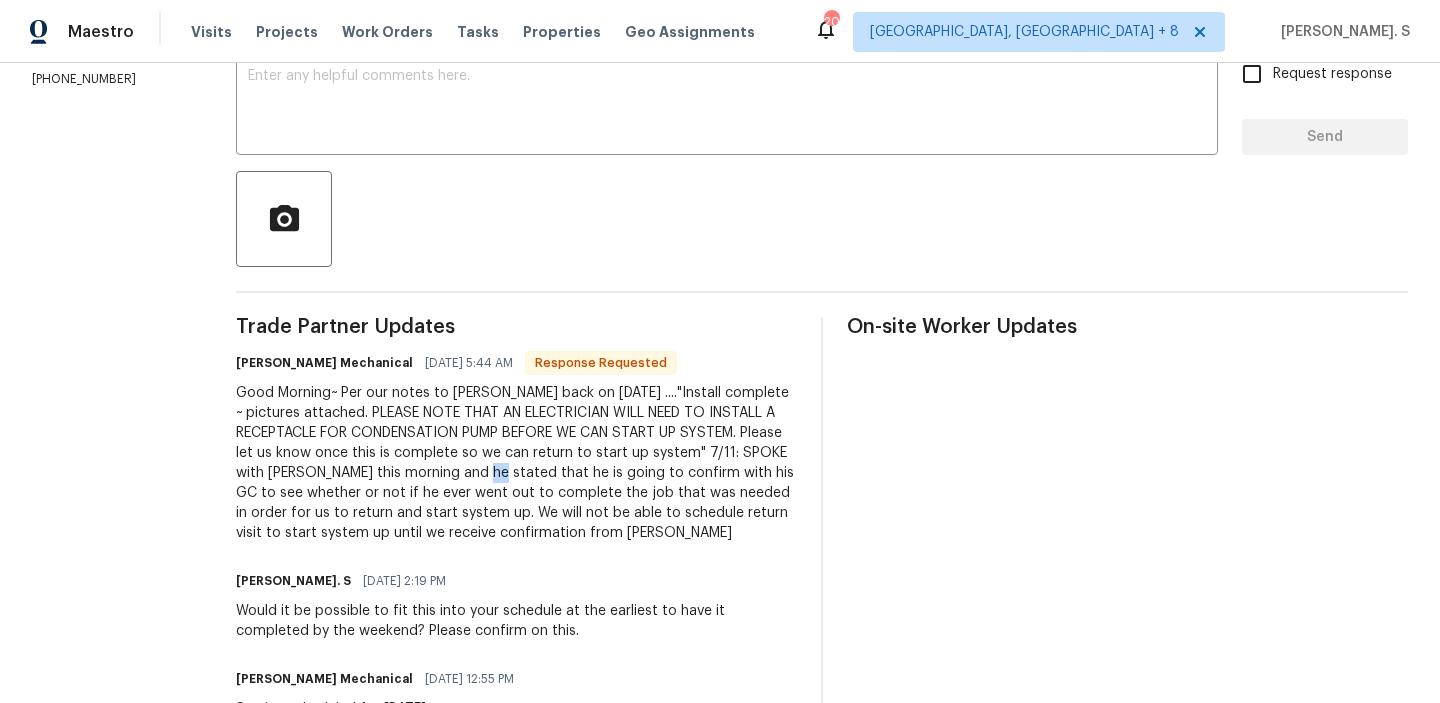 click on "Good Morning~
Per our notes to Ryan back on JUNE 12TH ...."Install complete ~ pictures attached. PLEASE NOTE THAT AN ELECTRICIAN WILL NEED TO INSTALL A RECEPTACLE FOR CONDENSATION PUMP BEFORE WE CAN START UP SYSTEM. Please let us know once this is complete so we can return to start up system"
7/11: SPOKE with Ryan this morning and he stated that he is going to confirm with his GC to see whether or not if he ever went out to complete the job that was needed in order for us to return and start system up.
We will not be able to schedule return visit to start system up until we receive confirmation from Ryan" at bounding box center (516, 463) 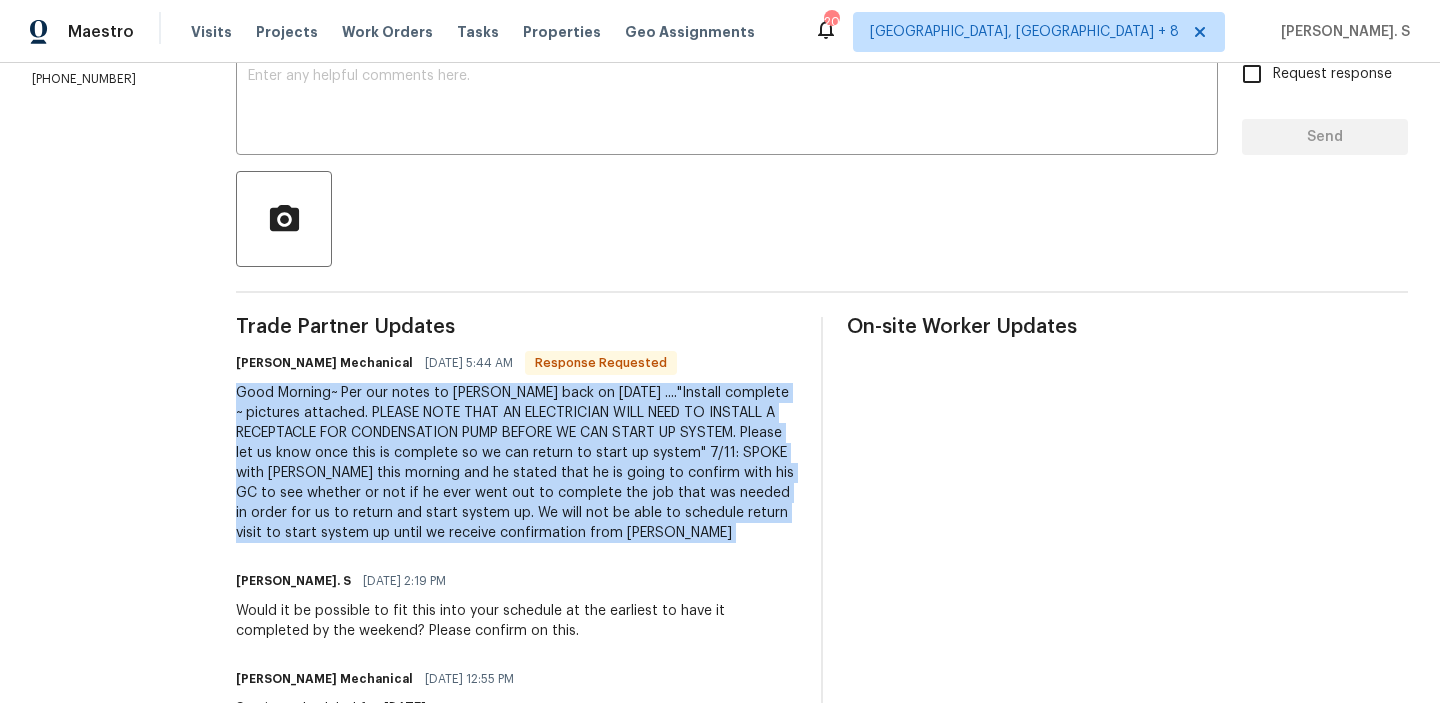 copy on "Good Morning~
Per our notes to Ryan back on JUNE 12TH ...."Install complete ~ pictures attached. PLEASE NOTE THAT AN ELECTRICIAN WILL NEED TO INSTALL A RECEPTACLE FOR CONDENSATION PUMP BEFORE WE CAN START UP SYSTEM. Please let us know once this is complete so we can return to start up system"
7/11: SPOKE with Ryan this morning and he stated that he is going to confirm with his GC to see whether or not if he ever went out to complete the job that was needed in order for us to return and start system up.
We will not be able to schedule return visit to start system up until we receive confirmation from Ryan" 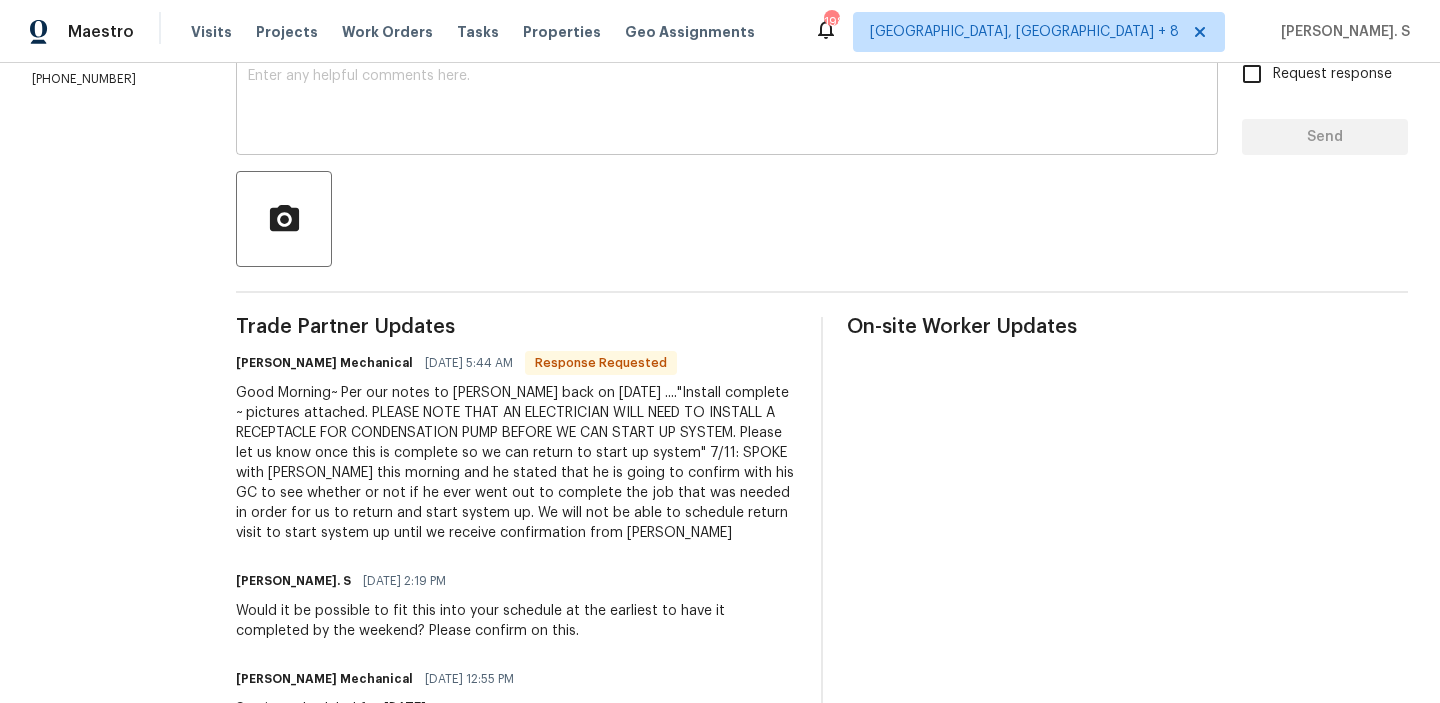 click at bounding box center [727, 104] 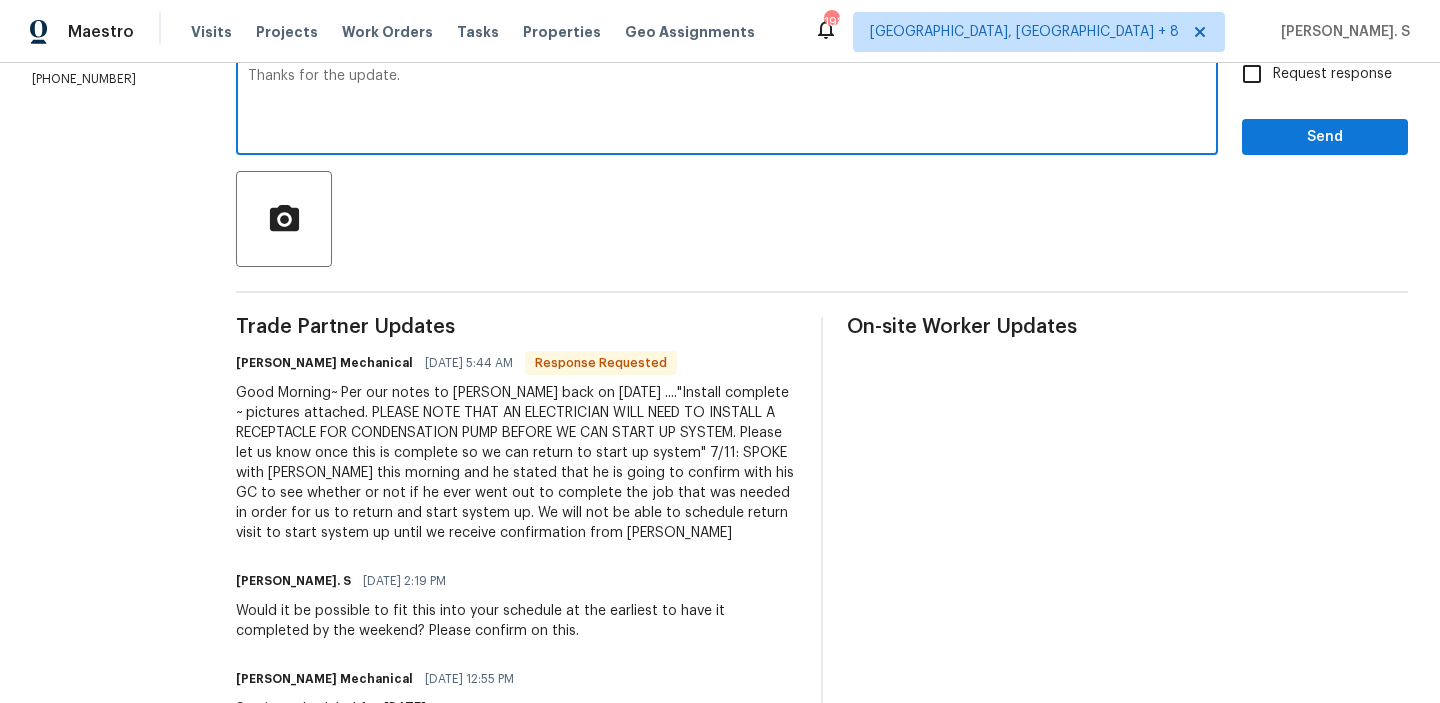 type on "Thanks for the update." 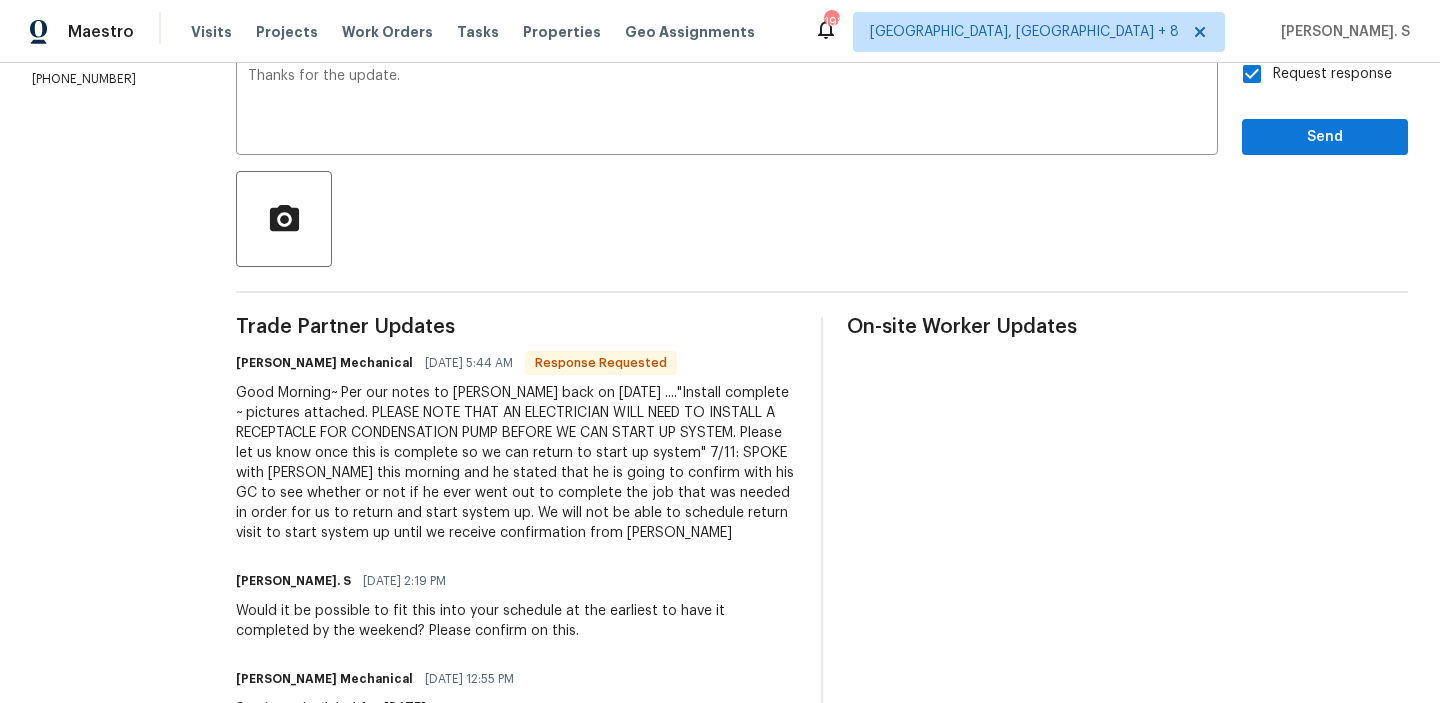 scroll, scrollTop: 352, scrollLeft: 0, axis: vertical 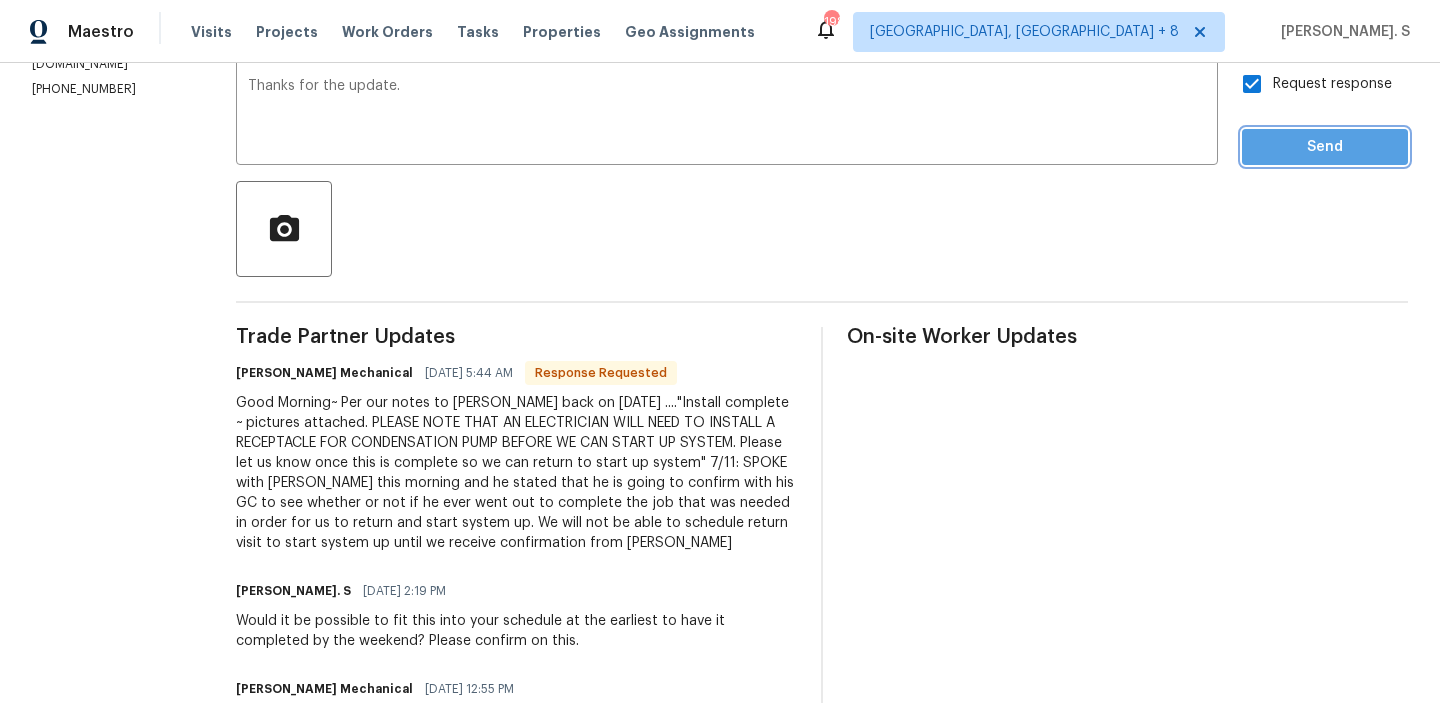 click on "Send" at bounding box center [1325, 147] 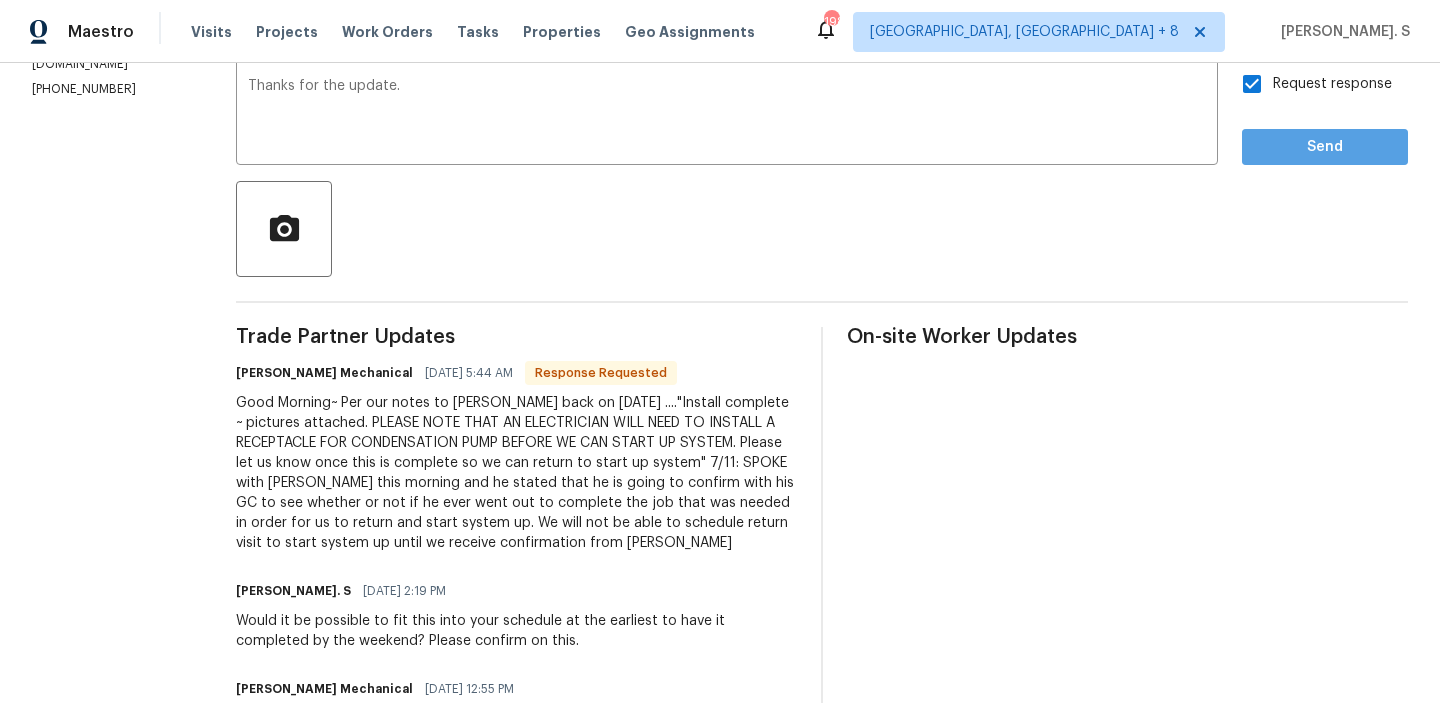 scroll, scrollTop: 44, scrollLeft: 0, axis: vertical 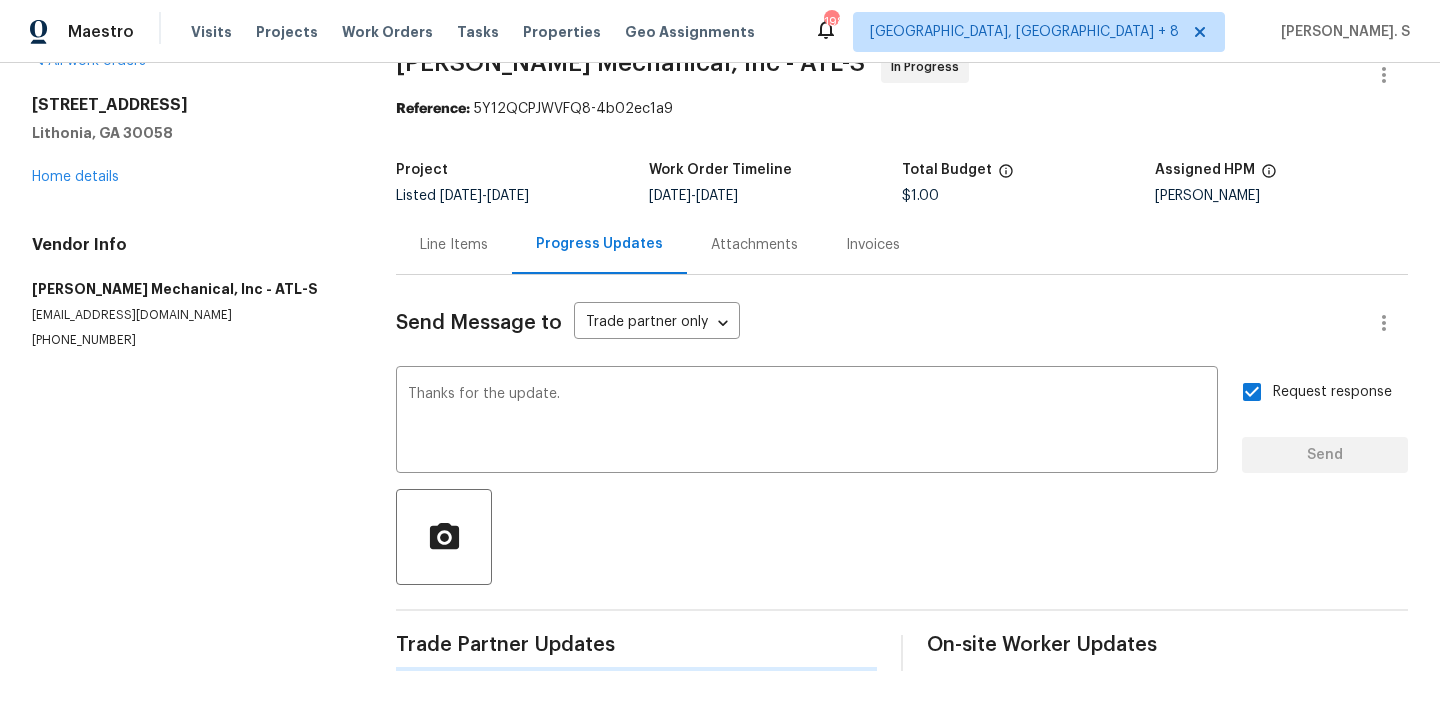 type 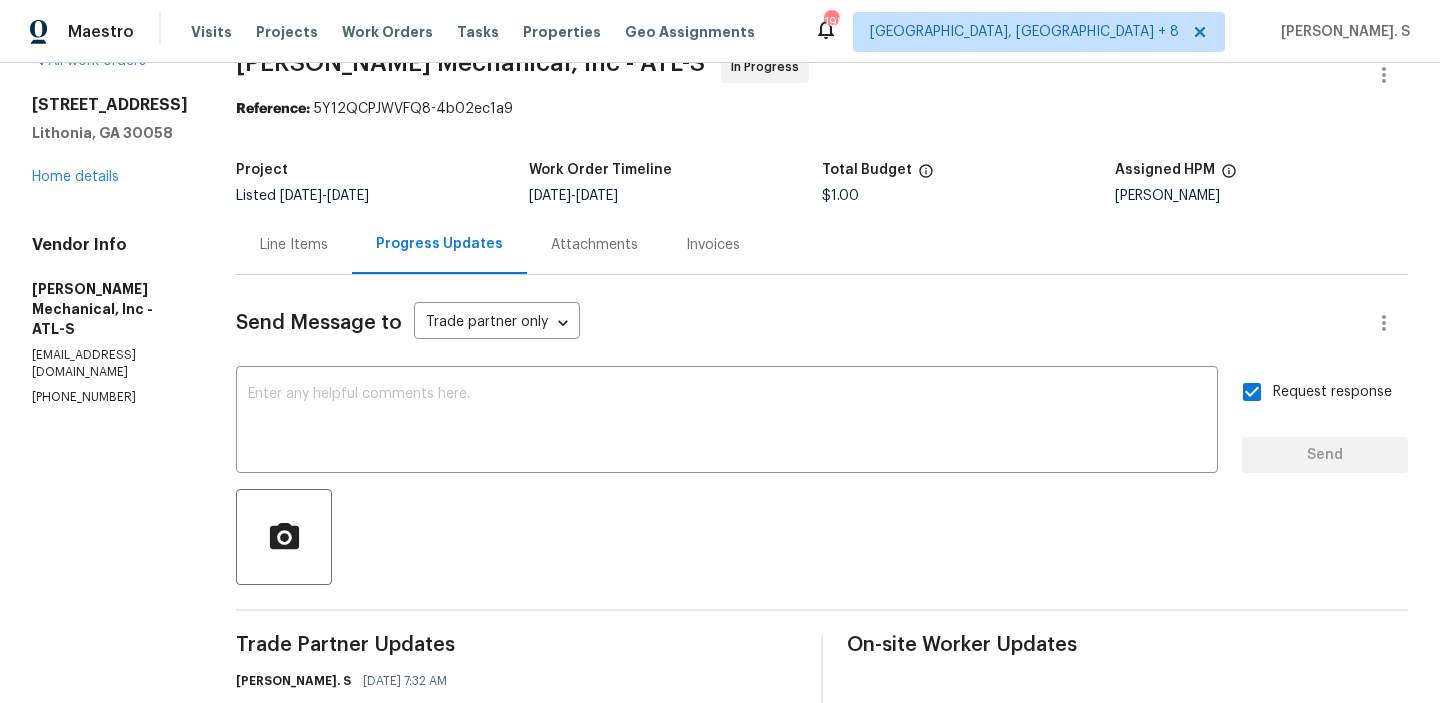 scroll, scrollTop: 352, scrollLeft: 0, axis: vertical 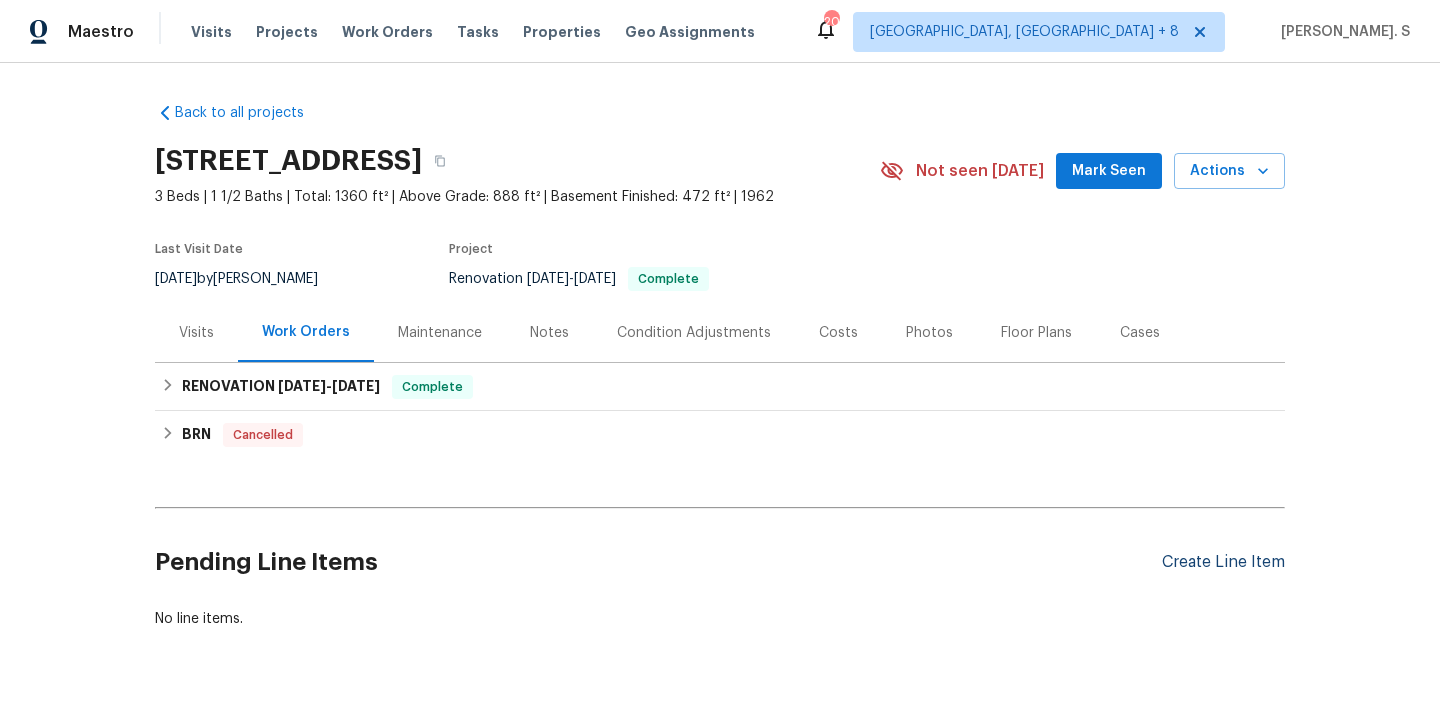 click on "Create Line Item" at bounding box center (1223, 562) 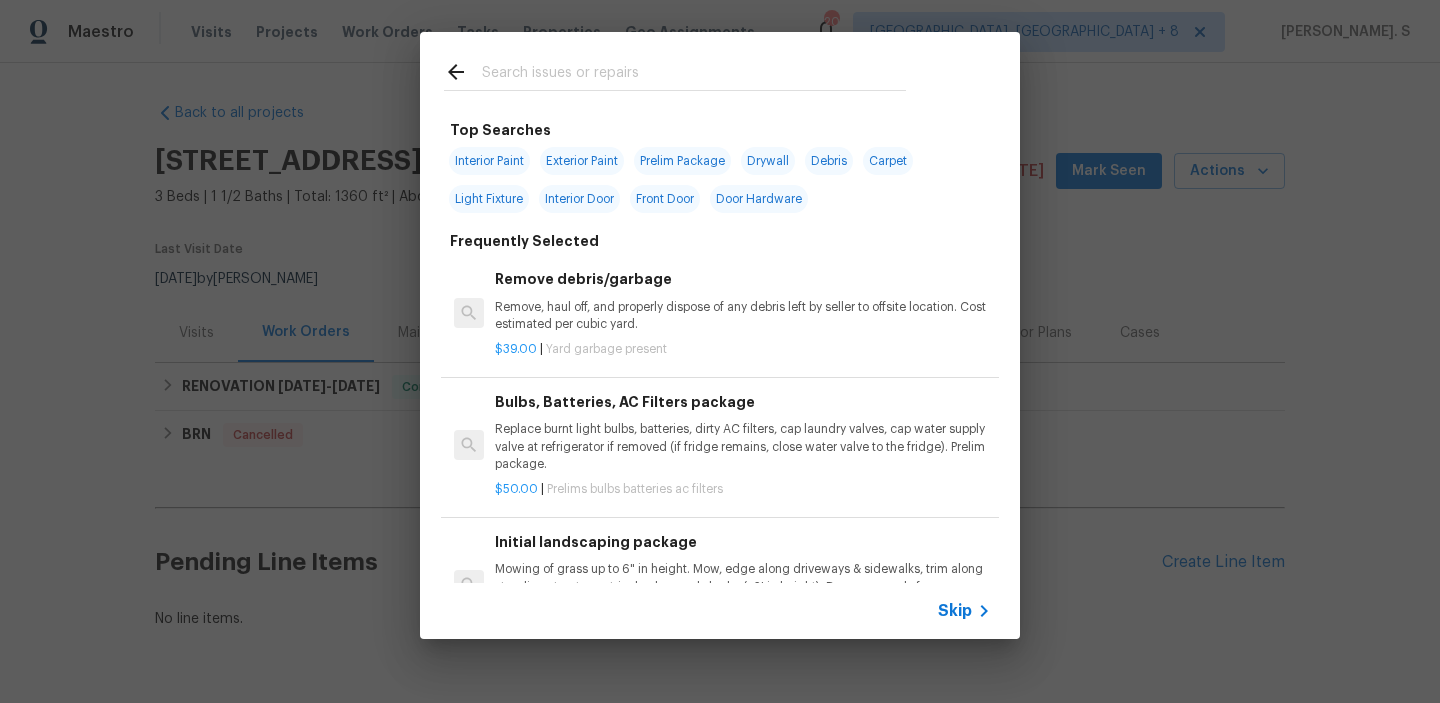 click on "Bulbs, Batteries, AC Filters package" at bounding box center (743, 402) 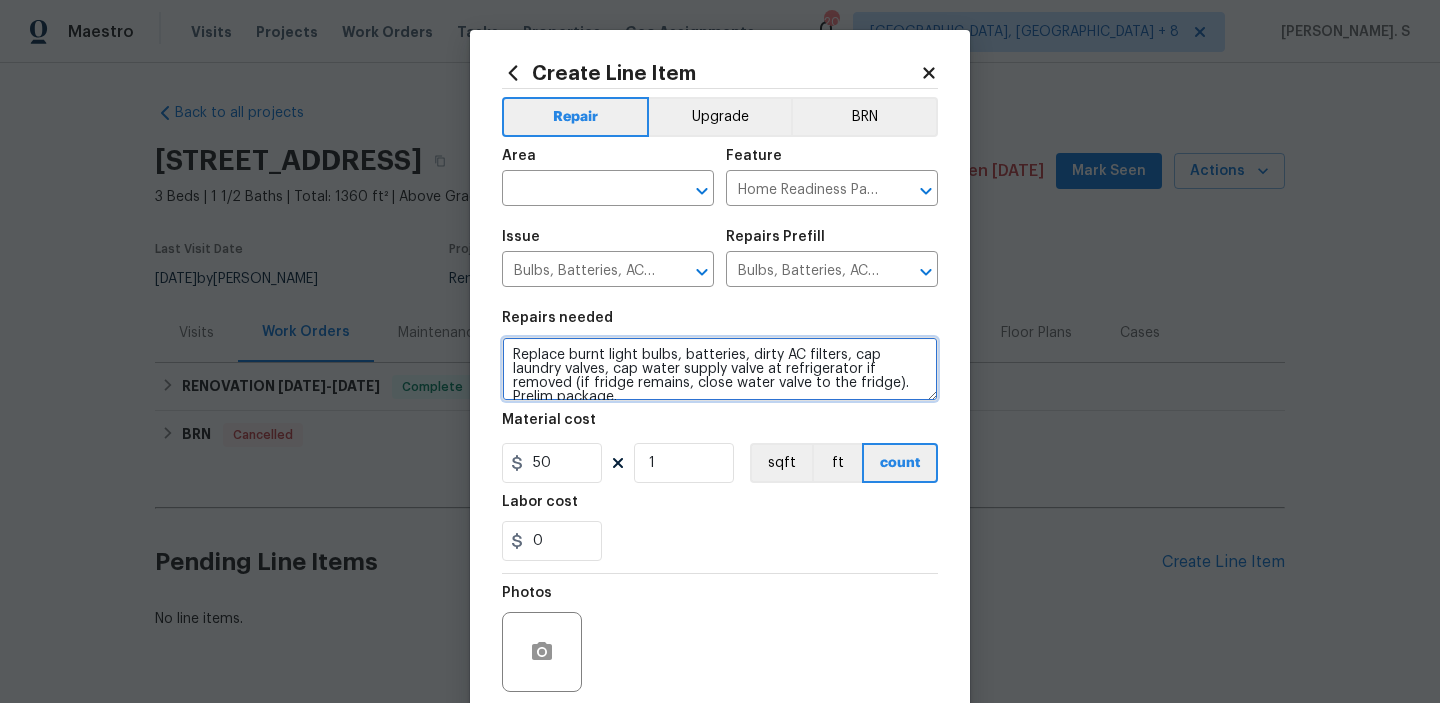 click on "Replace burnt light bulbs, batteries, dirty AC filters, cap laundry valves, cap water supply valve at refrigerator if removed (if fridge remains, close water valve to the fridge). Prelim package." at bounding box center [720, 369] 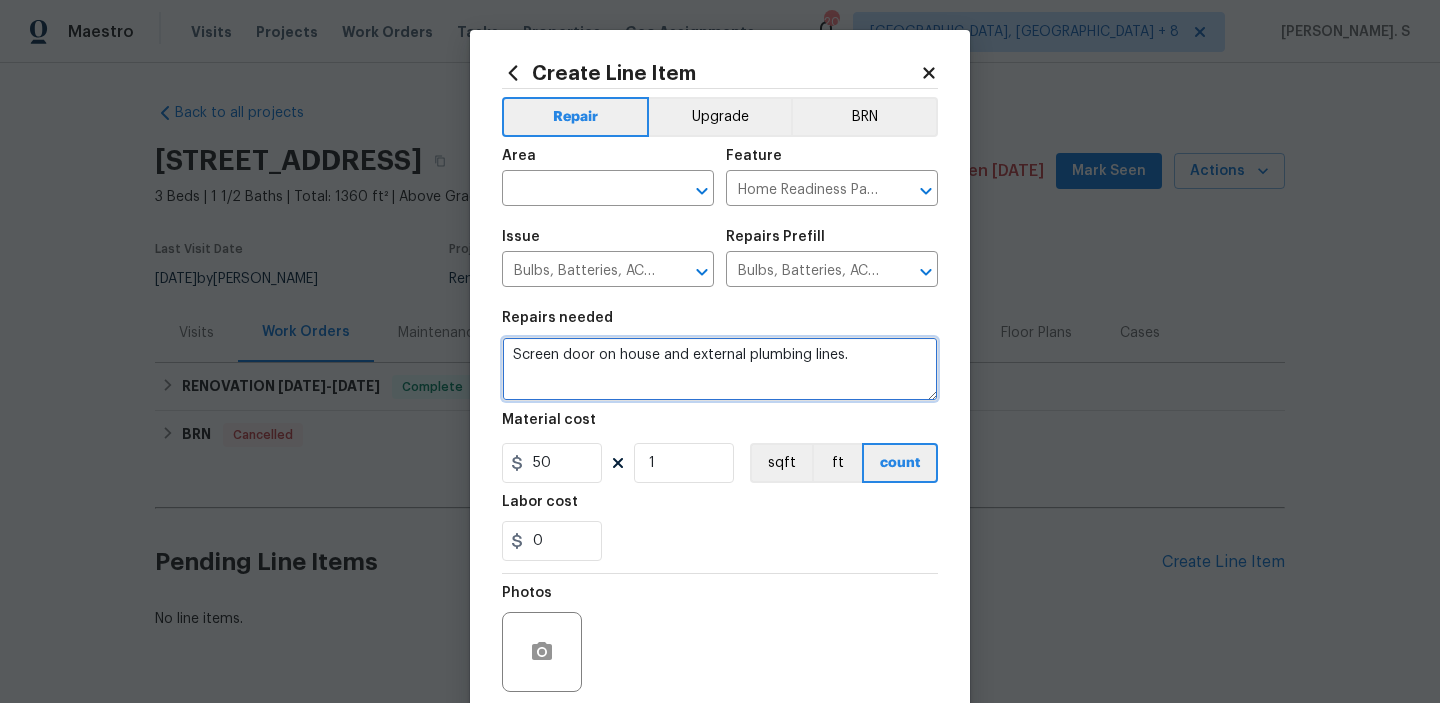 type on "Screen door on house and external plumbing lines." 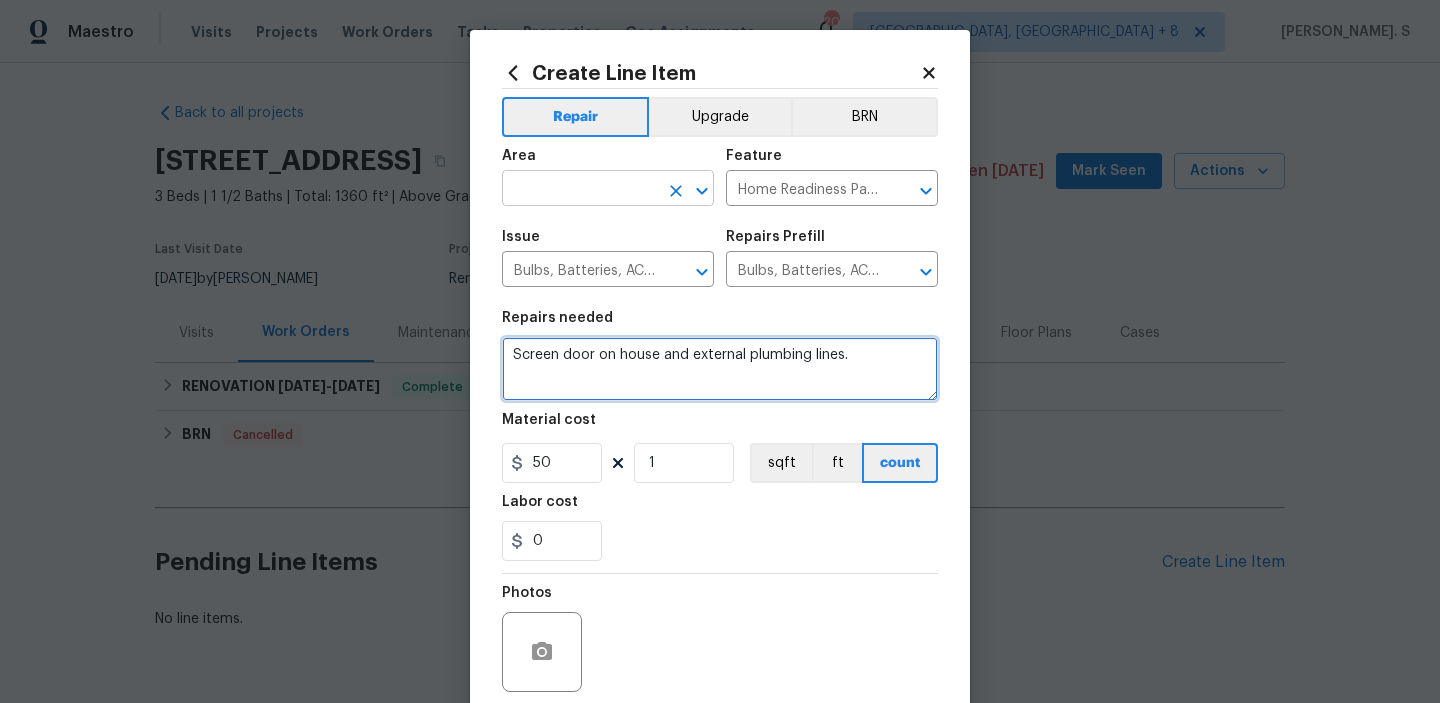 click 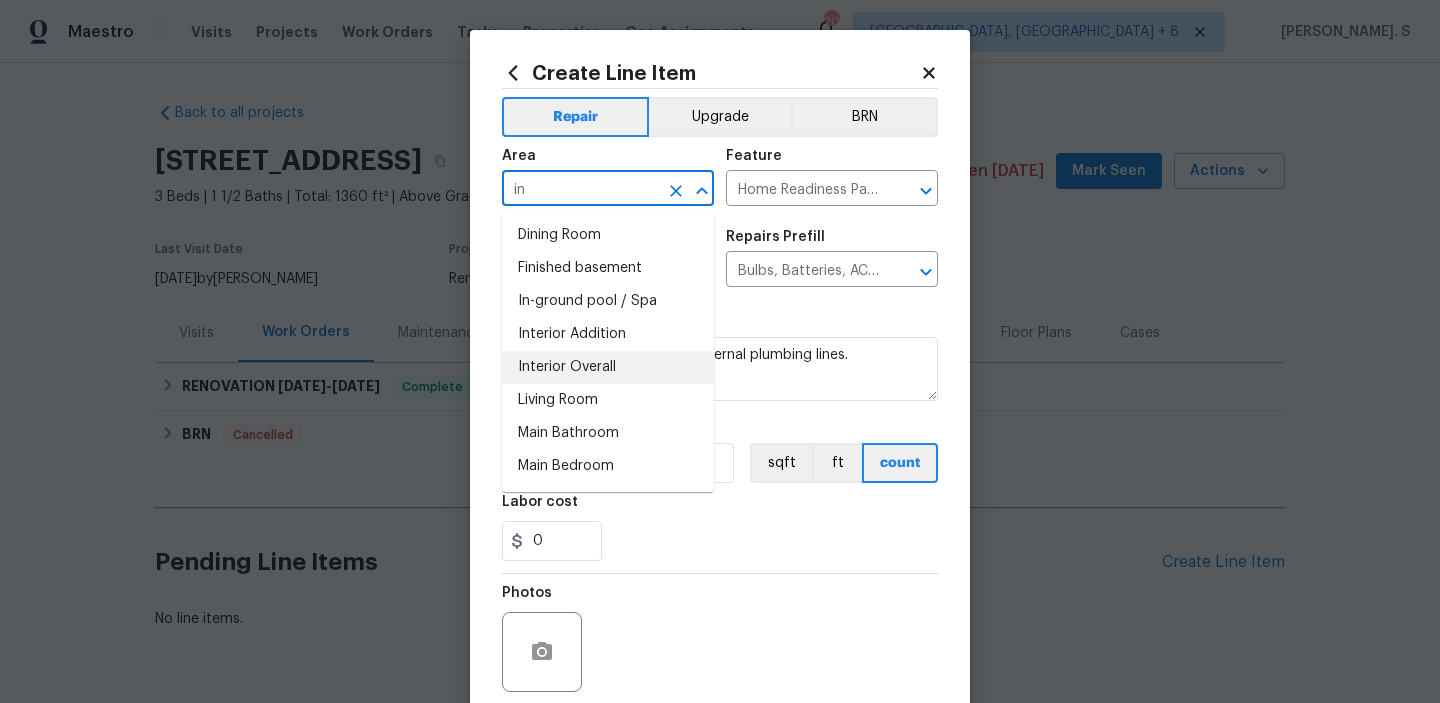 click on "Interior Overall" at bounding box center (608, 367) 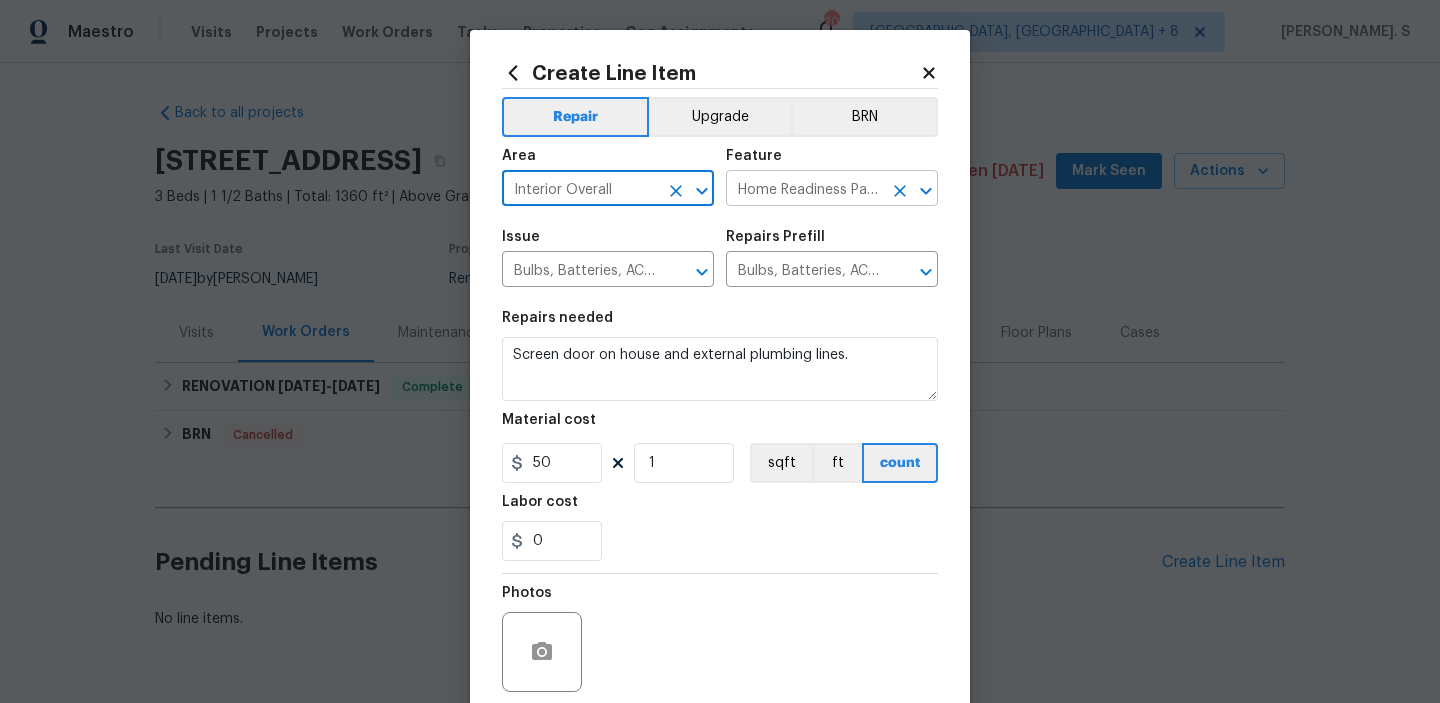 click 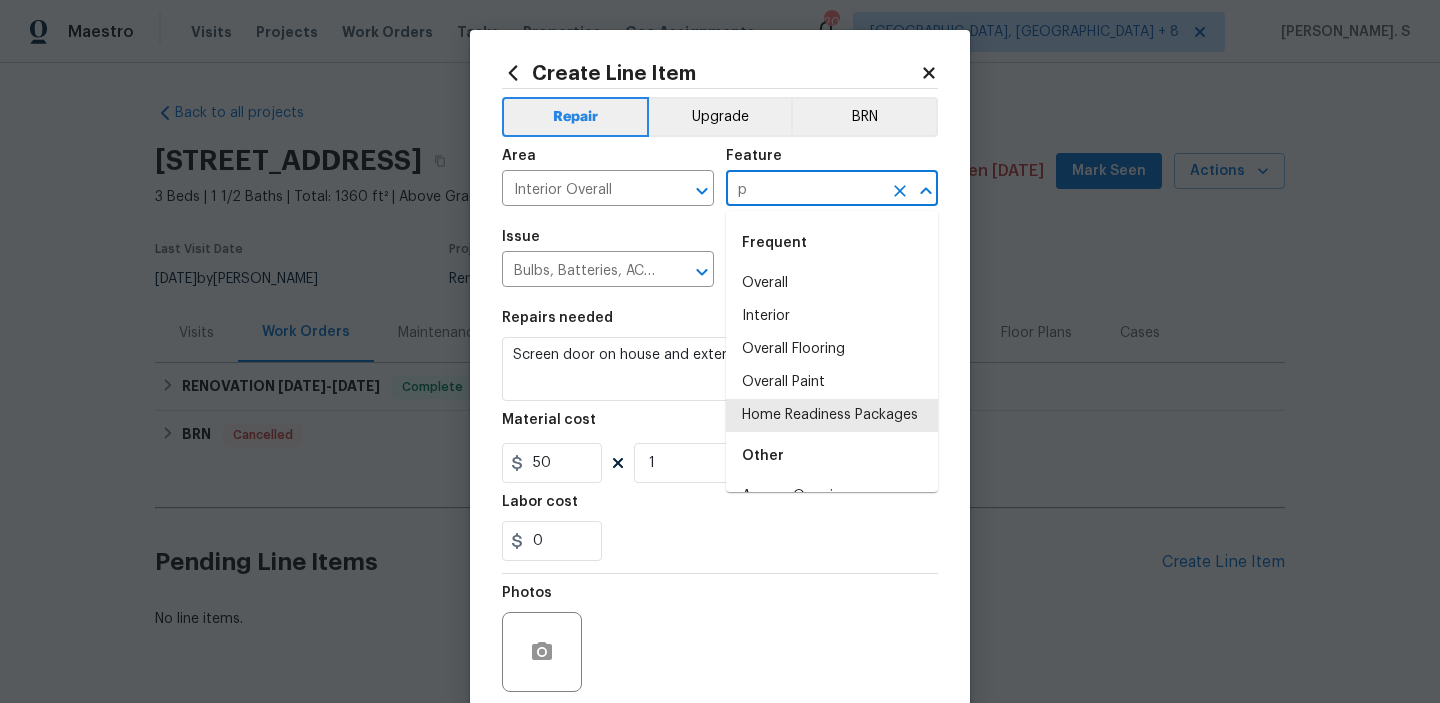 scroll, scrollTop: 0, scrollLeft: 0, axis: both 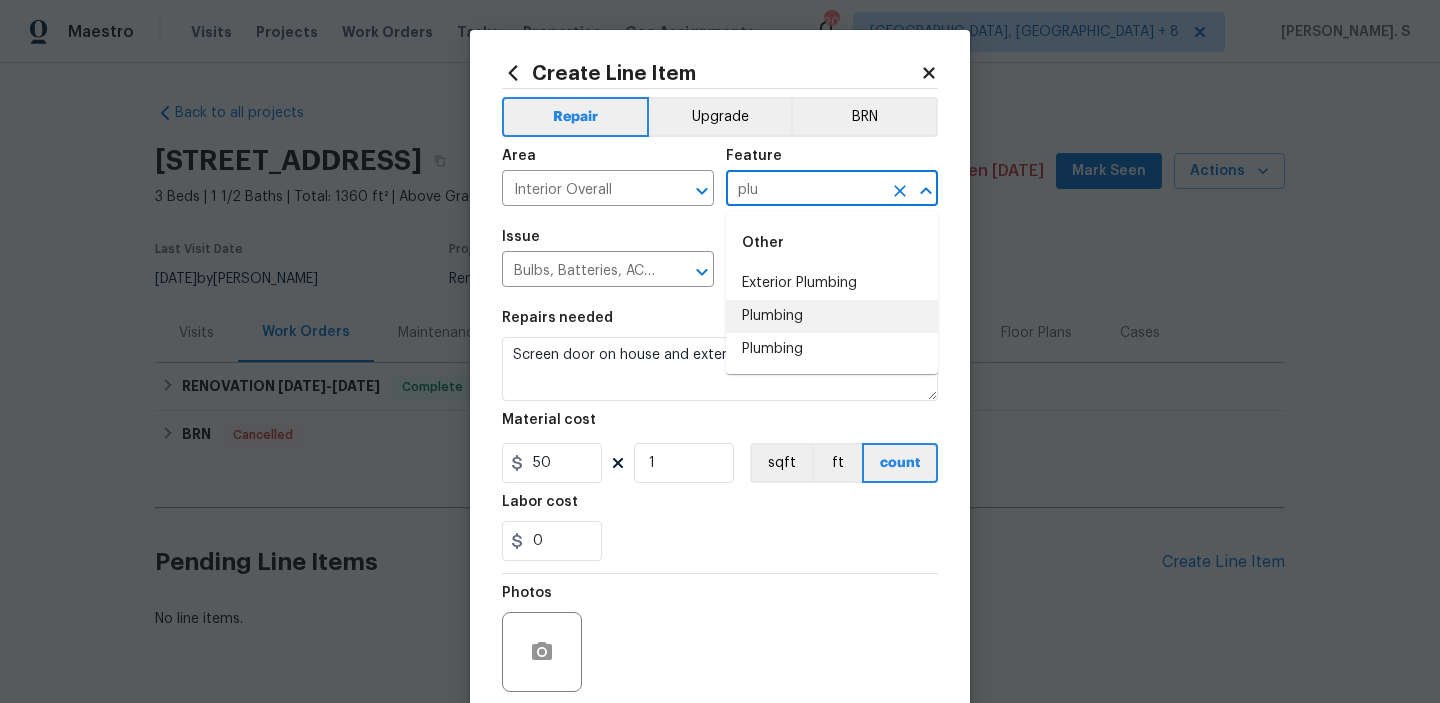click on "Plumbing" at bounding box center [832, 316] 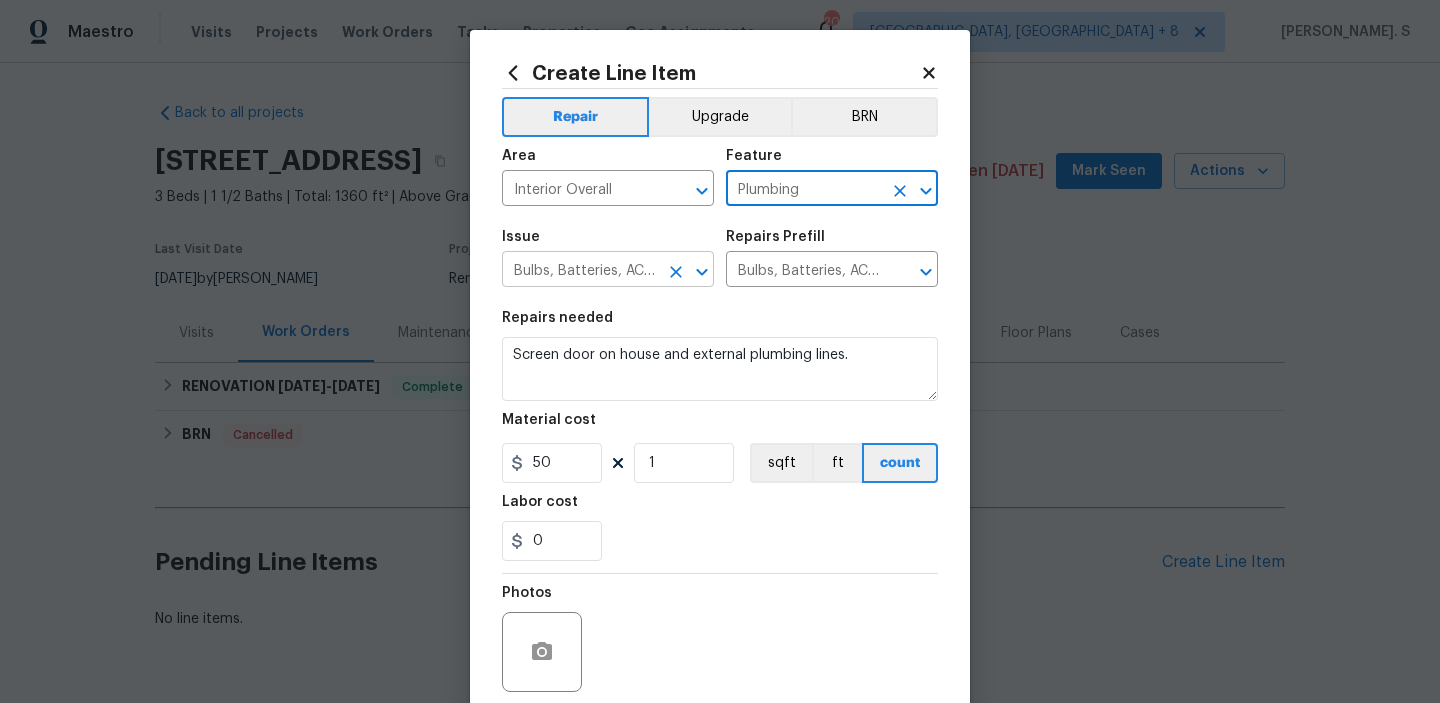 click 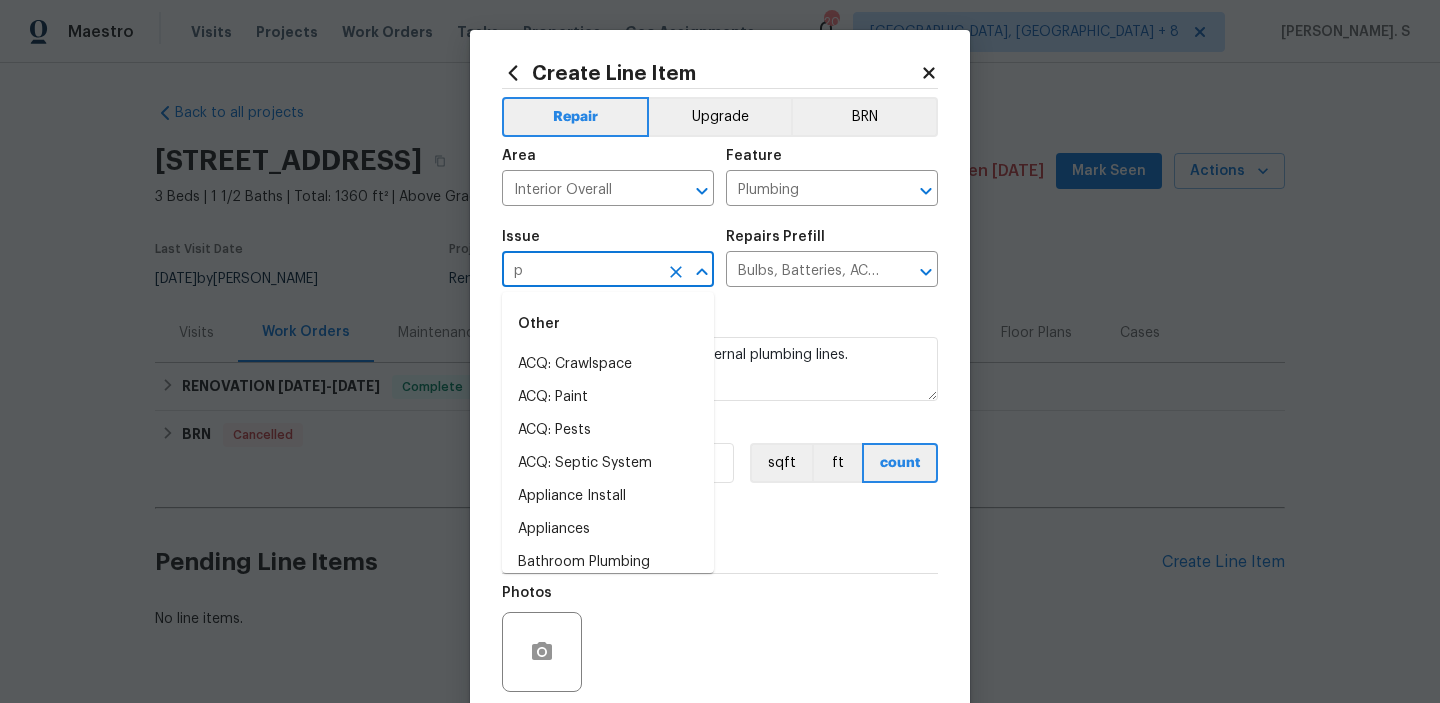 scroll, scrollTop: 0, scrollLeft: 0, axis: both 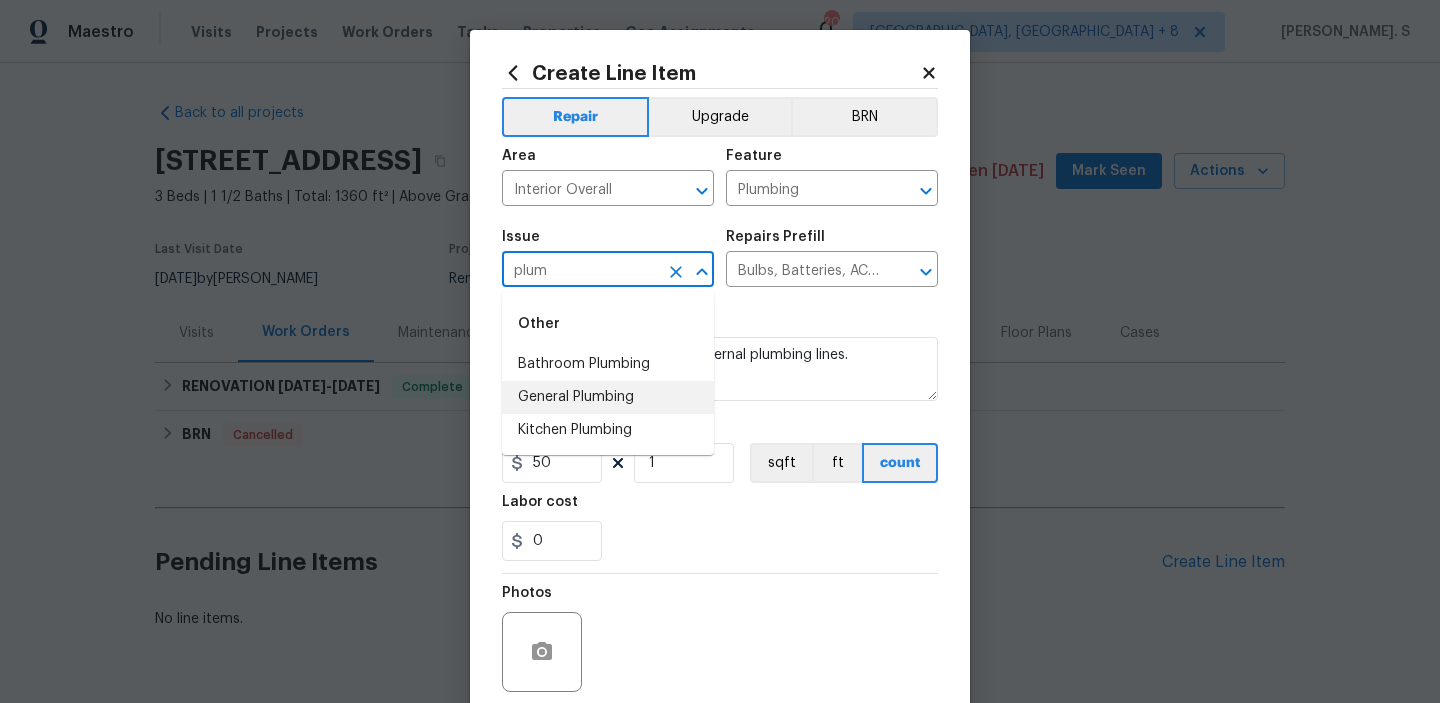 click on "General Plumbing" at bounding box center (608, 397) 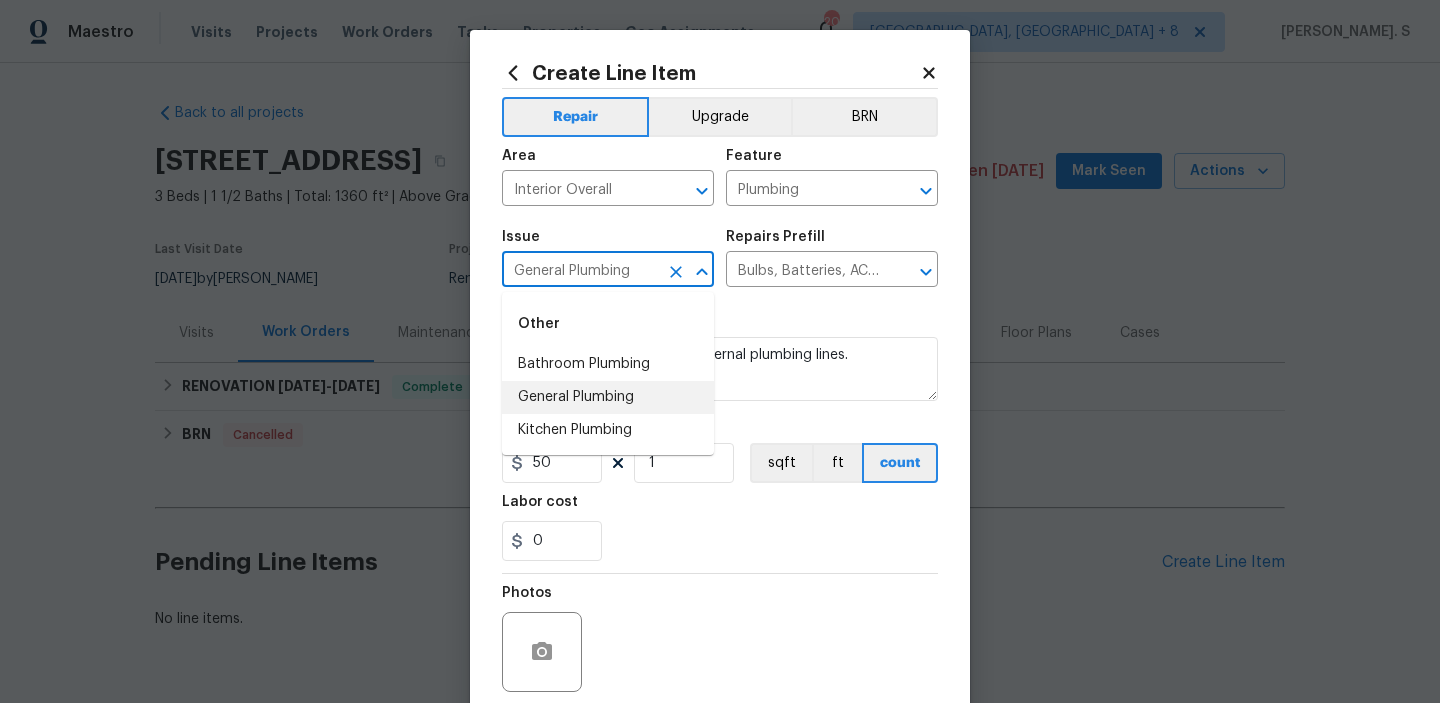 type 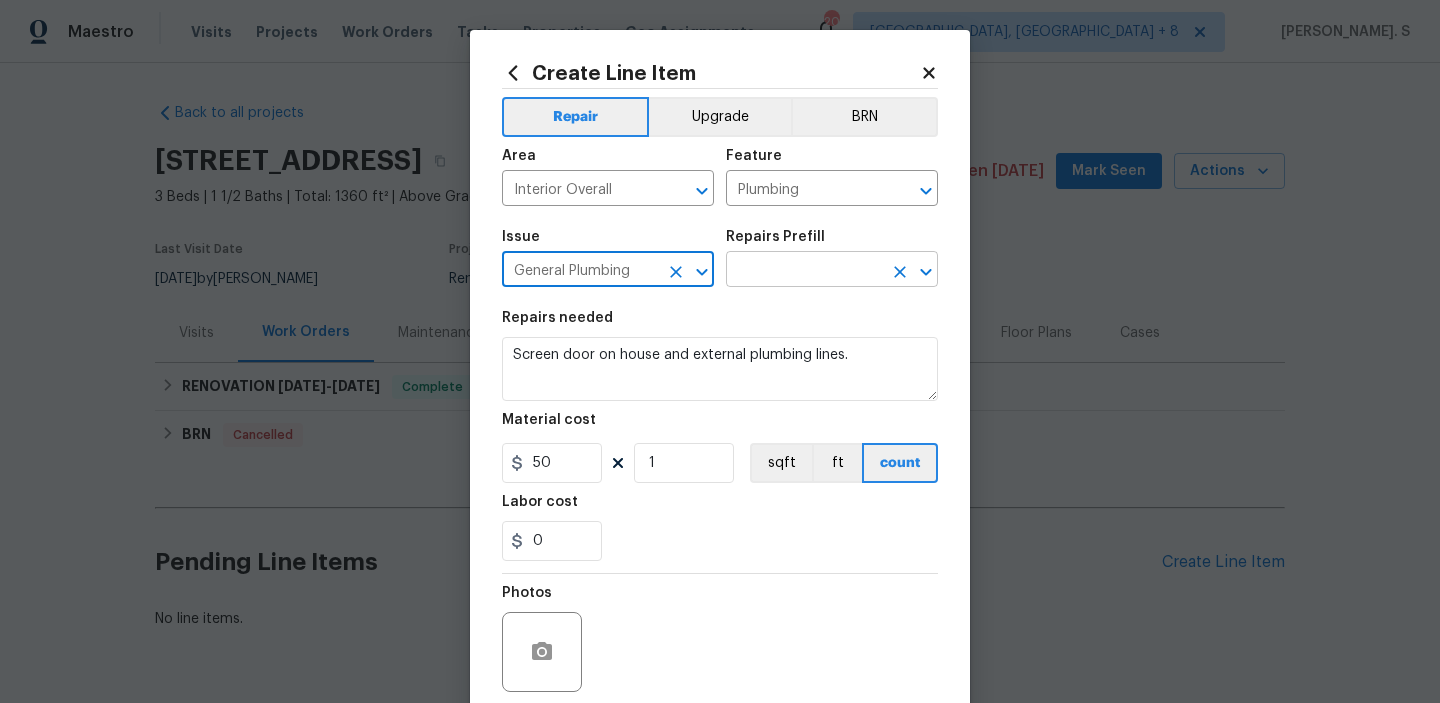 click 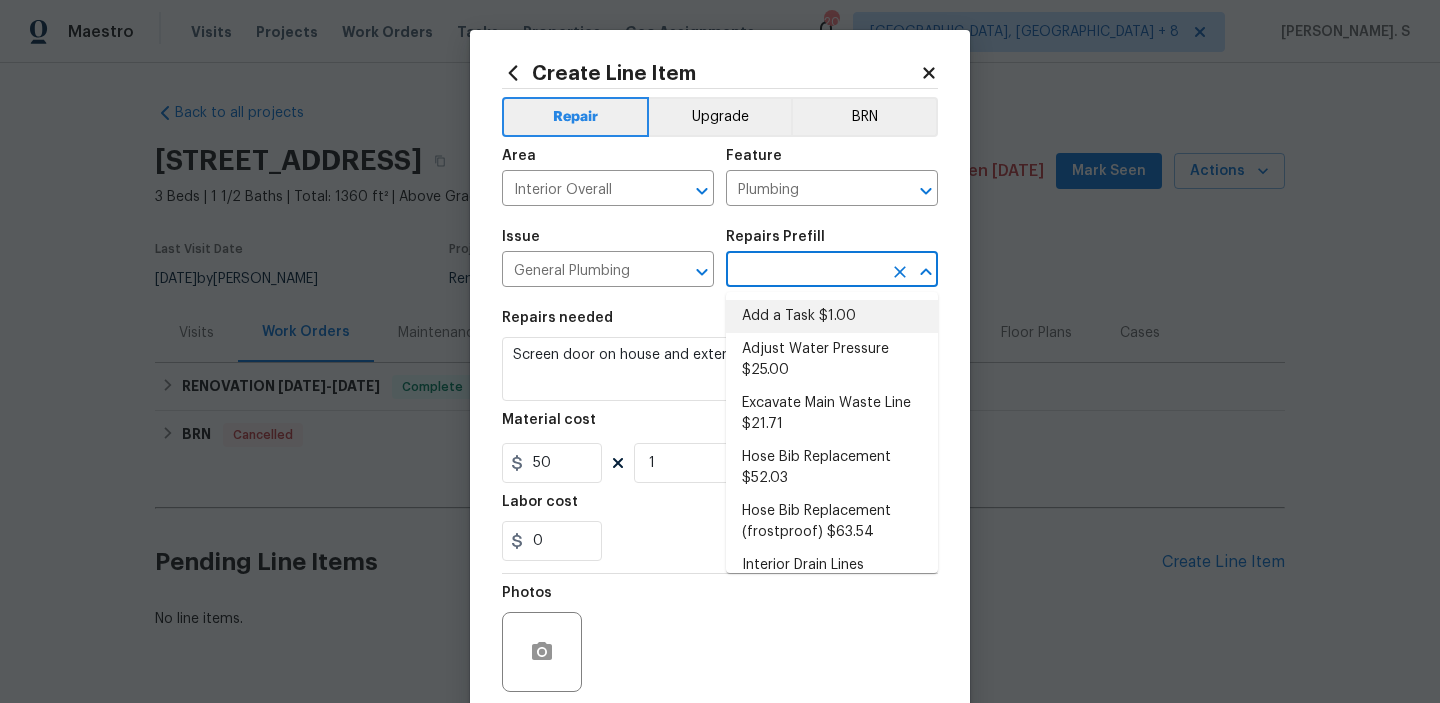 click on "Add a Task $1.00" at bounding box center [832, 316] 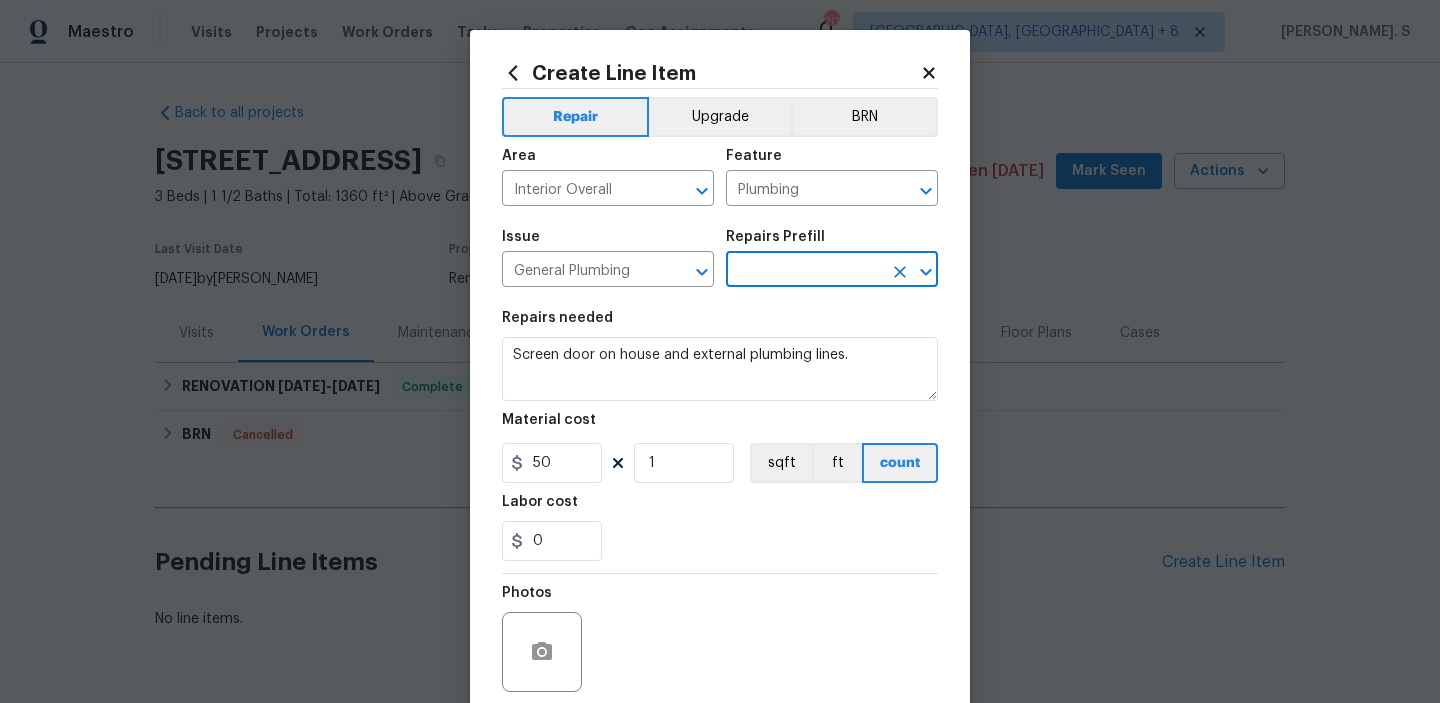 type on "Add a Task $1.00" 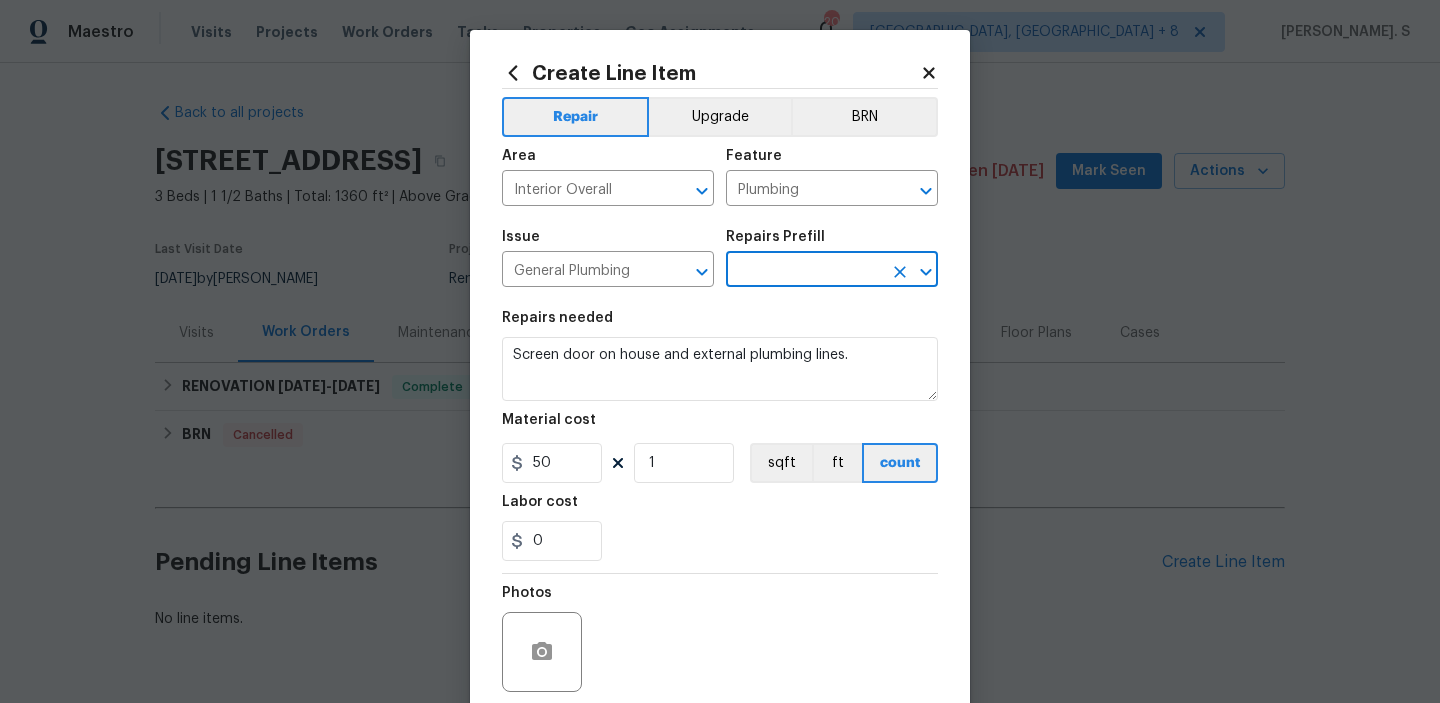 type on "HPM to detail" 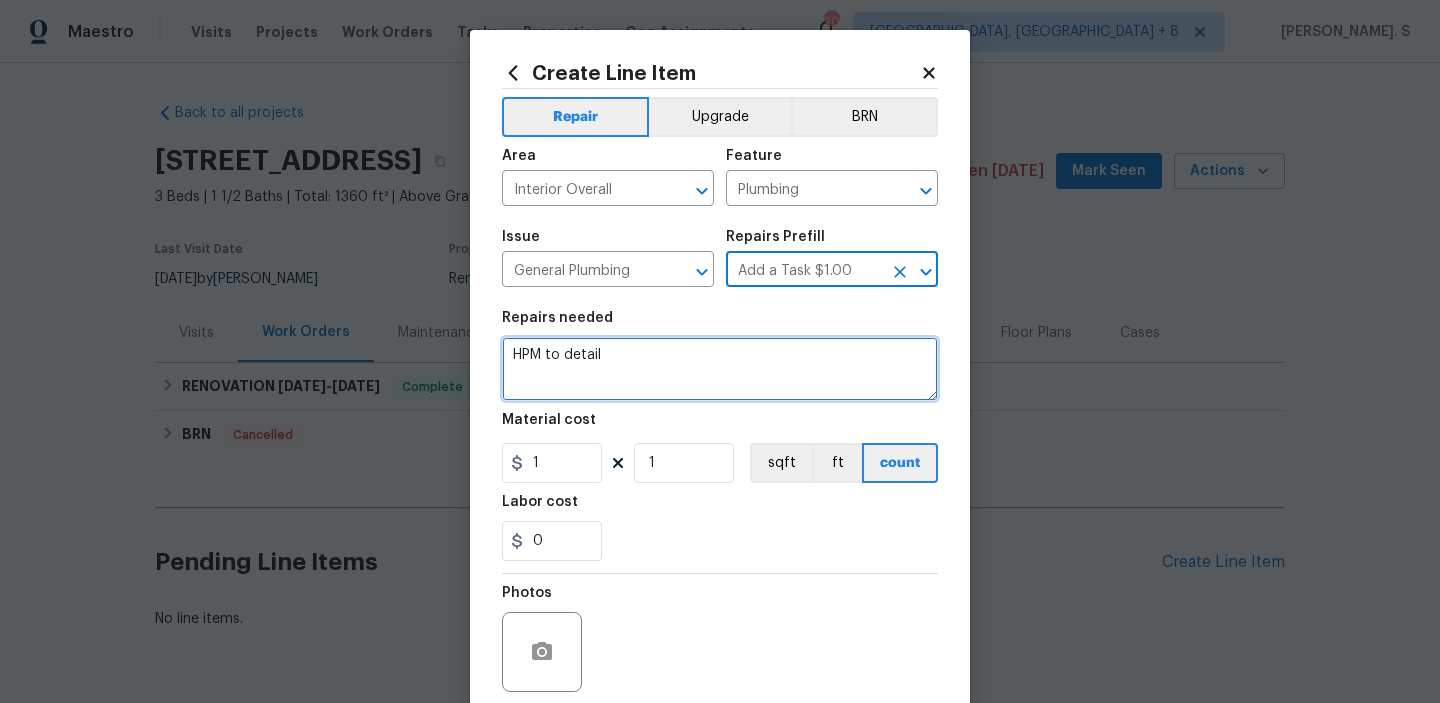 click on "HPM to detail" at bounding box center [720, 369] 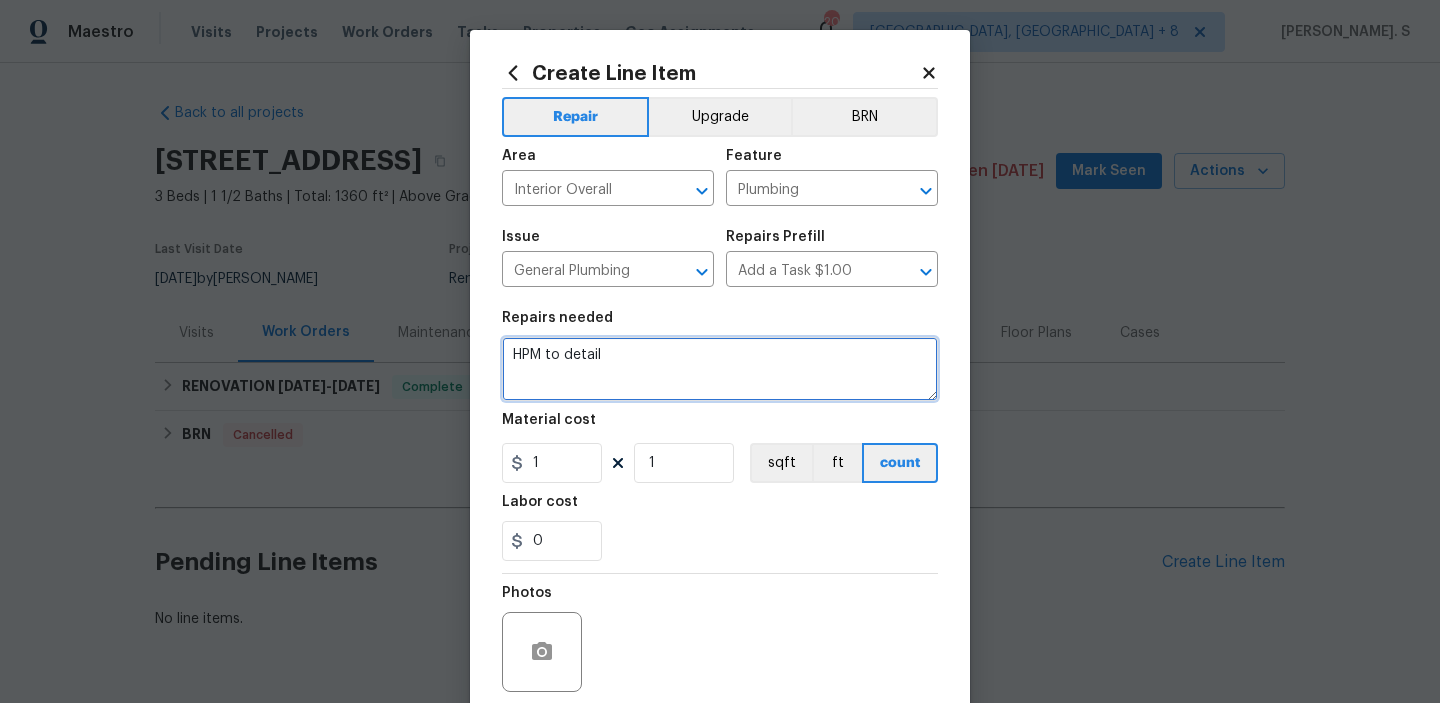click on "HPM to detail" at bounding box center [720, 369] 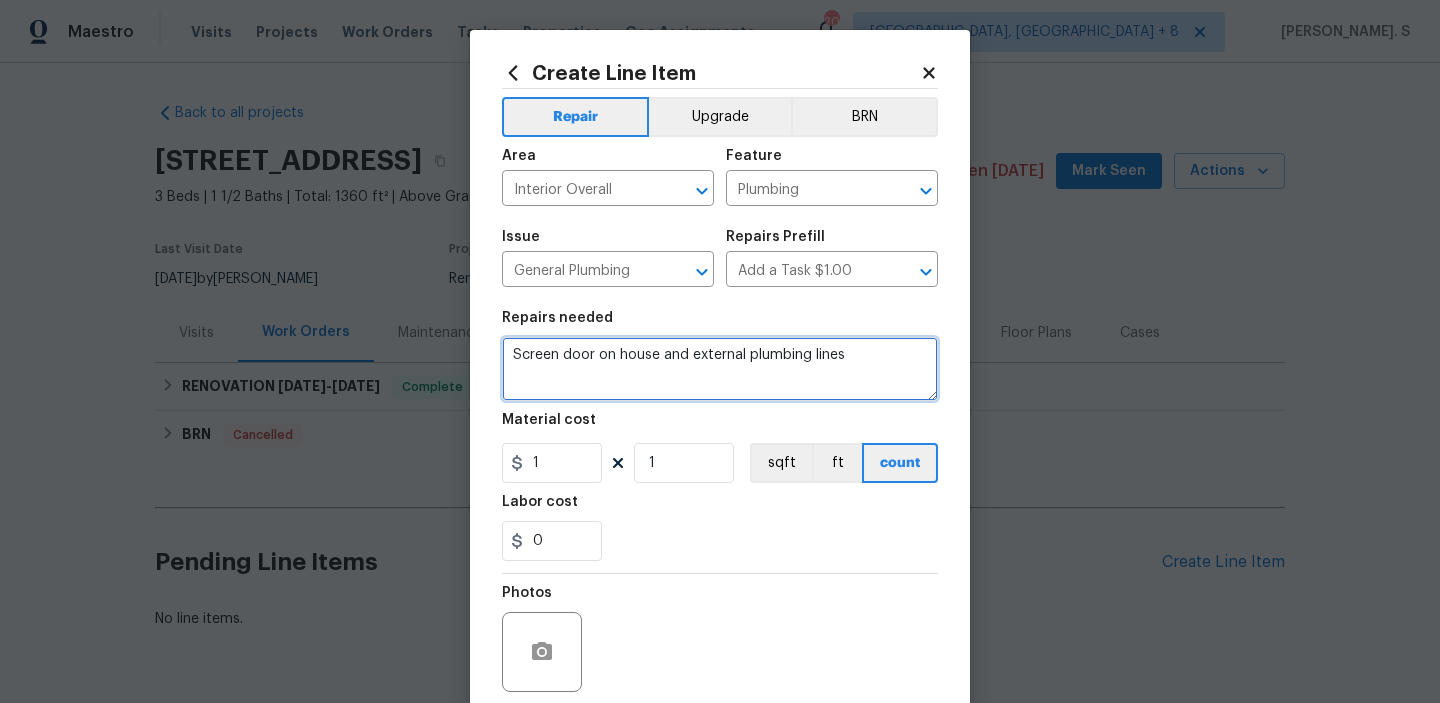 type on "Screen door on house and external plumbing lines" 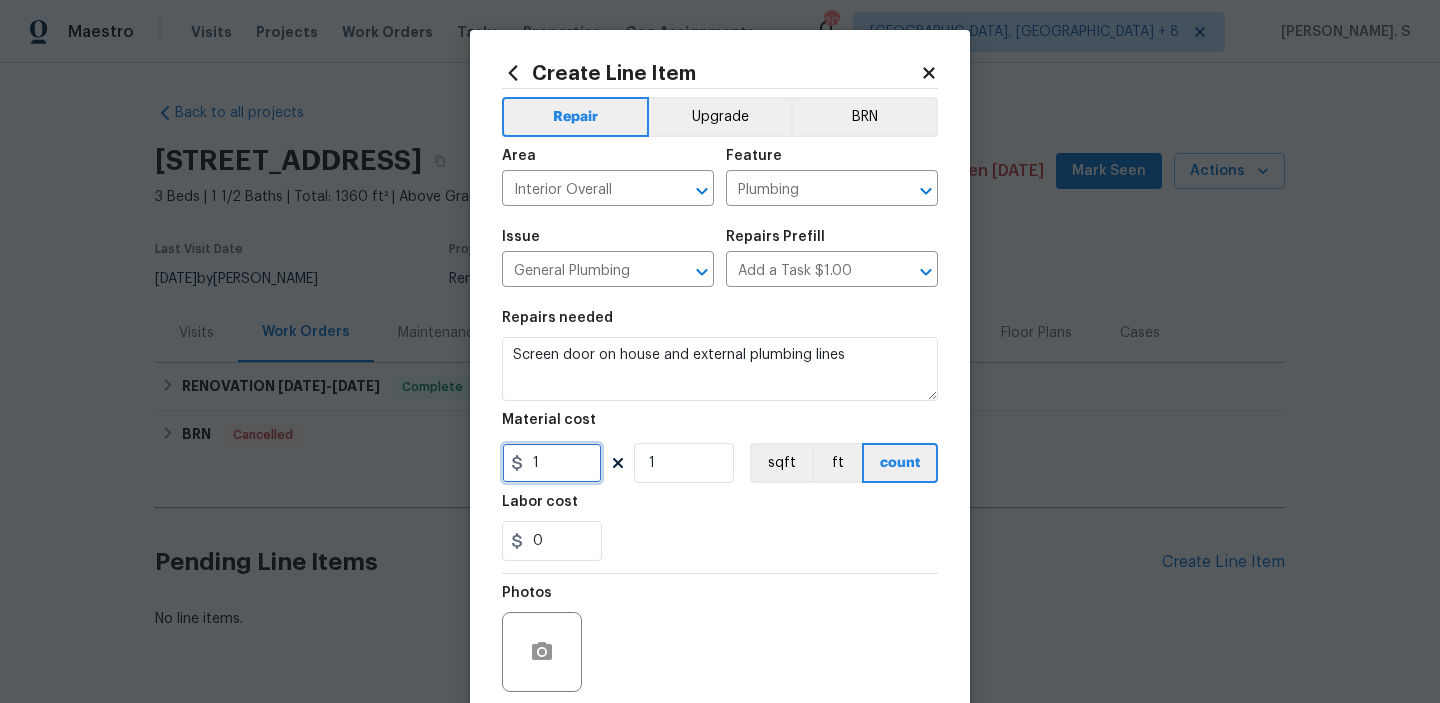 click on "1" at bounding box center (552, 463) 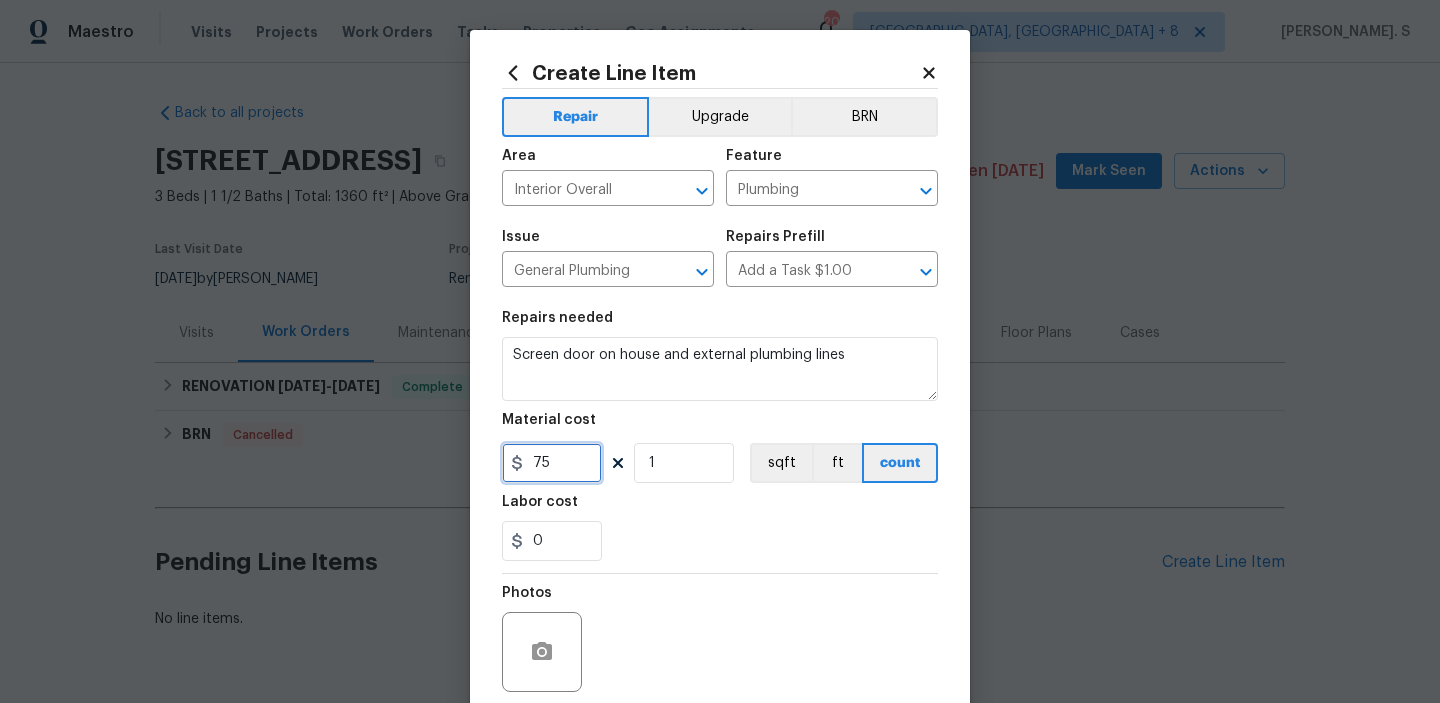 scroll, scrollTop: 159, scrollLeft: 0, axis: vertical 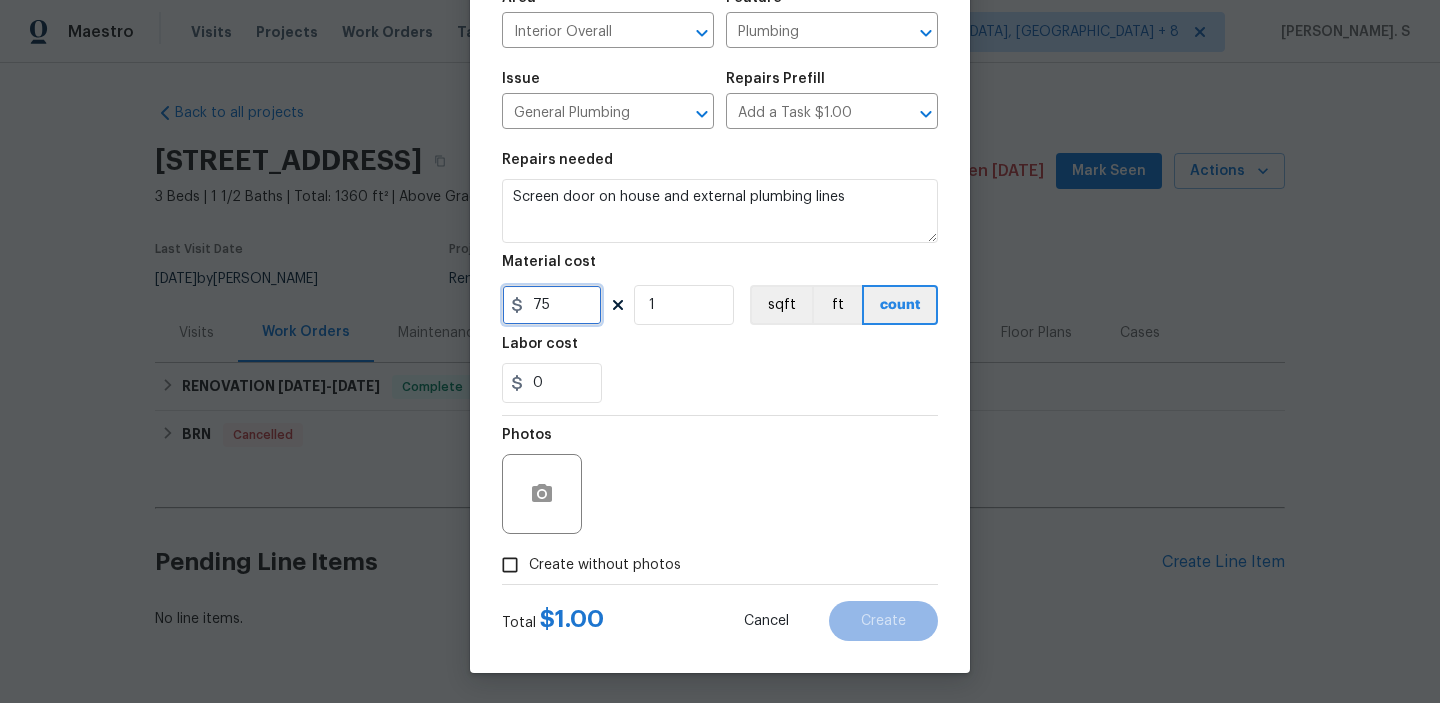 type on "75" 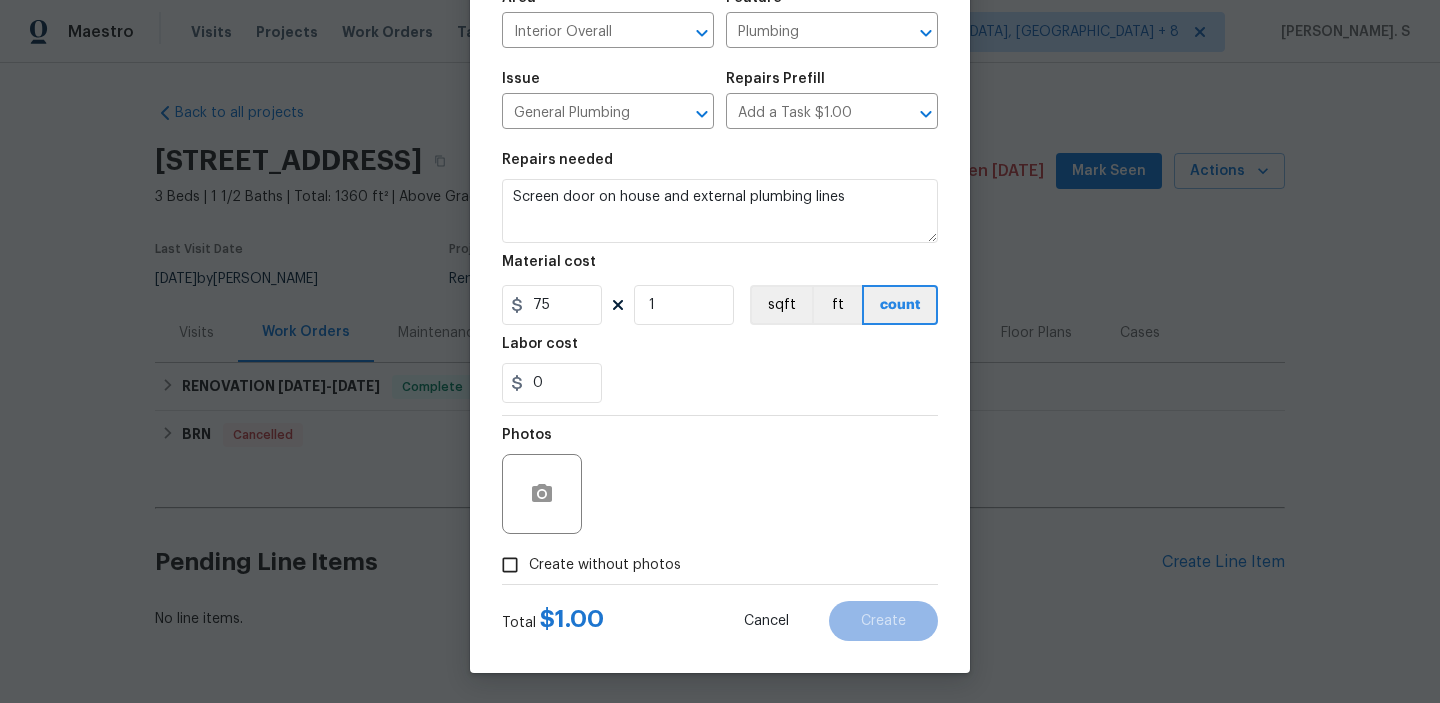click on "Create without photos" at bounding box center [605, 565] 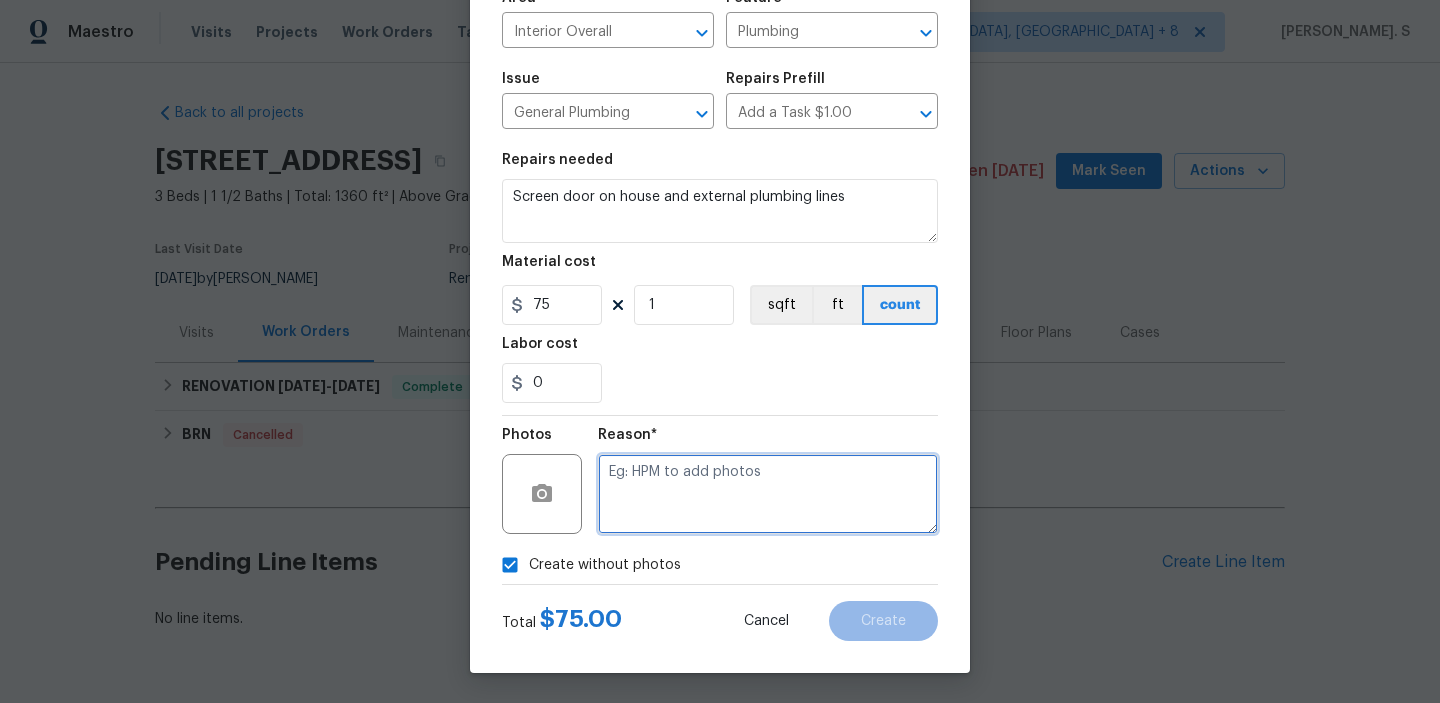 click at bounding box center [768, 494] 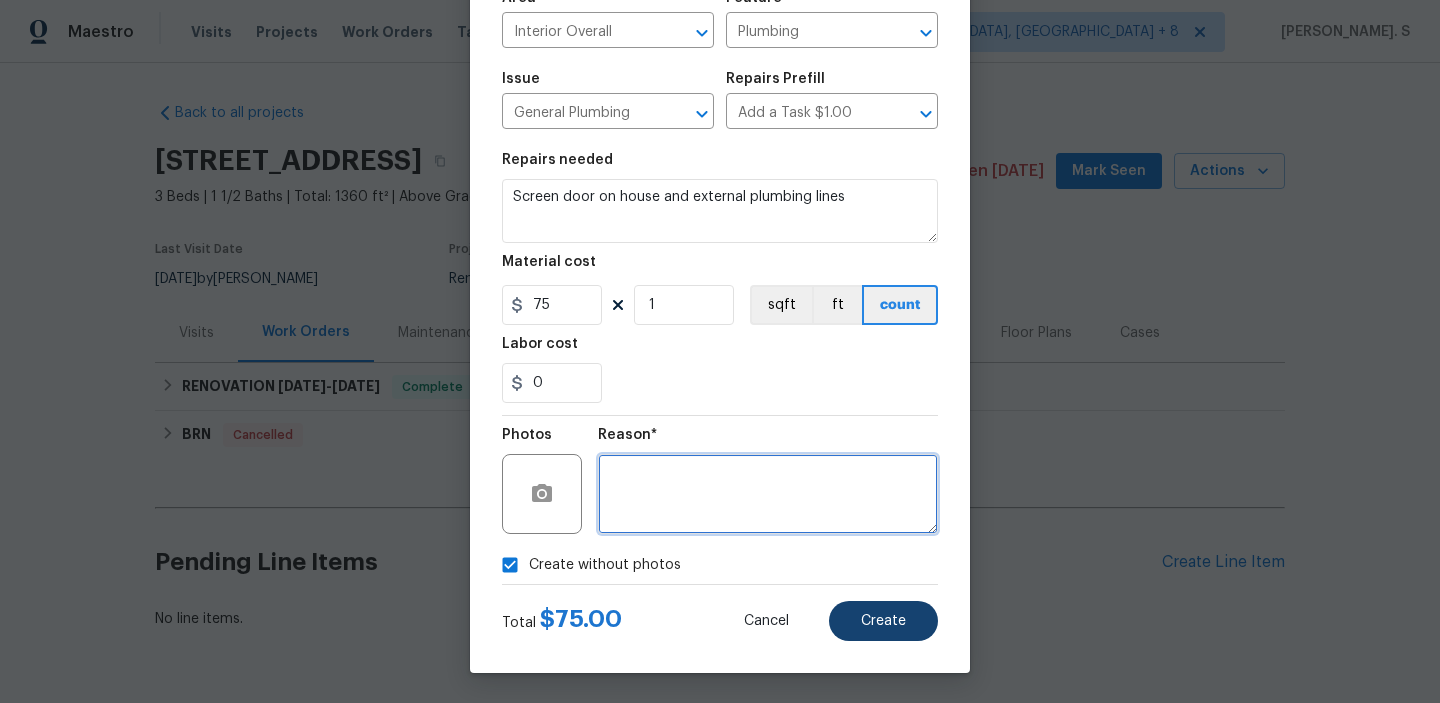 type 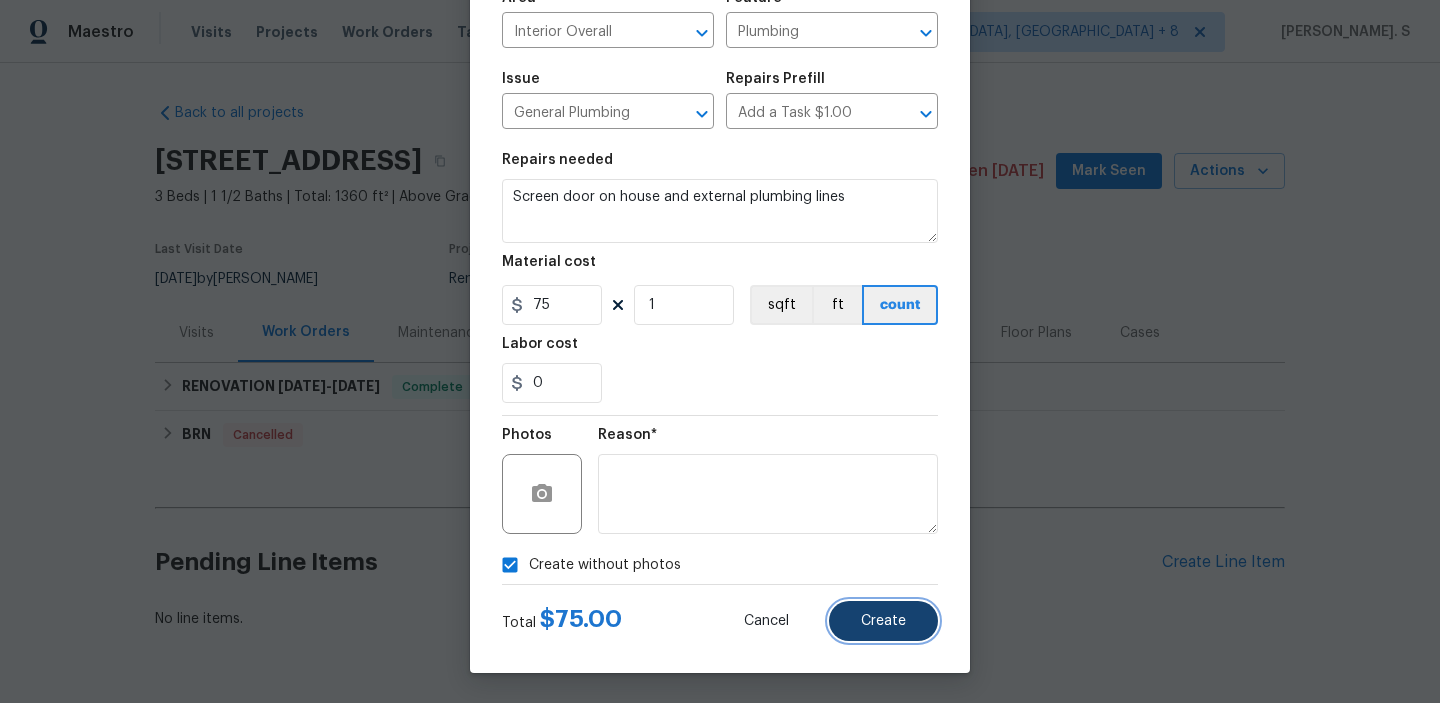 click on "Create" at bounding box center (883, 621) 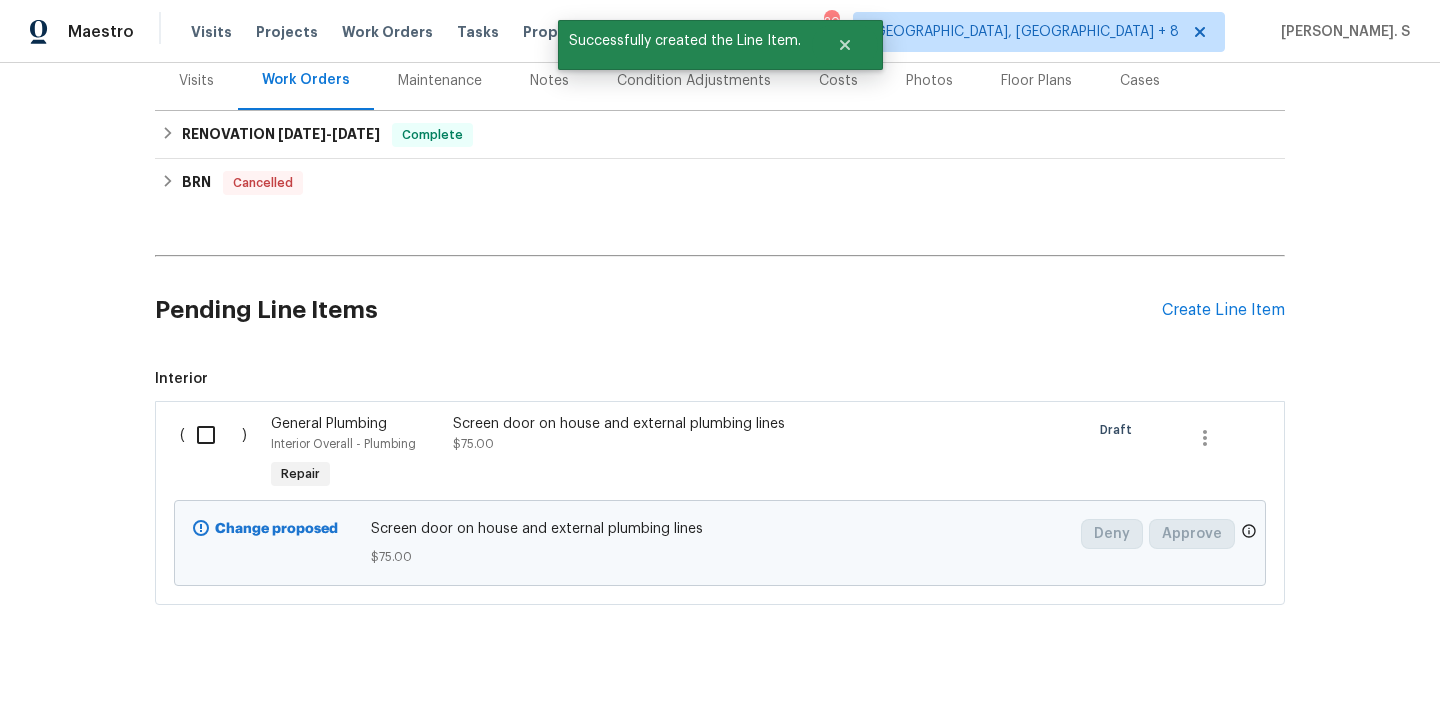 scroll, scrollTop: 277, scrollLeft: 0, axis: vertical 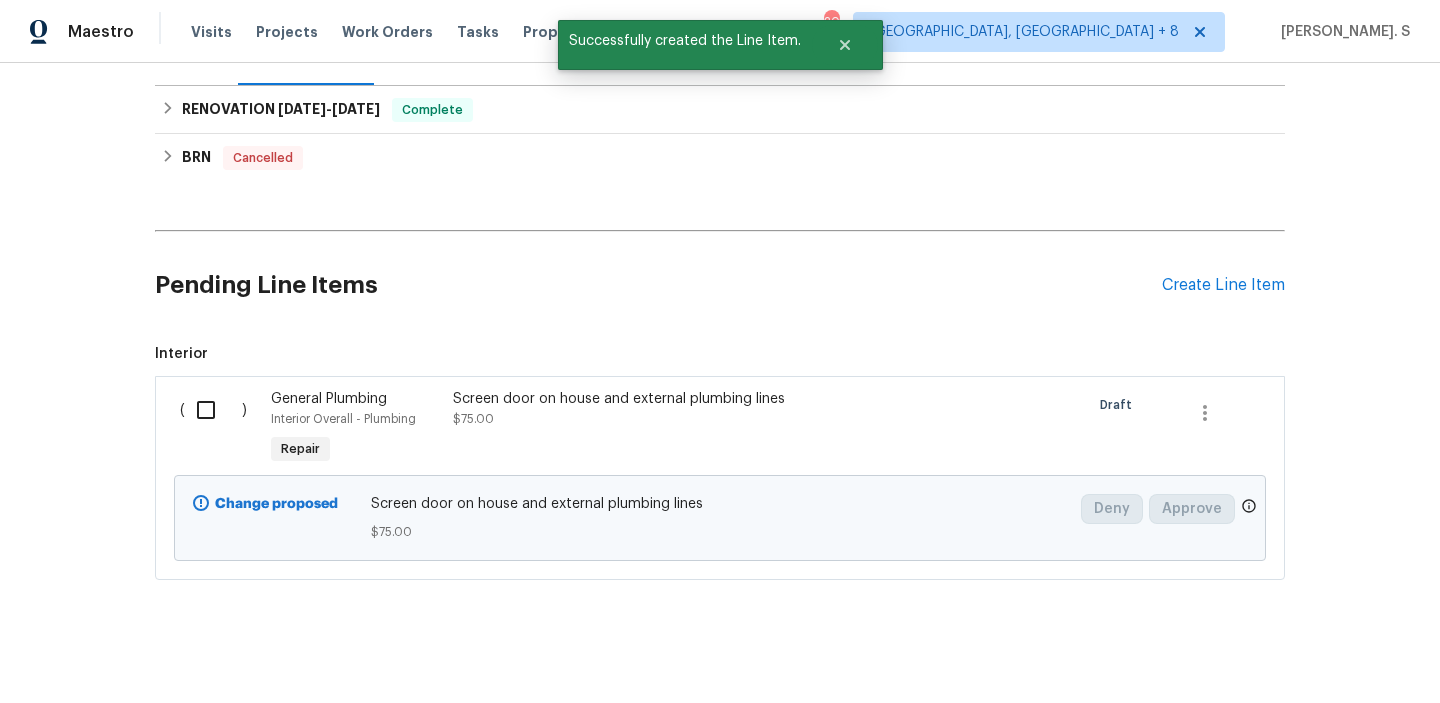 click at bounding box center (213, 410) 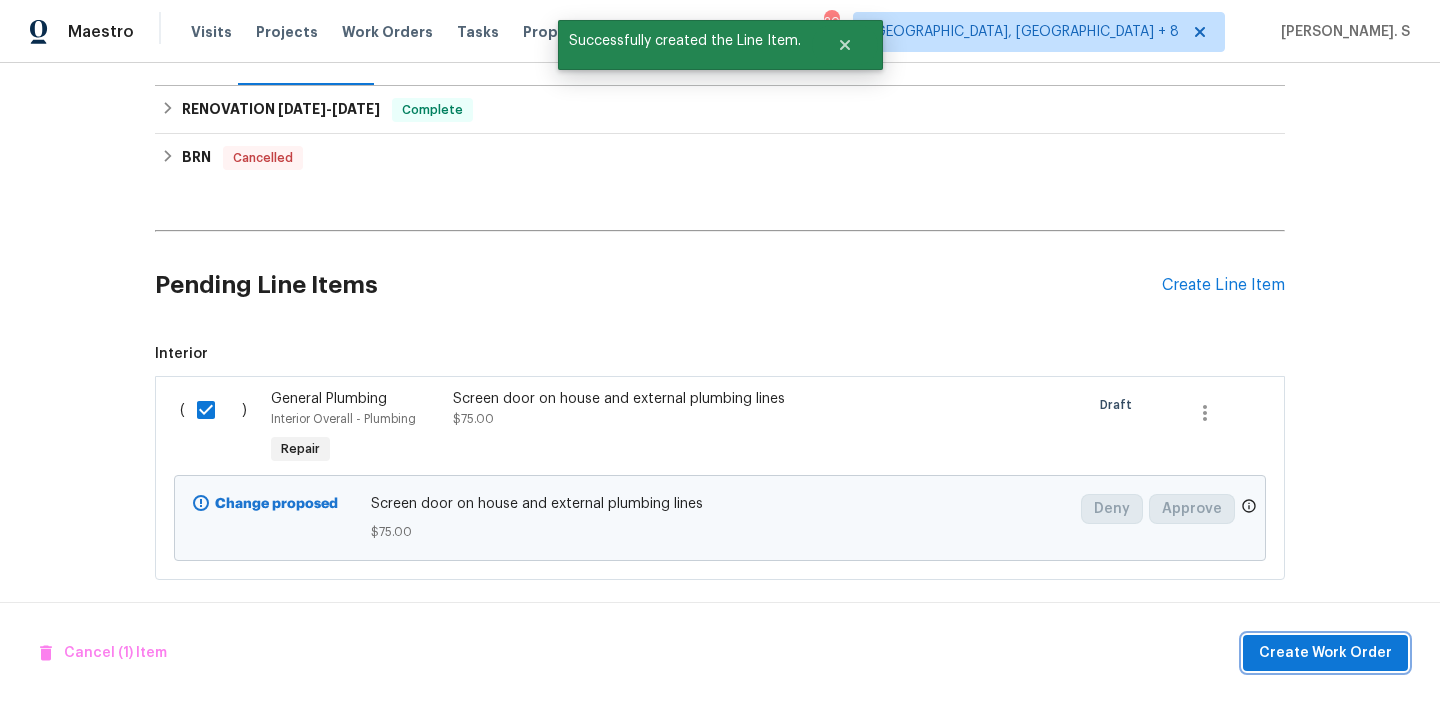 click on "Create Work Order" at bounding box center (1325, 653) 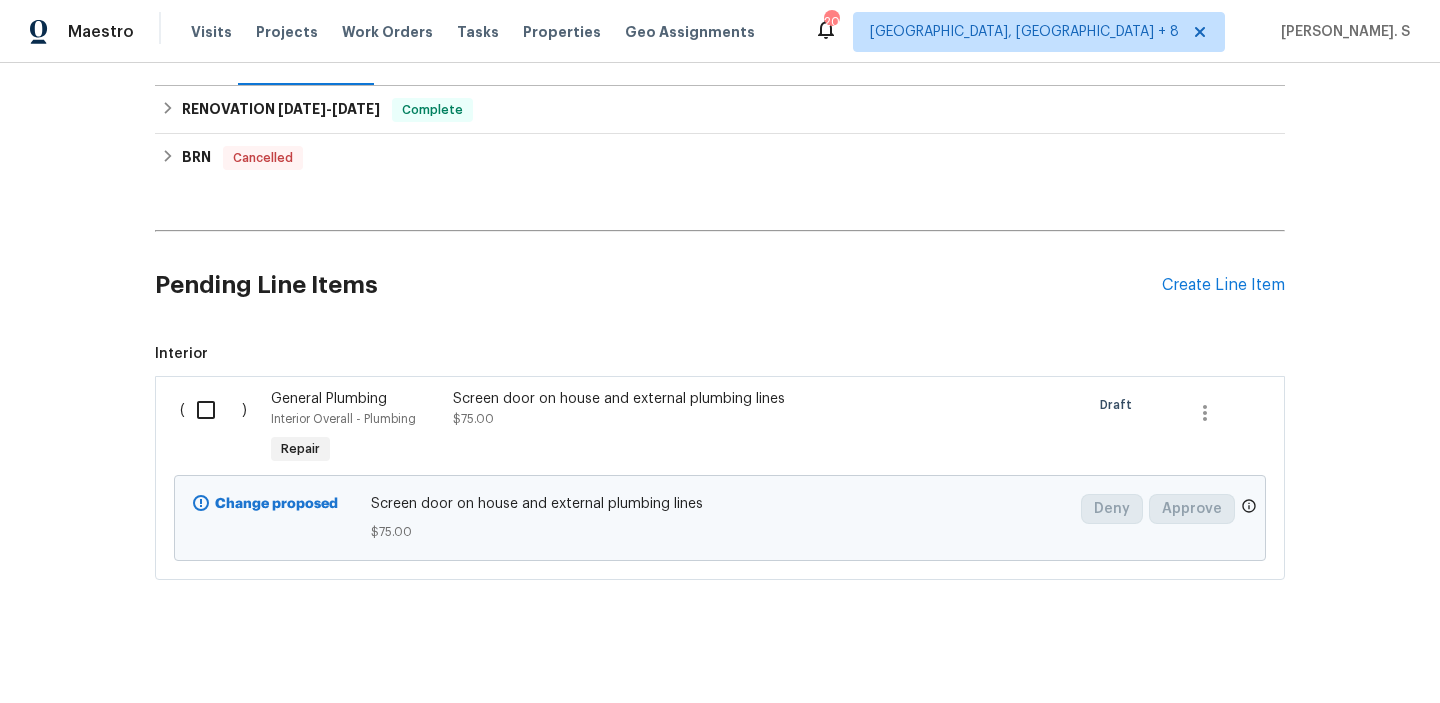 click at bounding box center (213, 410) 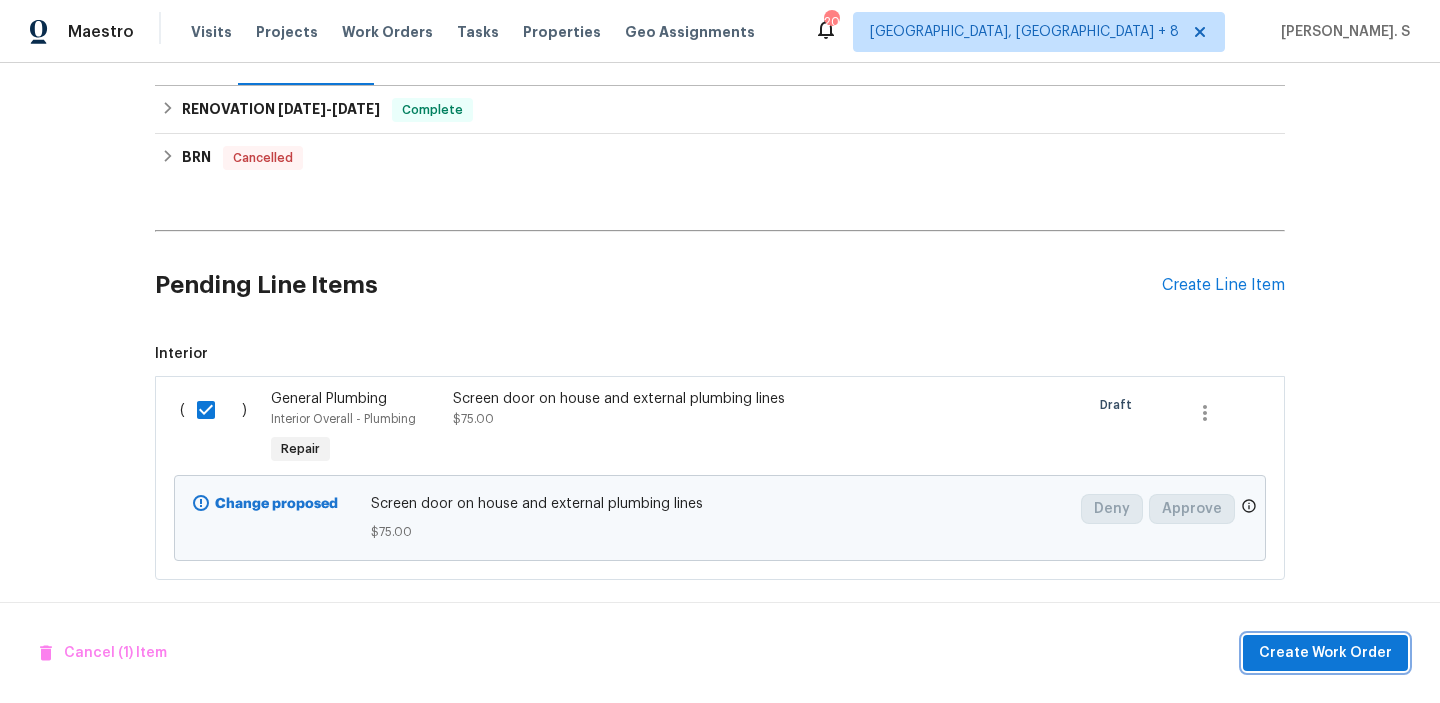 click on "Create Work Order" at bounding box center [1325, 653] 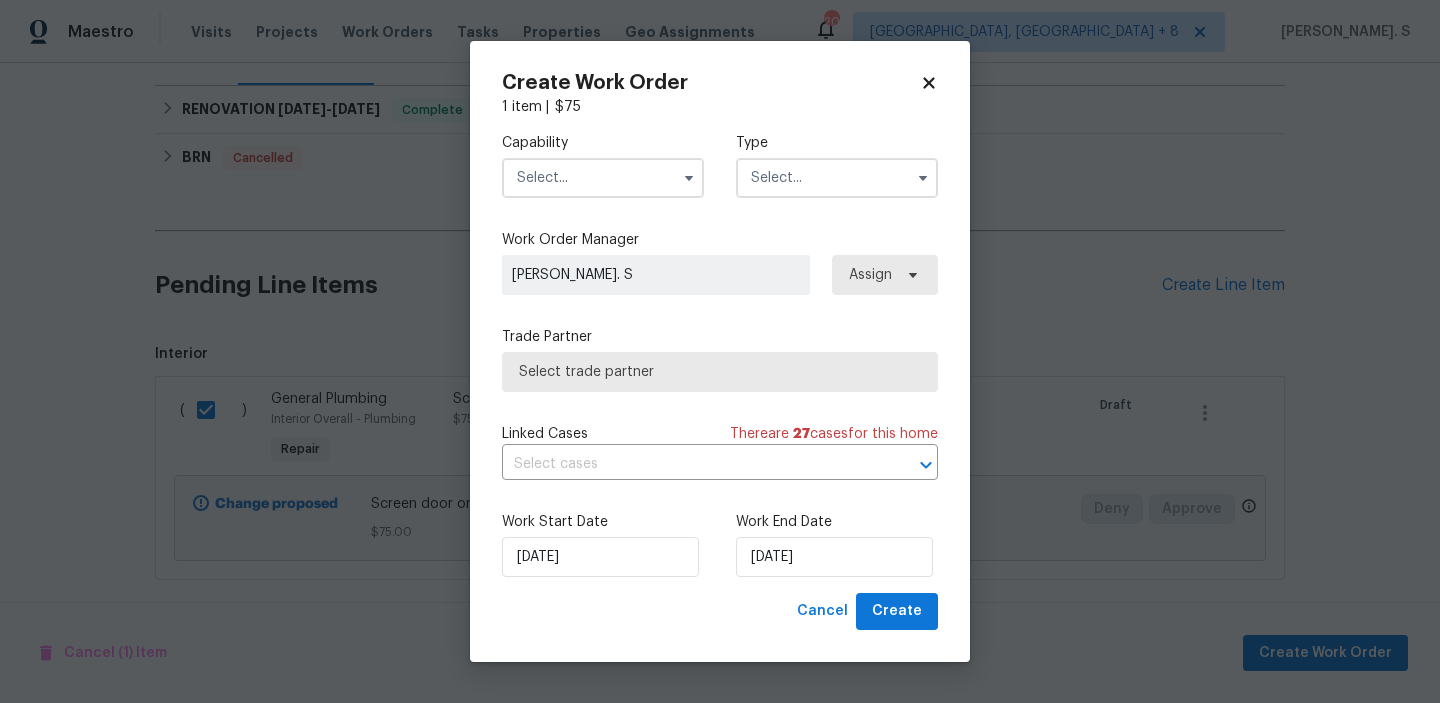 click at bounding box center [603, 178] 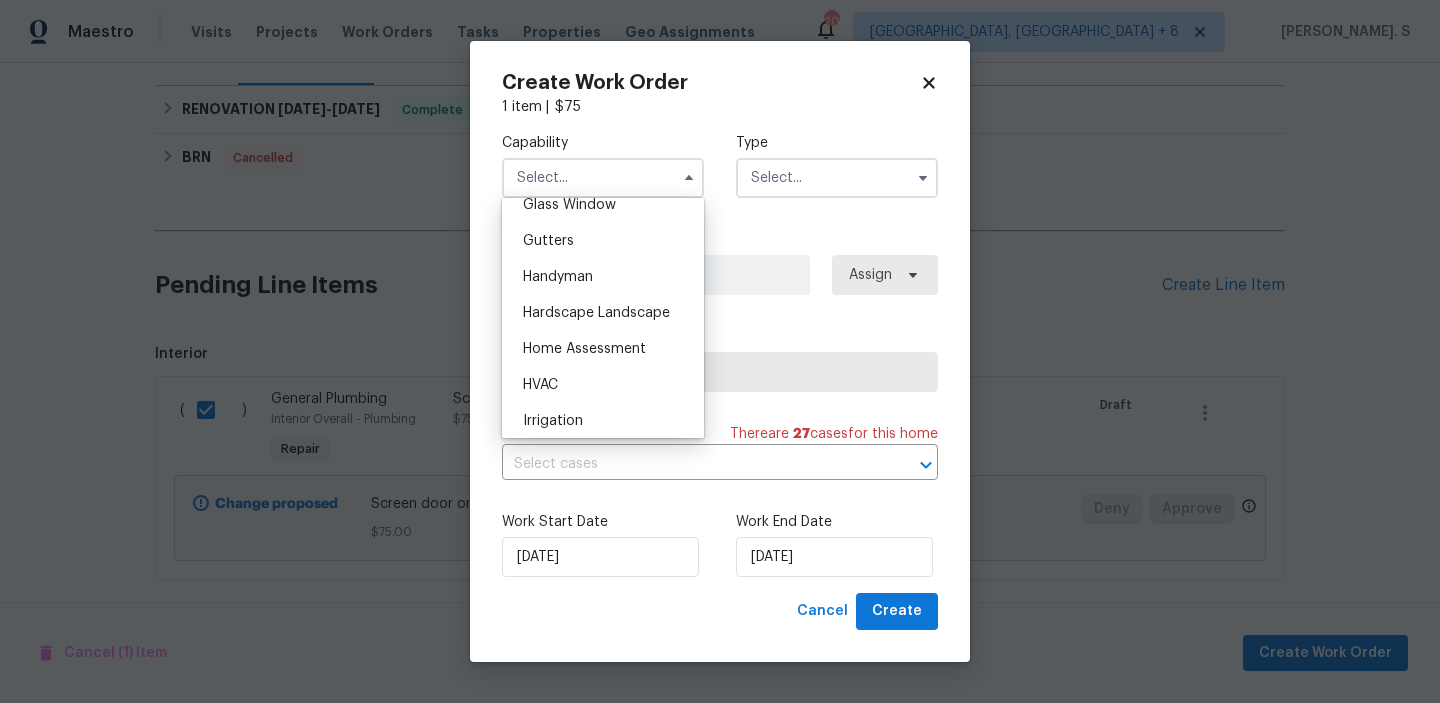 scroll, scrollTop: 1035, scrollLeft: 0, axis: vertical 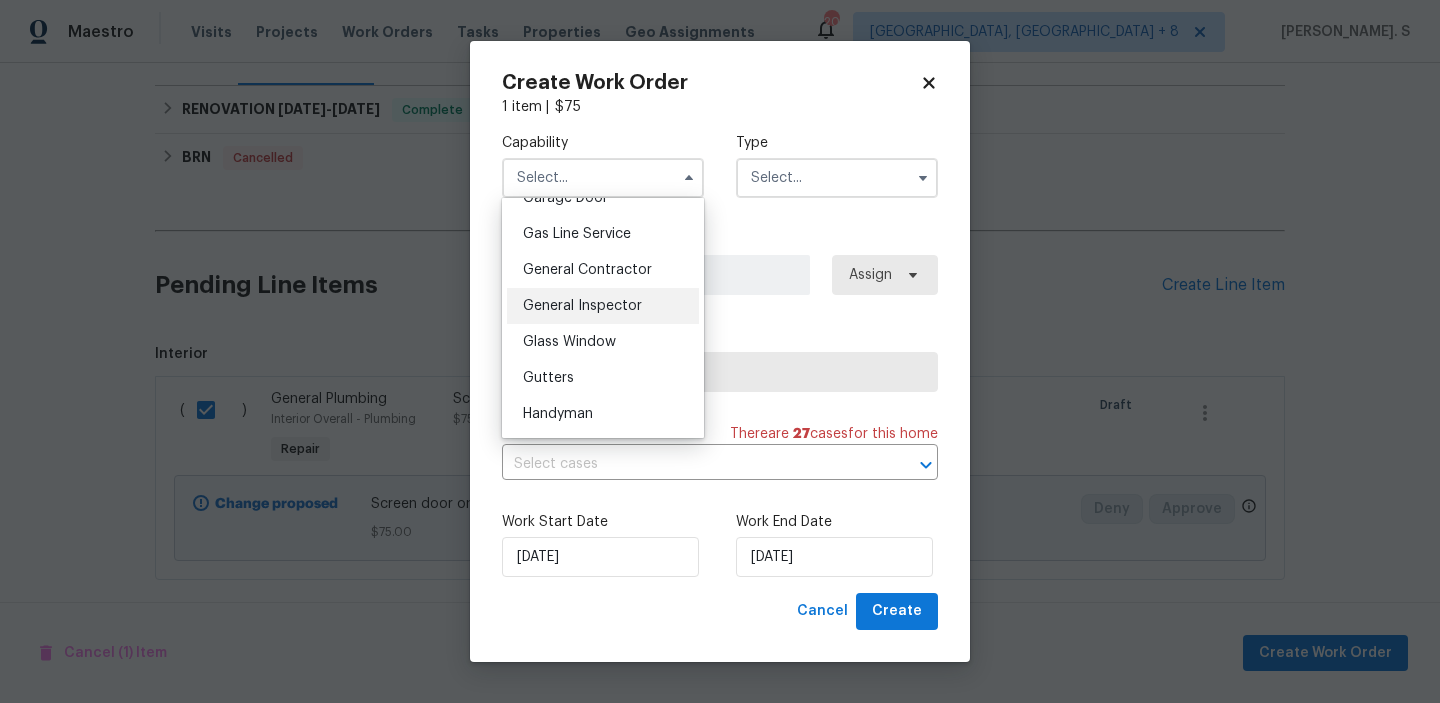 click on "General Inspector" at bounding box center (603, 306) 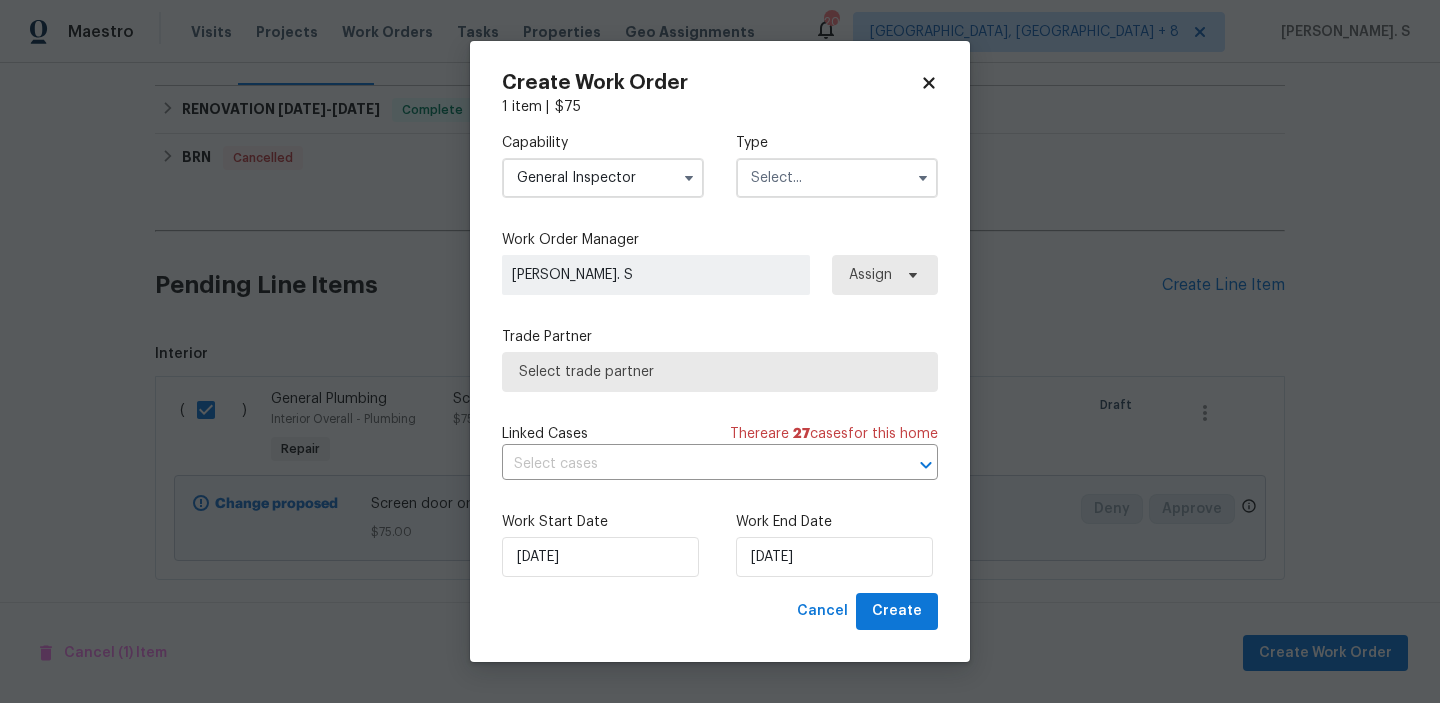 click on "General Inspector" at bounding box center (603, 178) 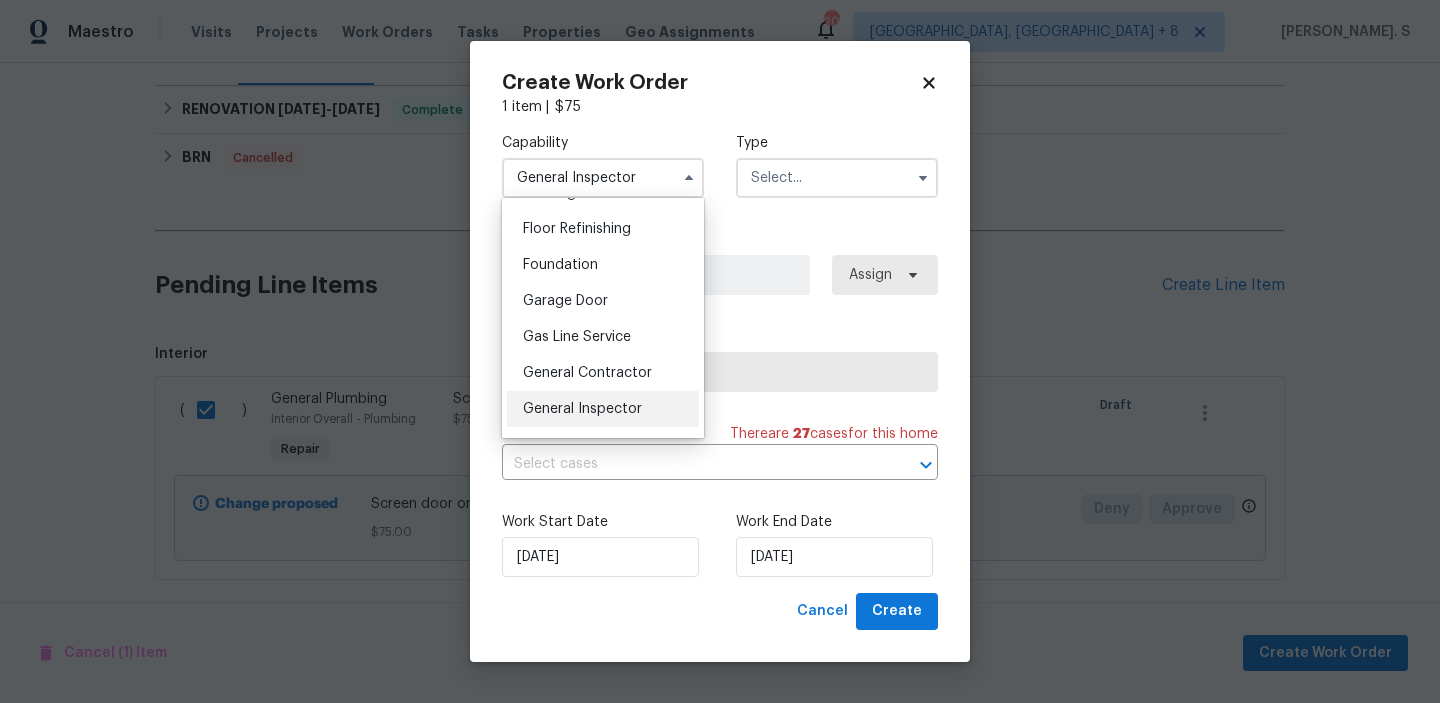 scroll, scrollTop: 832, scrollLeft: 0, axis: vertical 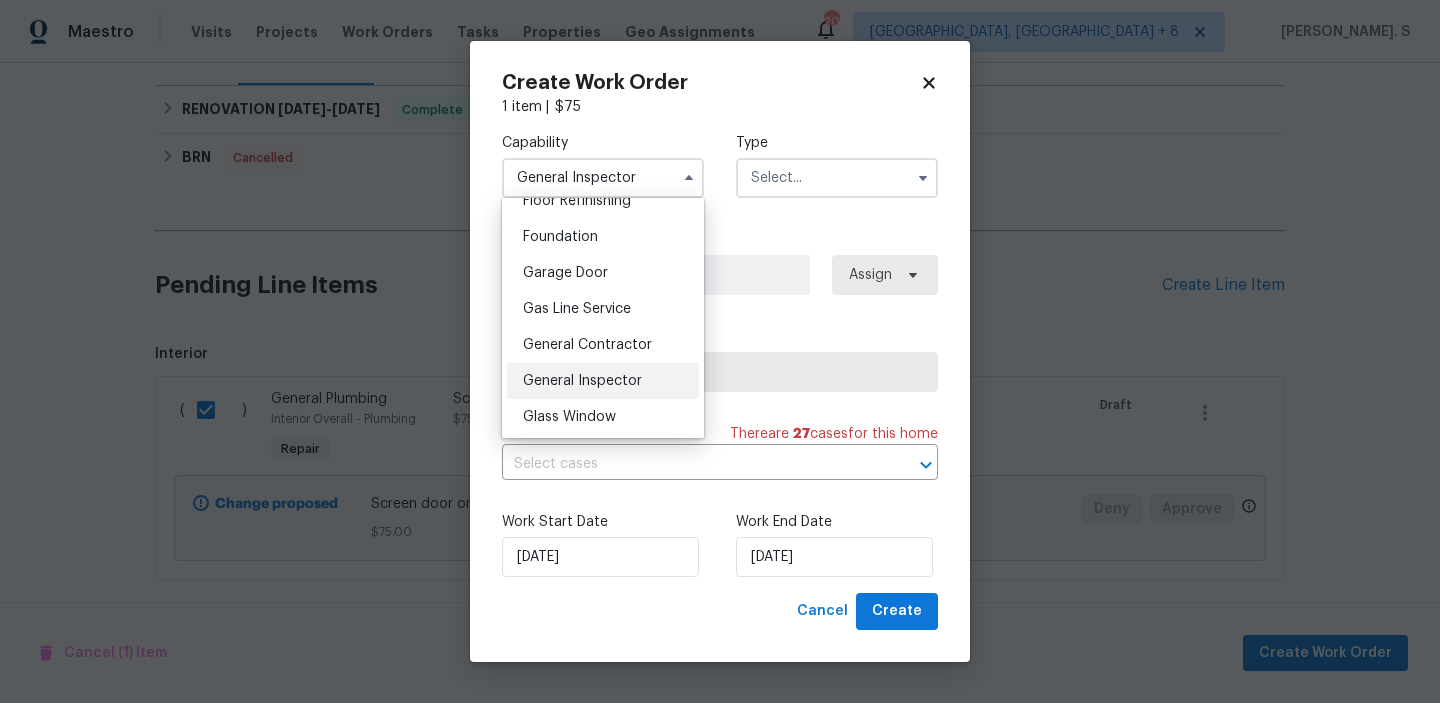 click on "General Contractor" at bounding box center [587, 345] 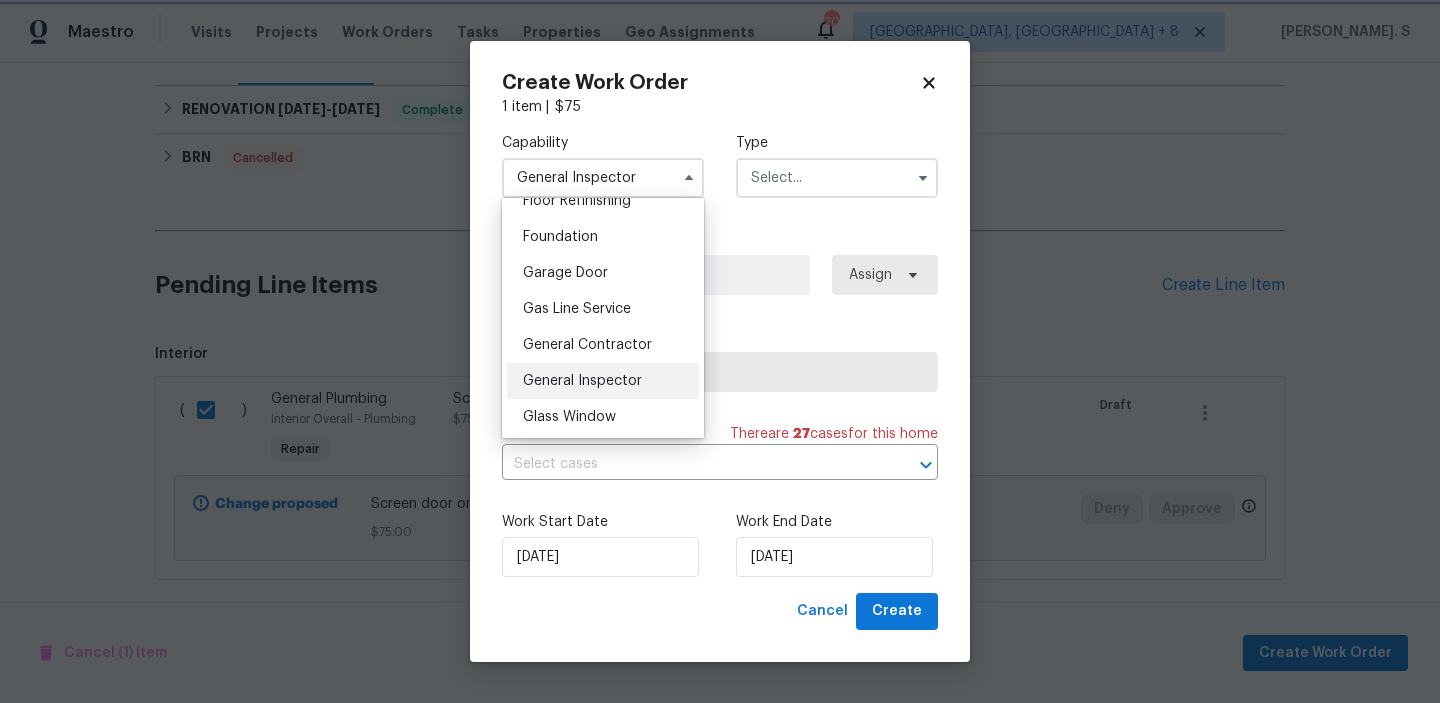 type on "General Contractor" 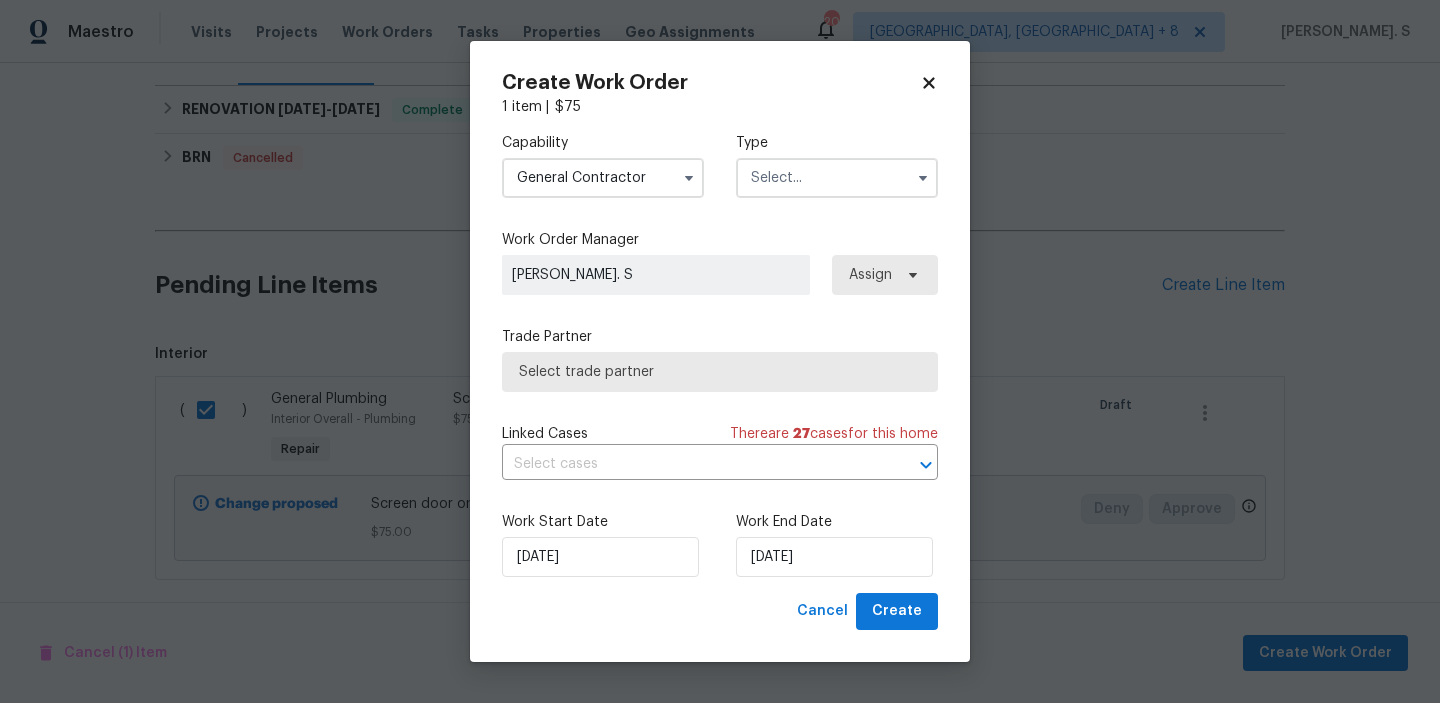 click at bounding box center (837, 178) 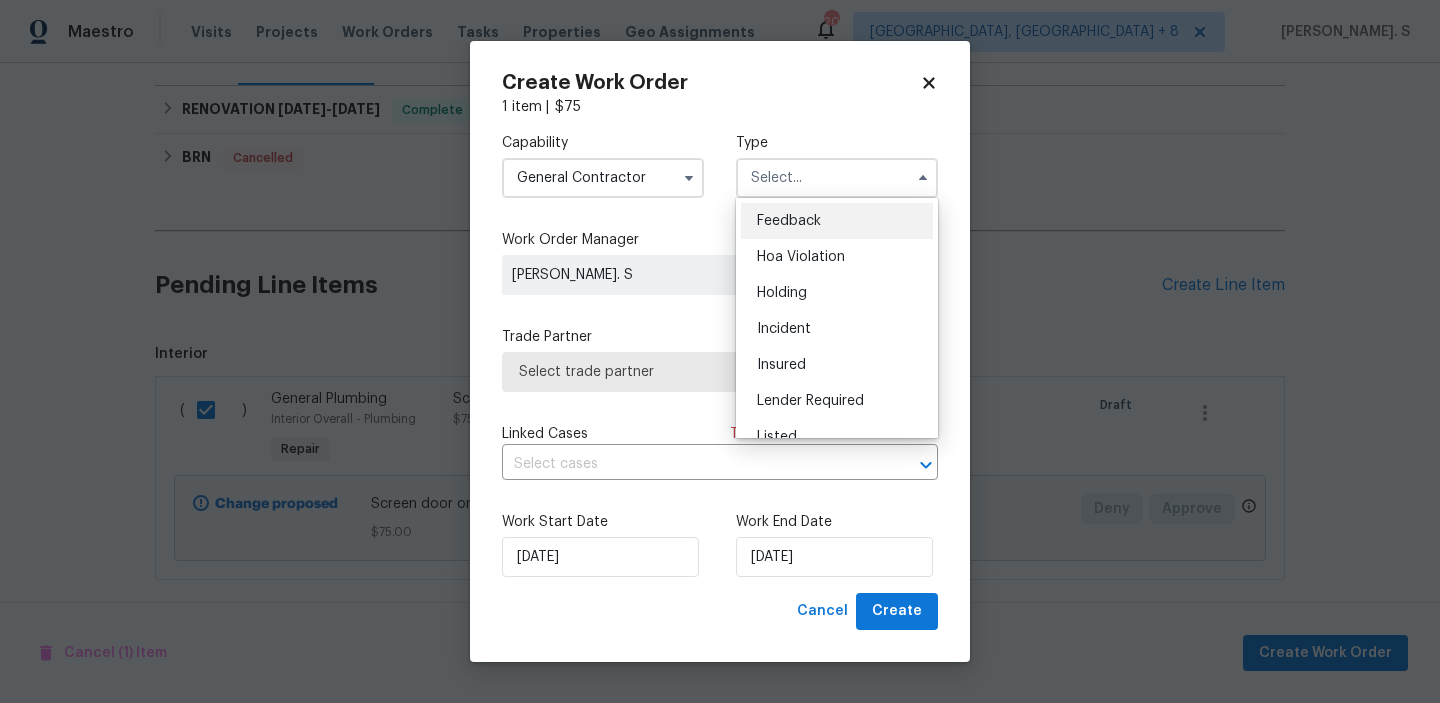 click on "Feedback" at bounding box center [789, 221] 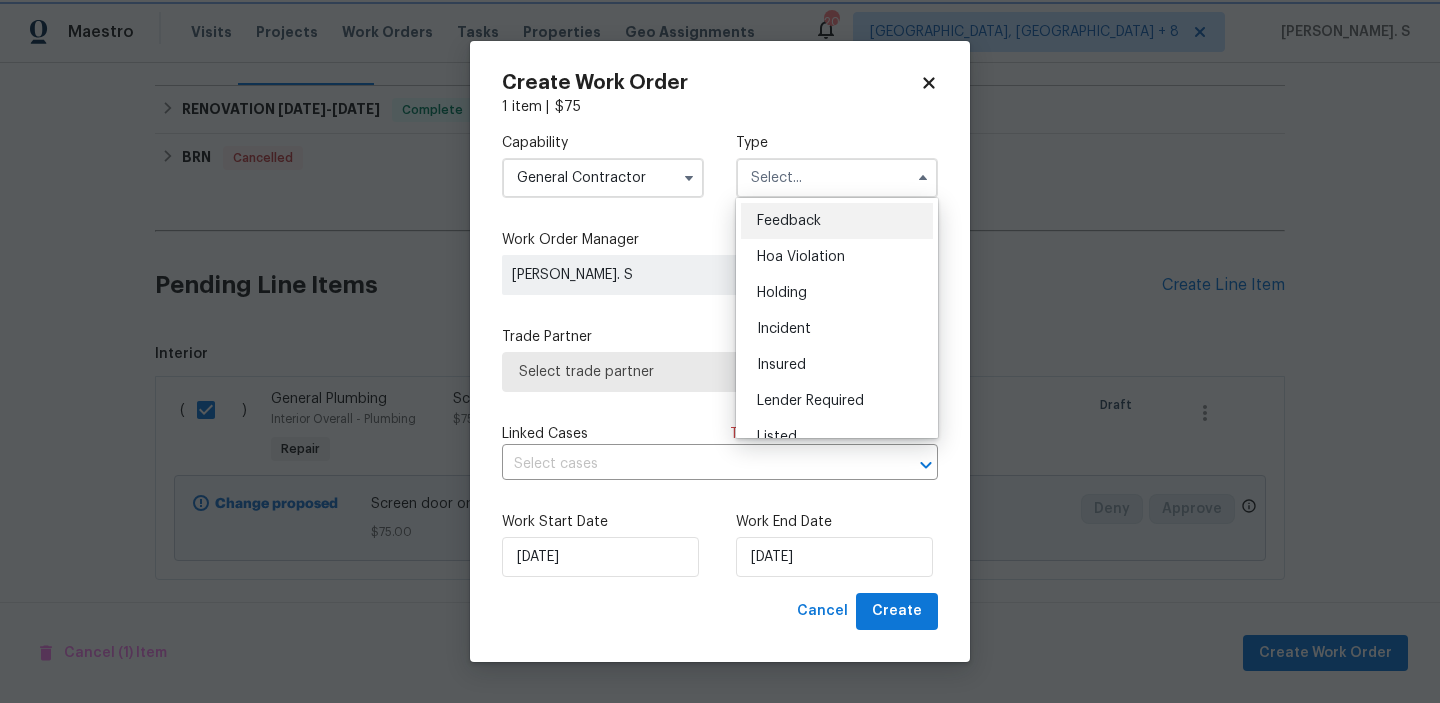 type on "Feedback" 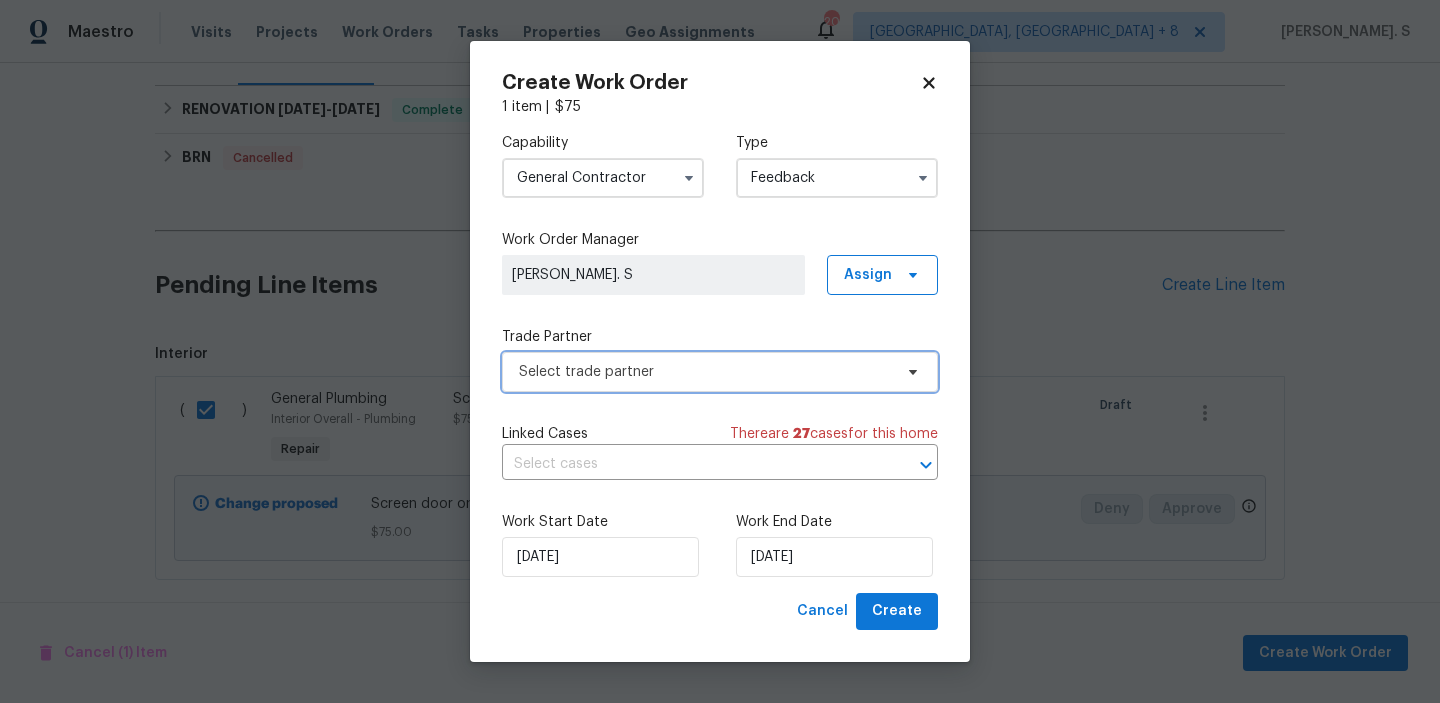 click on "Select trade partner" at bounding box center (705, 372) 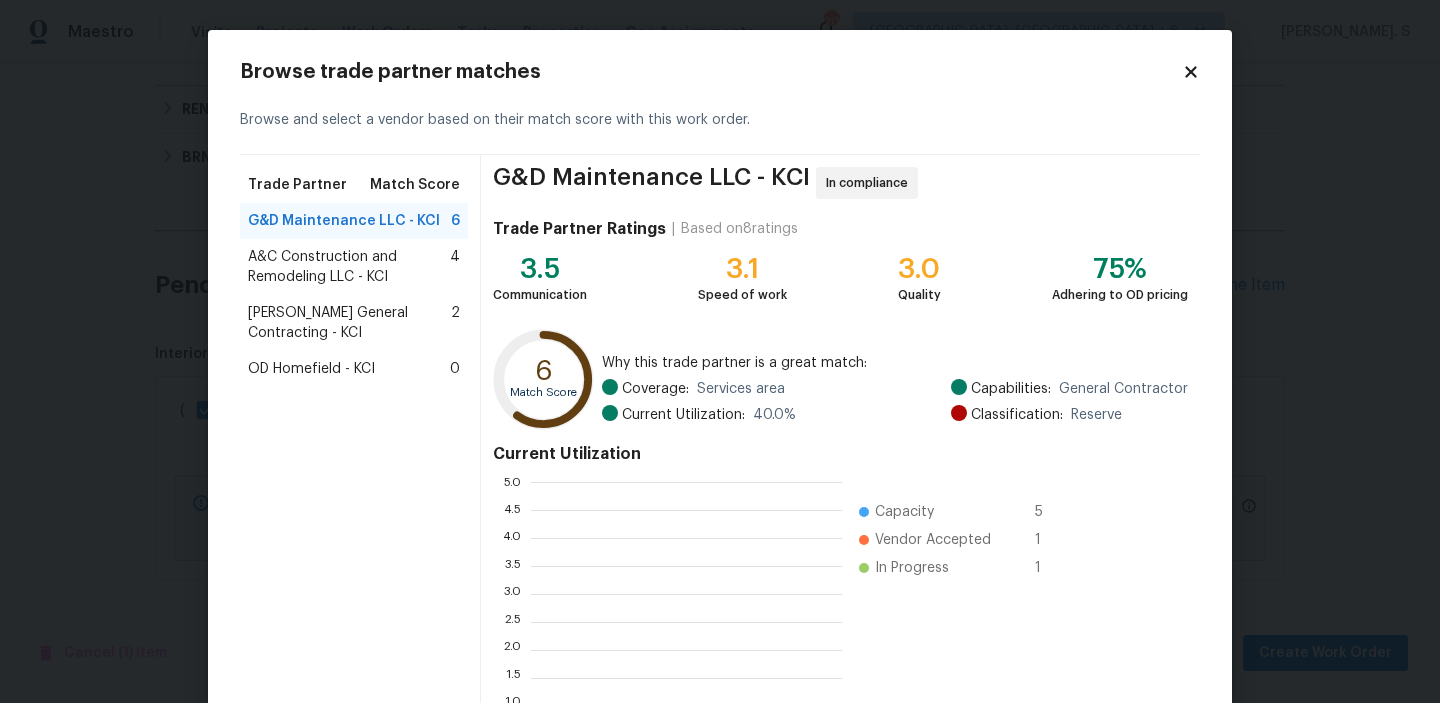 scroll, scrollTop: 2, scrollLeft: 1, axis: both 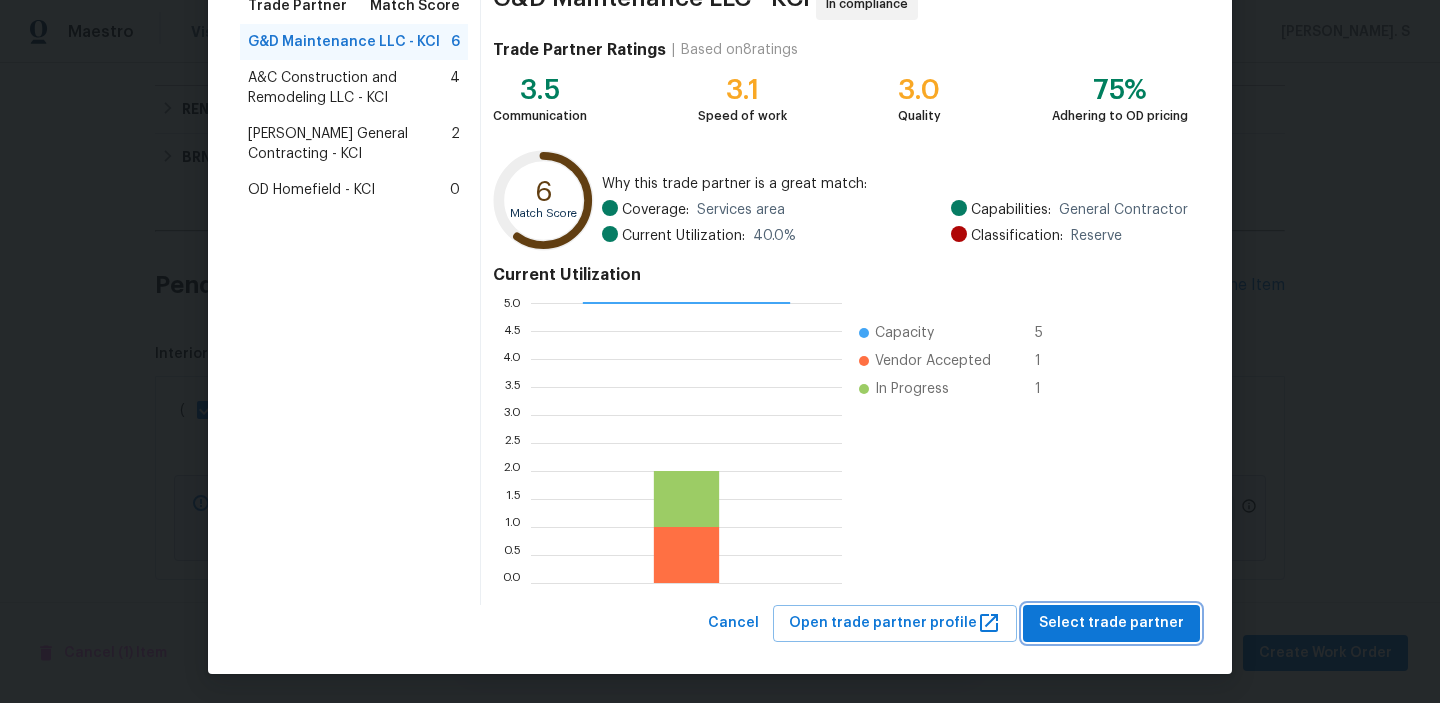 click on "Select trade partner" at bounding box center (1111, 623) 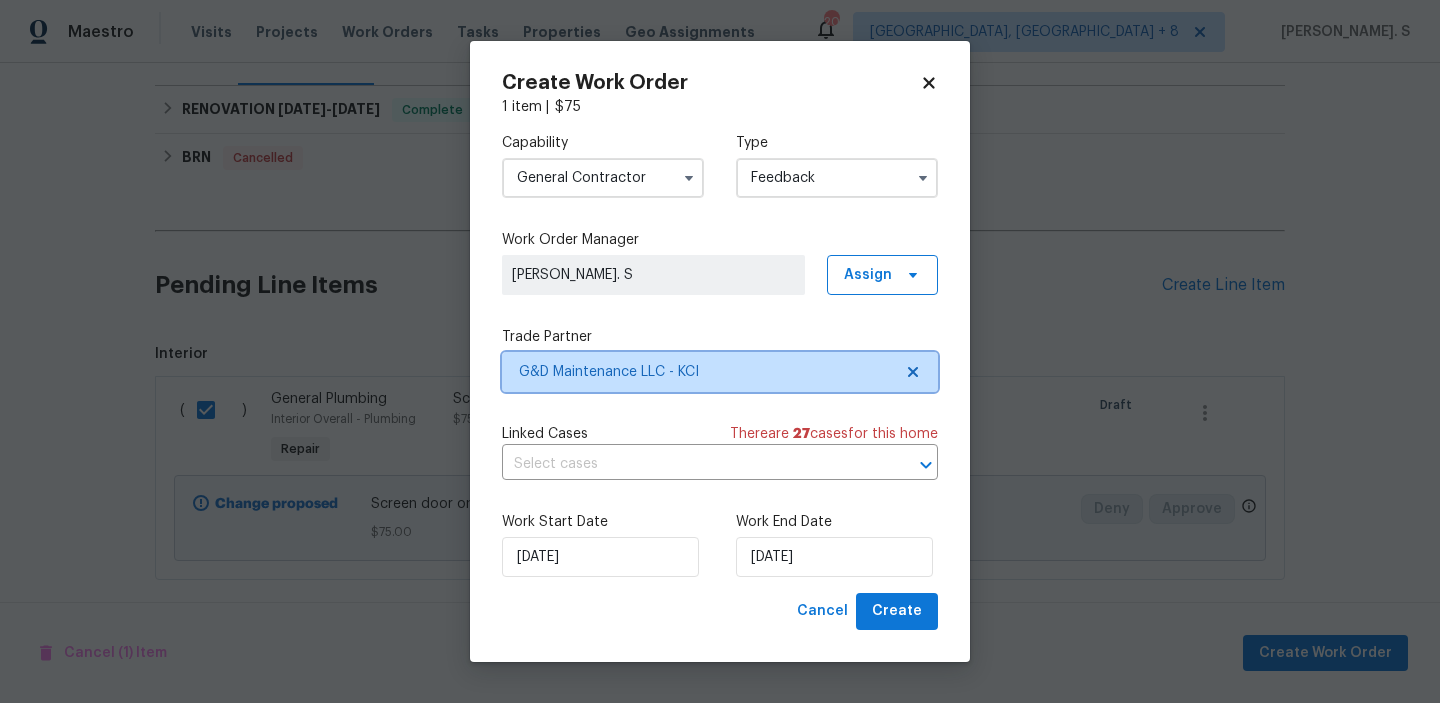 scroll, scrollTop: 0, scrollLeft: 0, axis: both 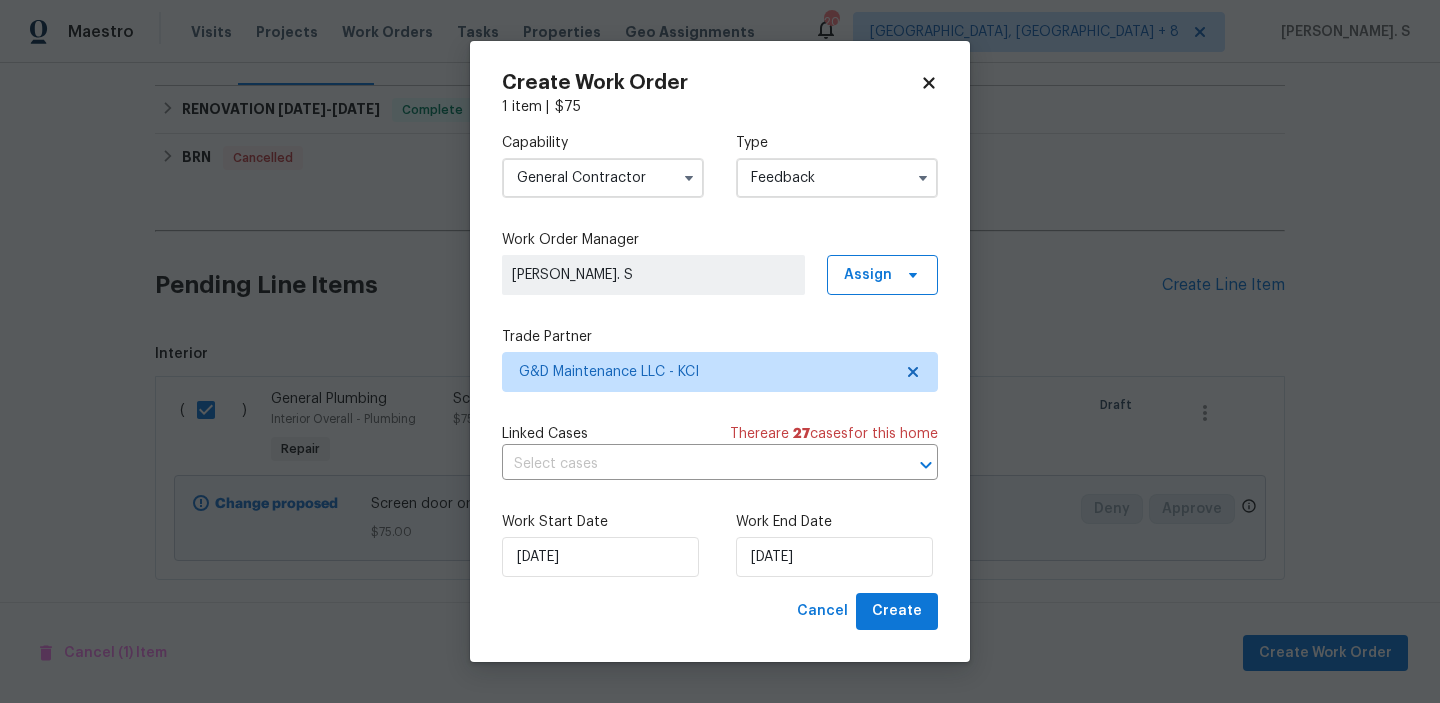 click on "Linked Cases There  are   27  case s  for this home   ​" at bounding box center [720, 452] 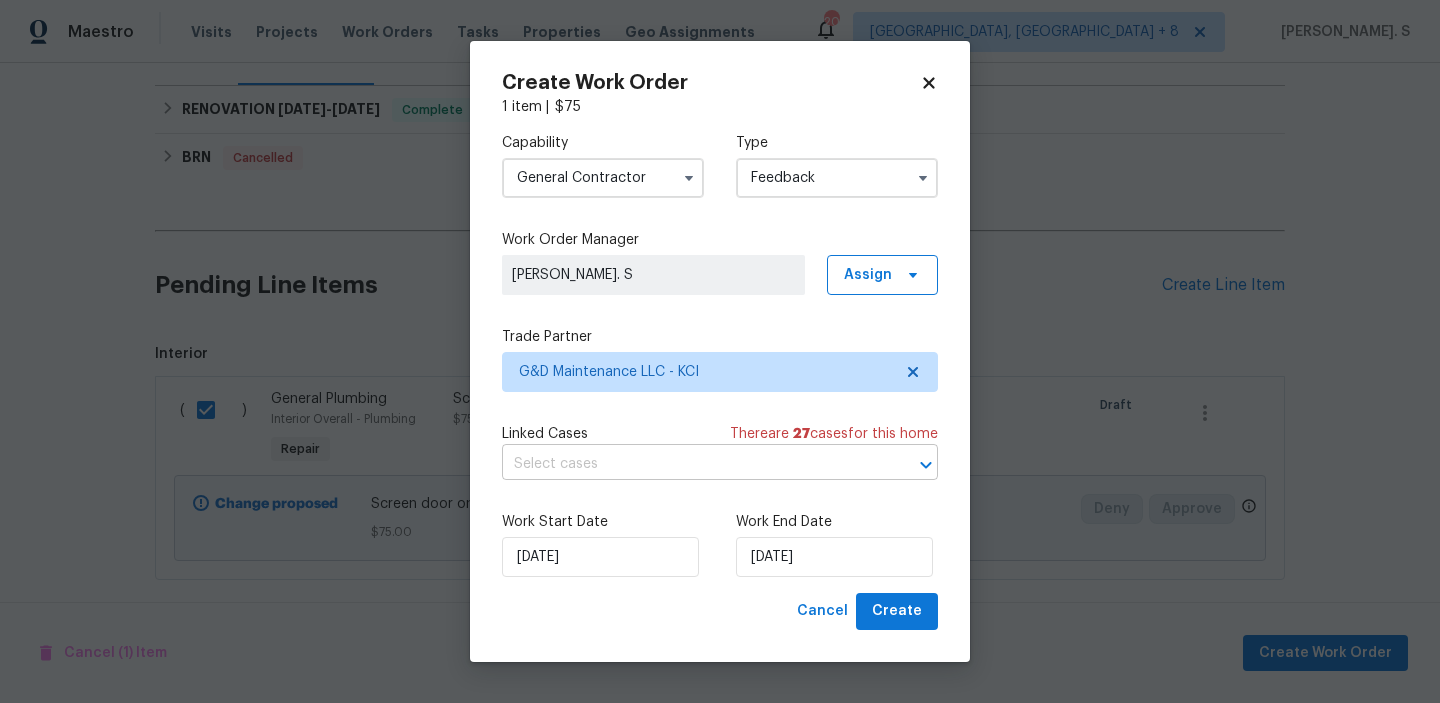 click at bounding box center [692, 464] 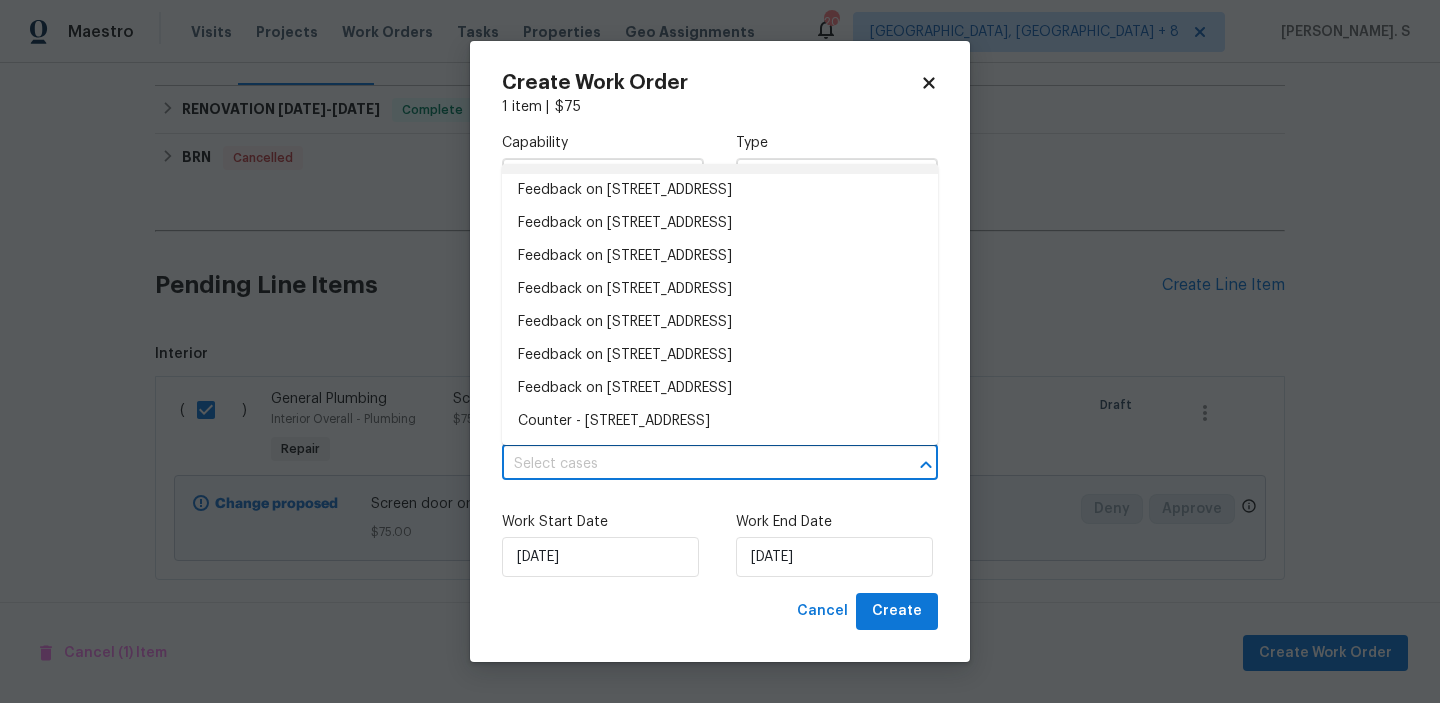 scroll, scrollTop: 404, scrollLeft: 0, axis: vertical 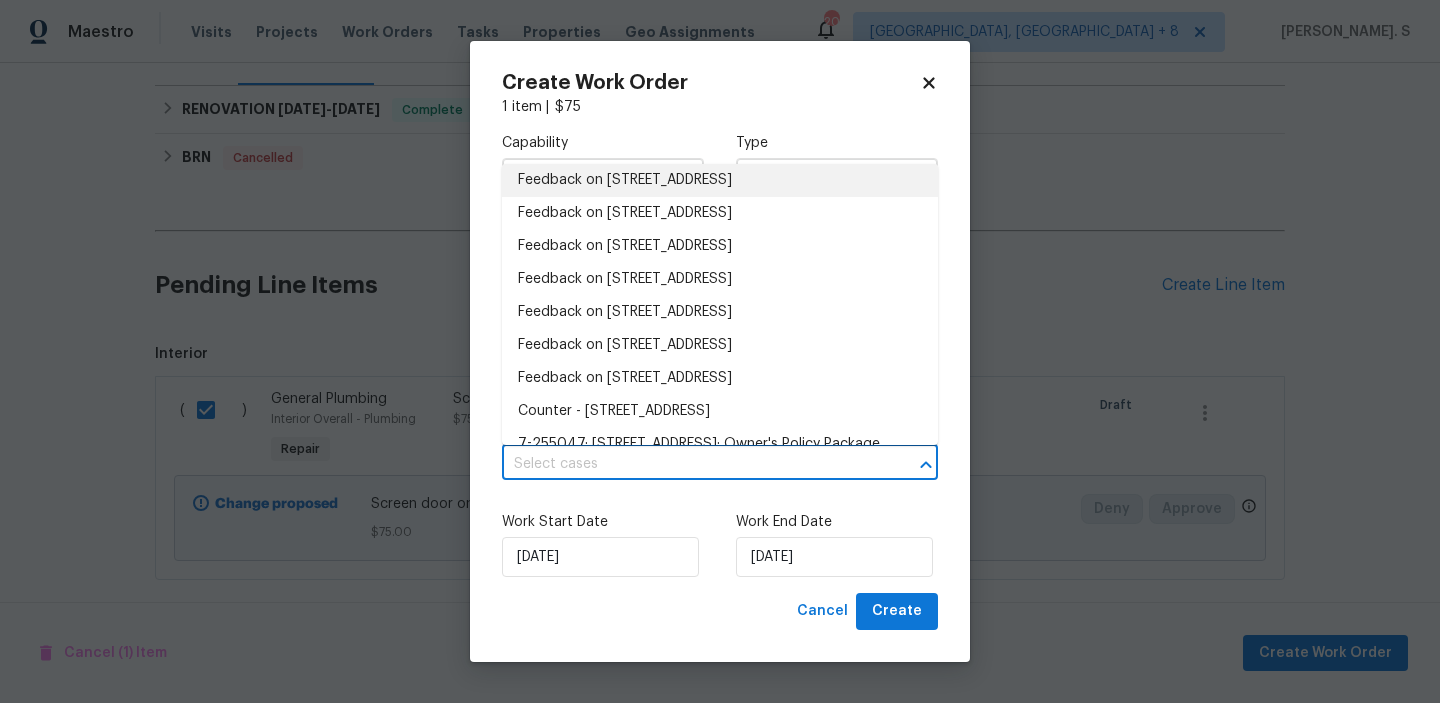 click on "Feedback on 17 Main Ct, Liberty, MO 64068" at bounding box center [720, 180] 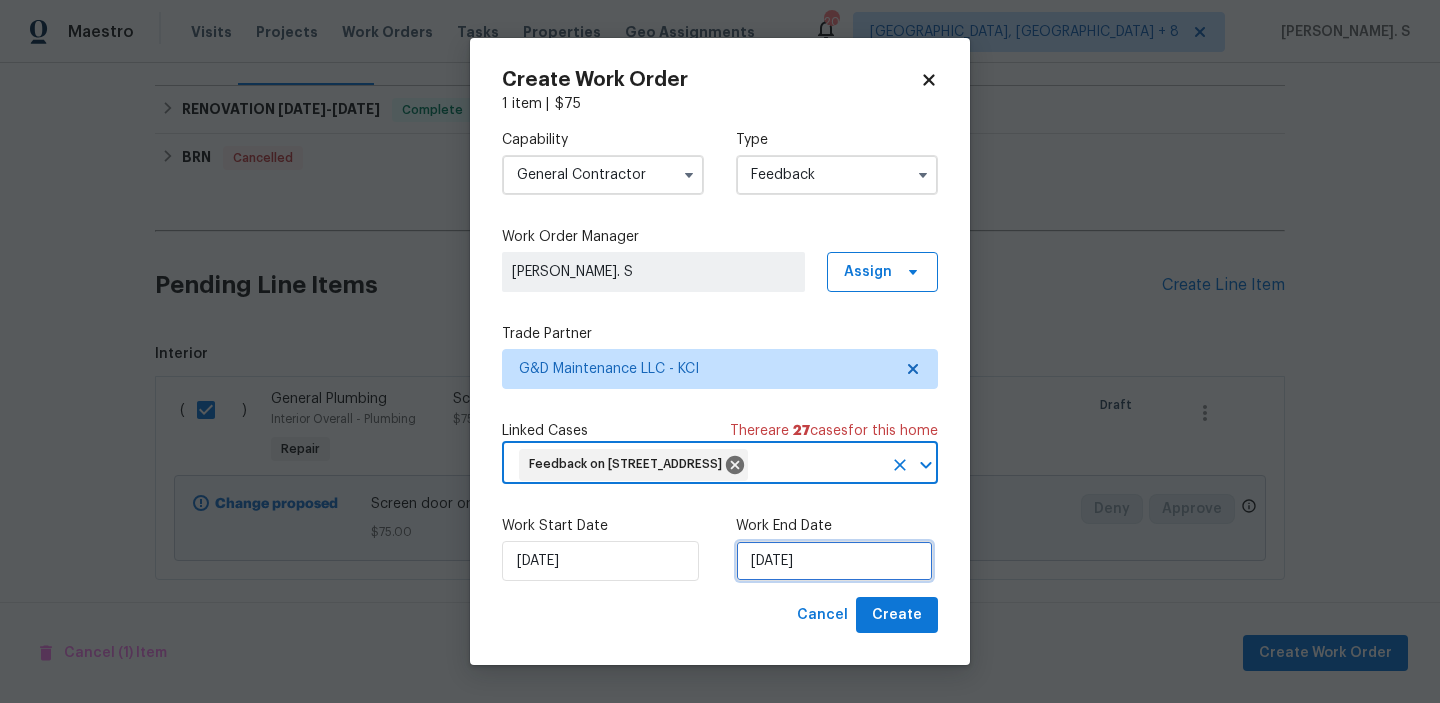 click on "7/11/2025" at bounding box center [834, 561] 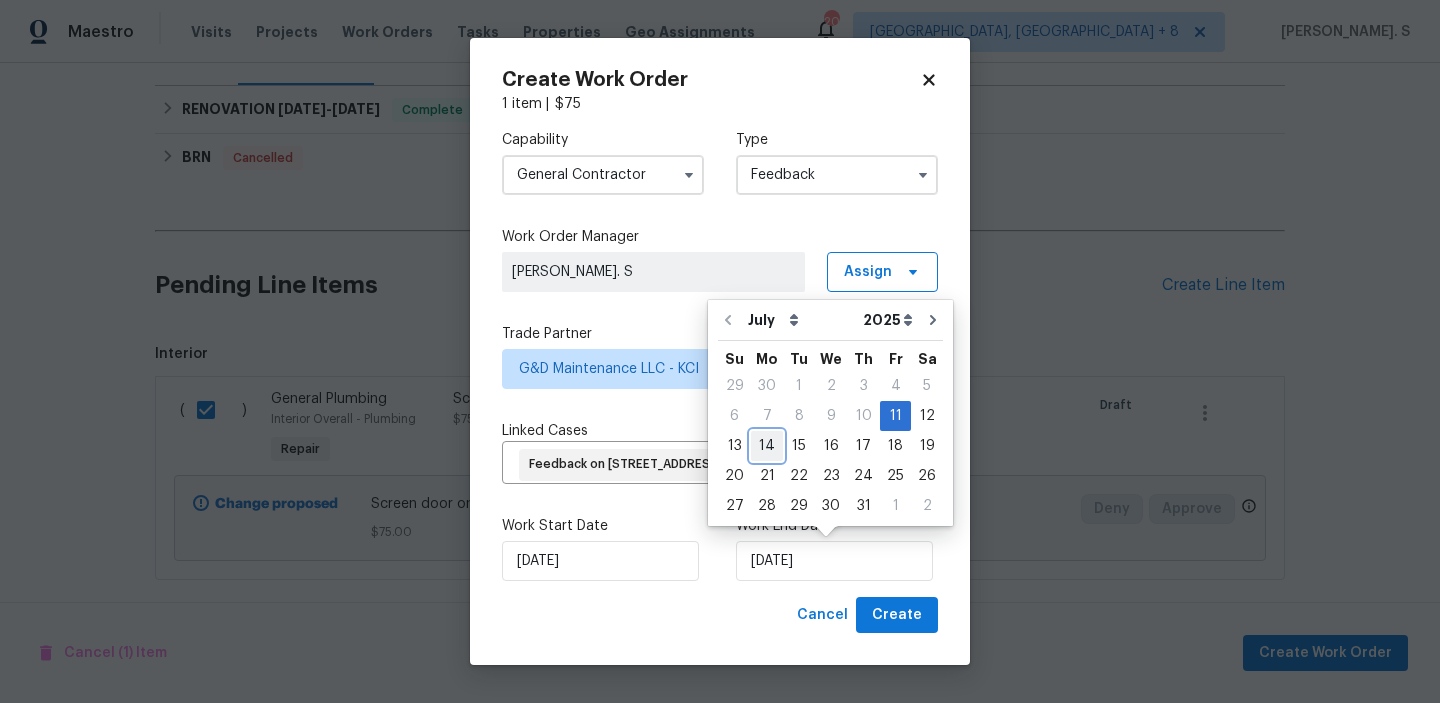 click on "14" at bounding box center [767, 446] 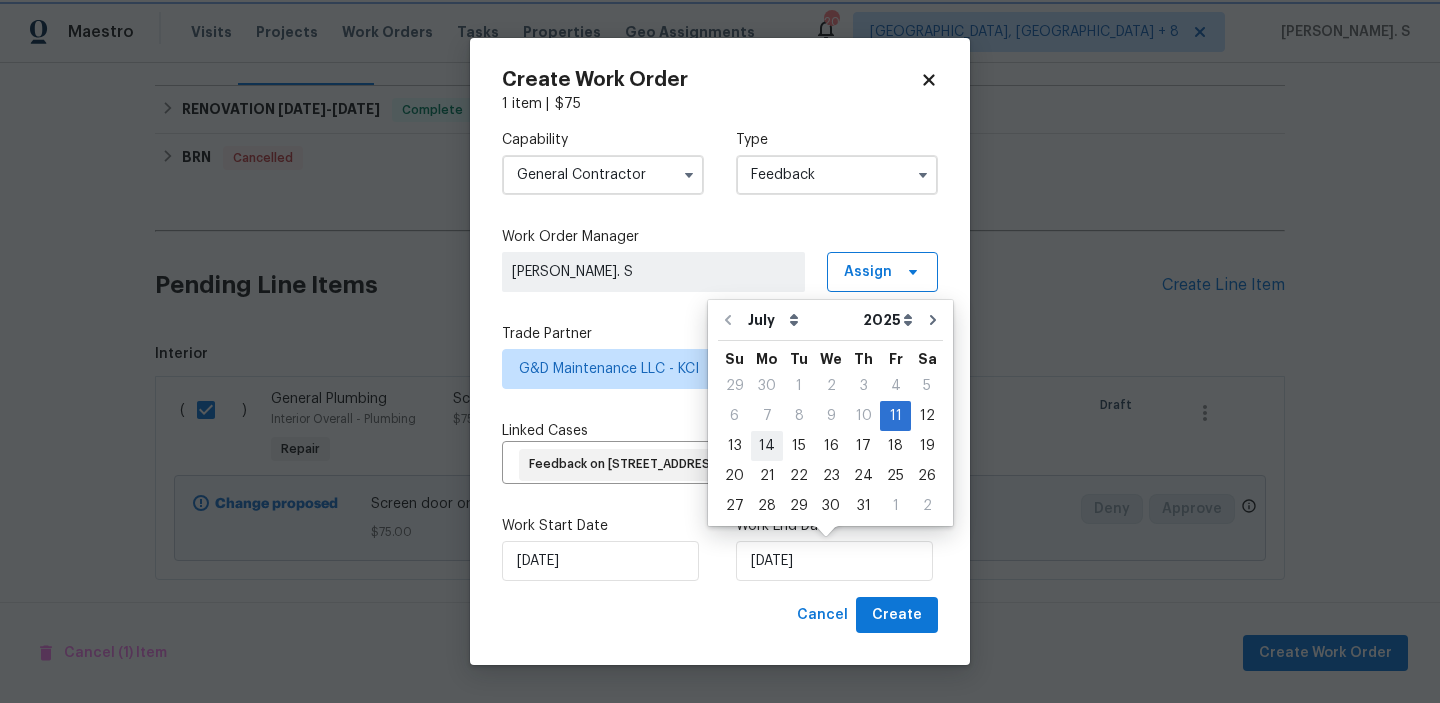 type on "7/14/2025" 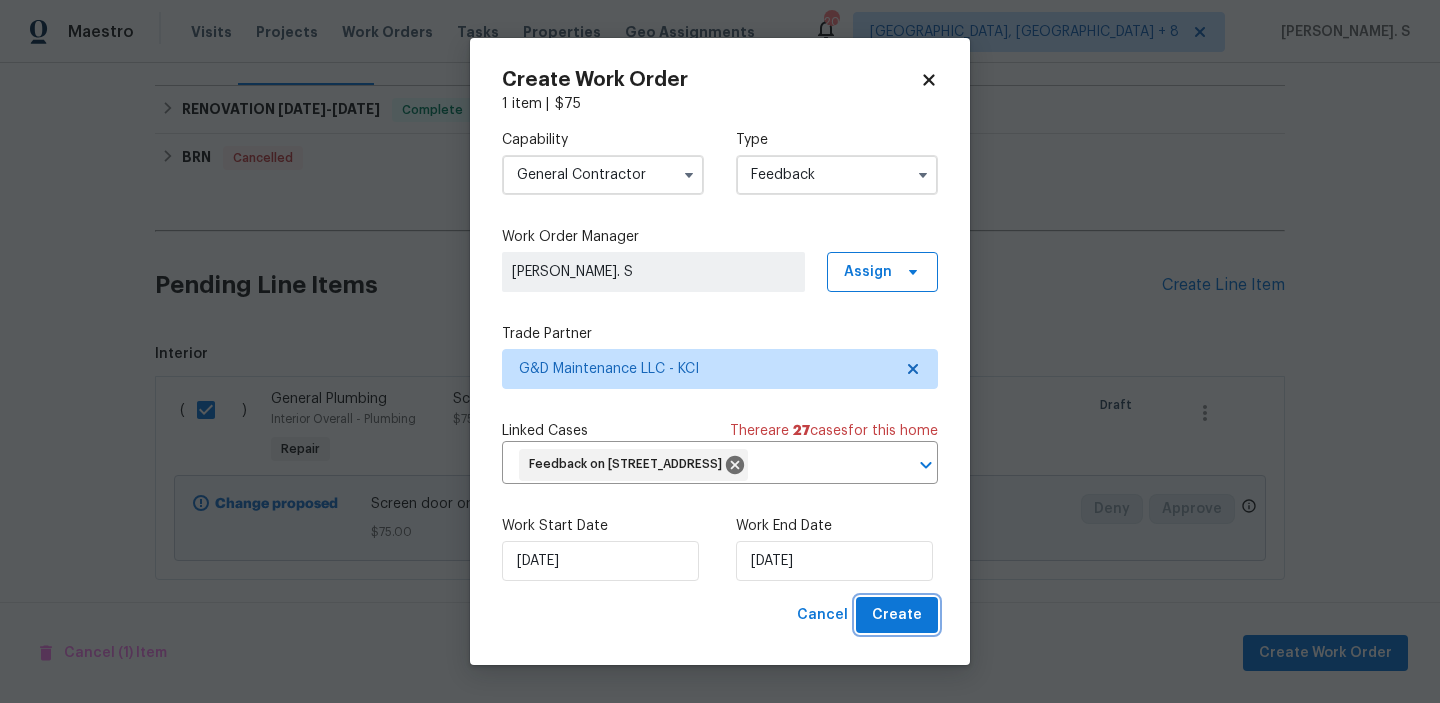 click on "Create" at bounding box center [897, 615] 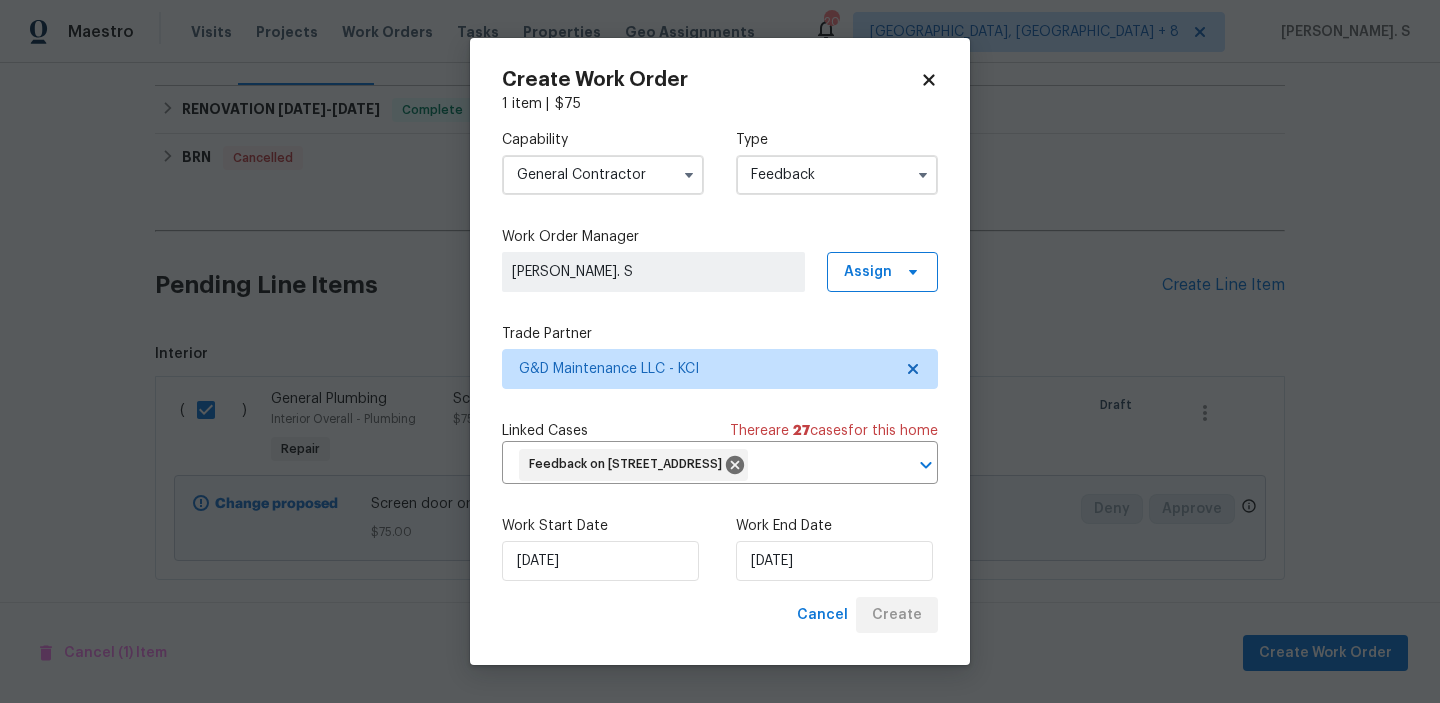scroll, scrollTop: 110, scrollLeft: 0, axis: vertical 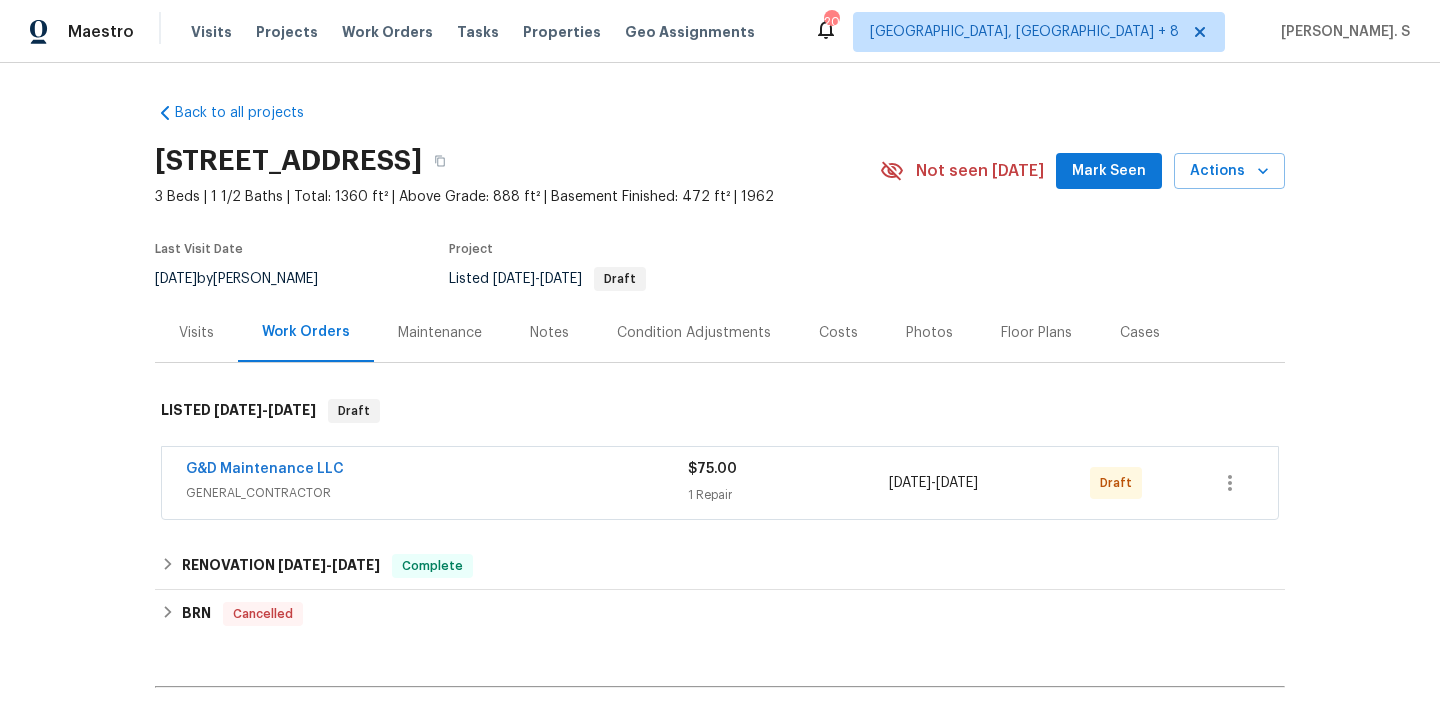 click on "G&D Maintenance LLC" at bounding box center (265, 469) 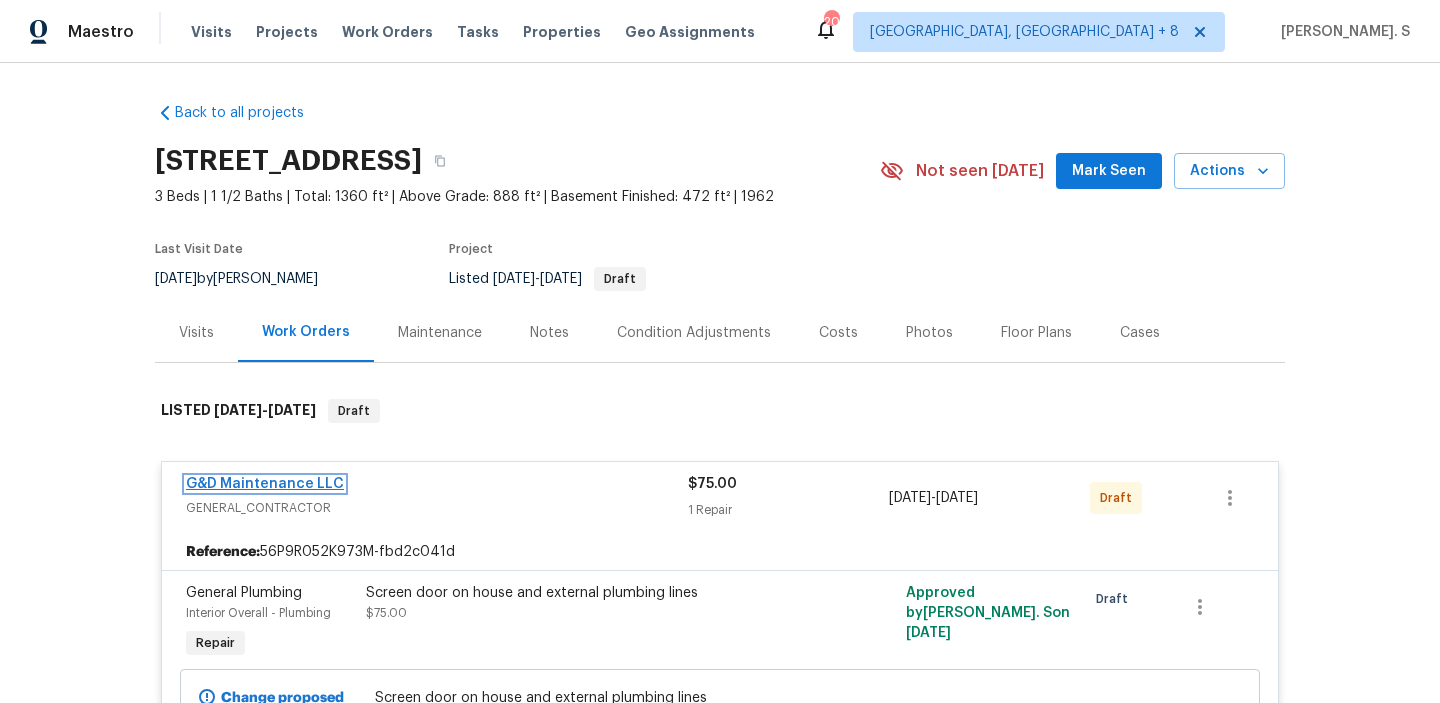click on "G&D Maintenance LLC" at bounding box center (265, 484) 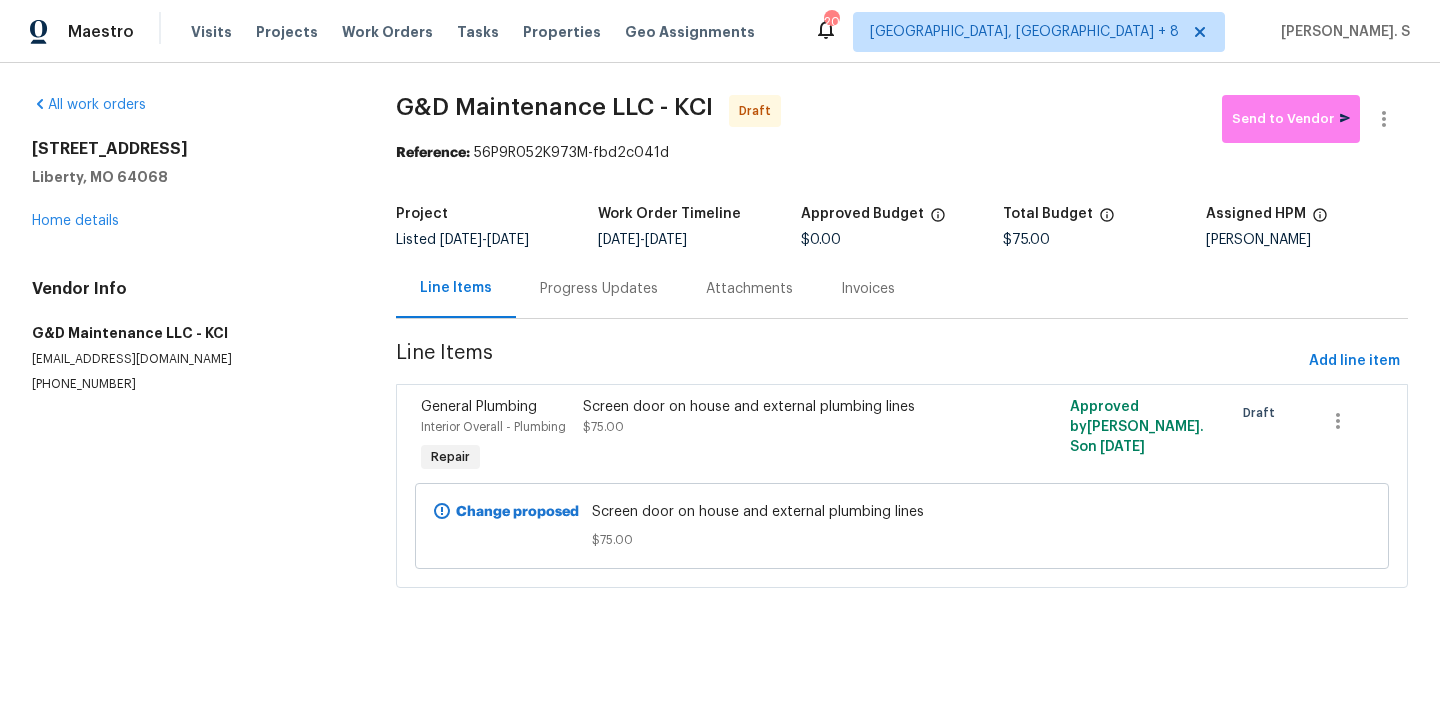 click on "Progress Updates" at bounding box center [599, 289] 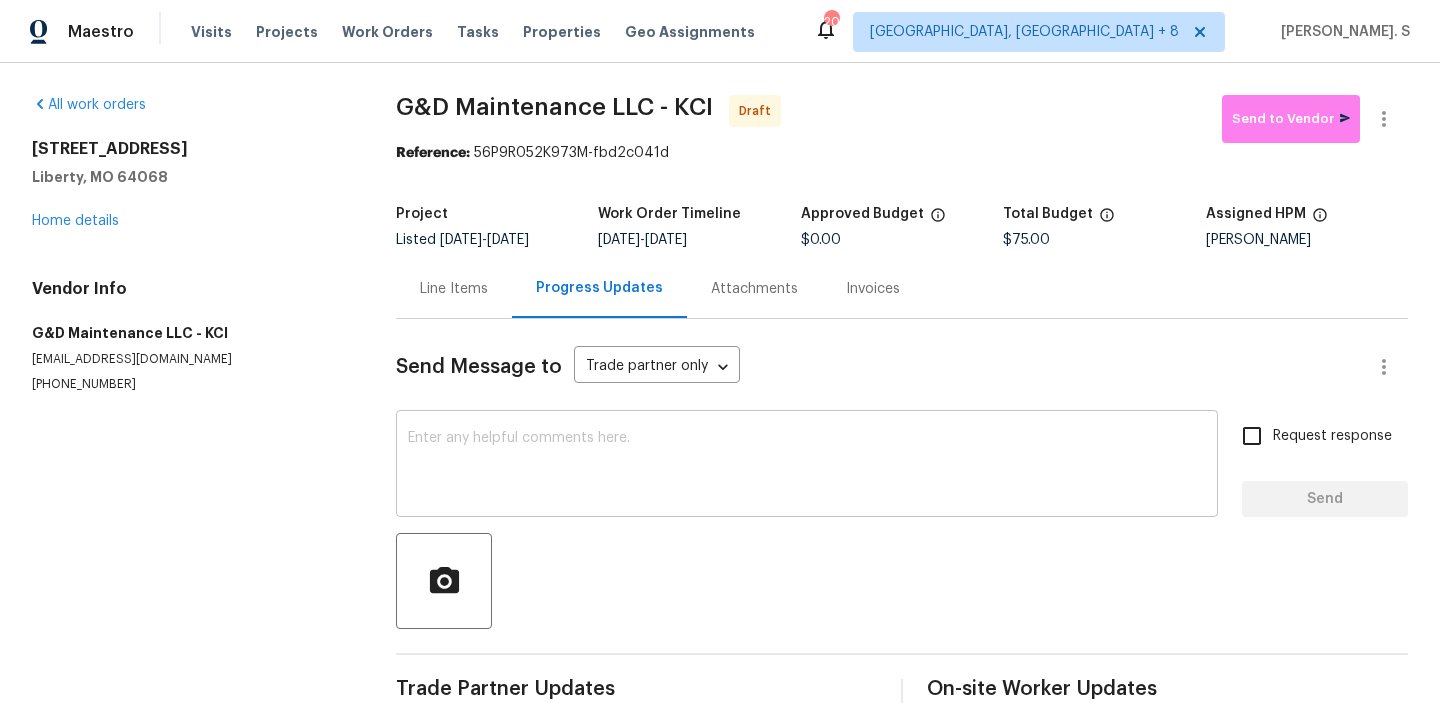 click at bounding box center [807, 466] 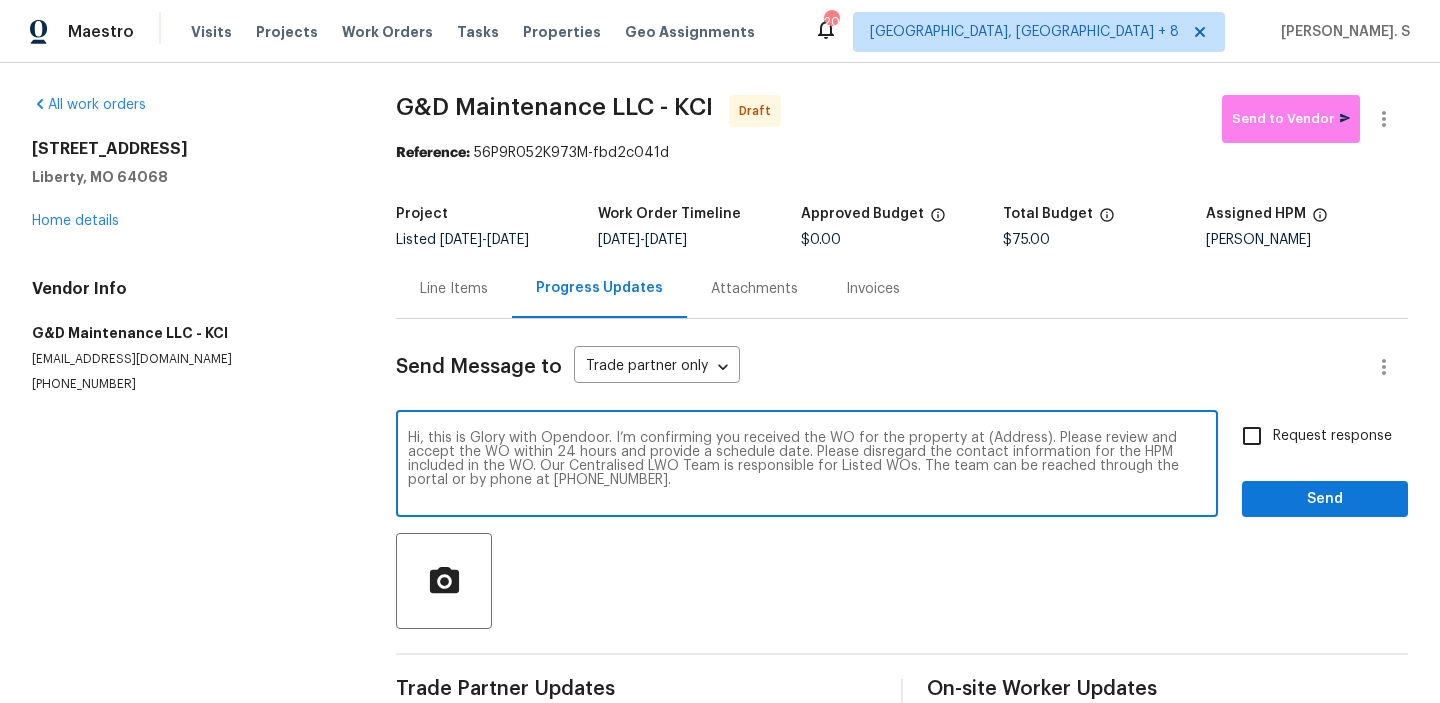 click on "Hi, this is Glory with Opendoor. I’m confirming you received the WO for the property at (Address). Please review and accept the WO within 24 hours and provide a schedule date. Please disregard the contact information for the HPM included in the WO. Our Centralised LWO Team is responsible for Listed WOs. The team can be reached through the portal or by phone at (480) 478-0155." at bounding box center (807, 466) 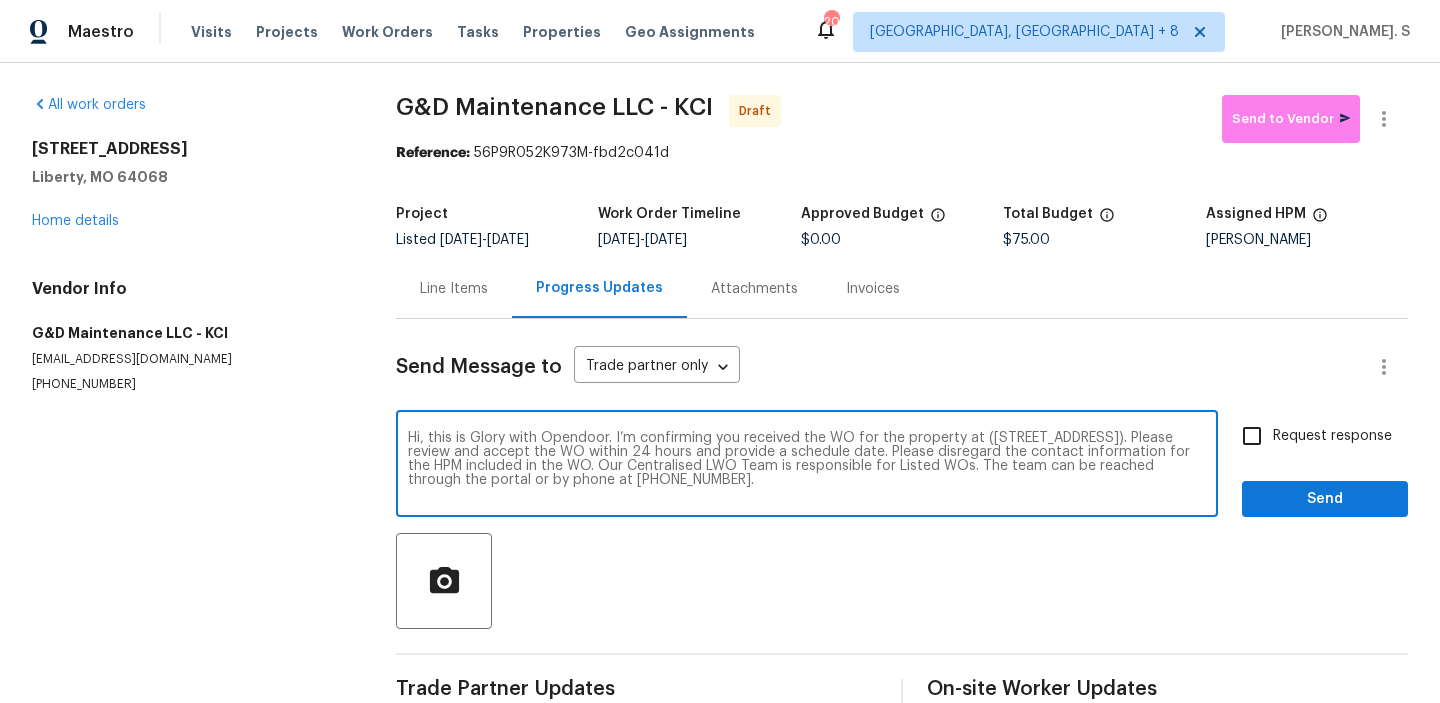 type on "Hi, this is Glory with Opendoor. I’m confirming you received the WO for the property at (17 Main Ct, Liberty, MO 64068). Please review and accept the WO within 24 hours and provide a schedule date. Please disregard the contact information for the HPM included in the WO. Our Centralised LWO Team is responsible for Listed WOs. The team can be reached through the portal or by phone at (480) 478-0155." 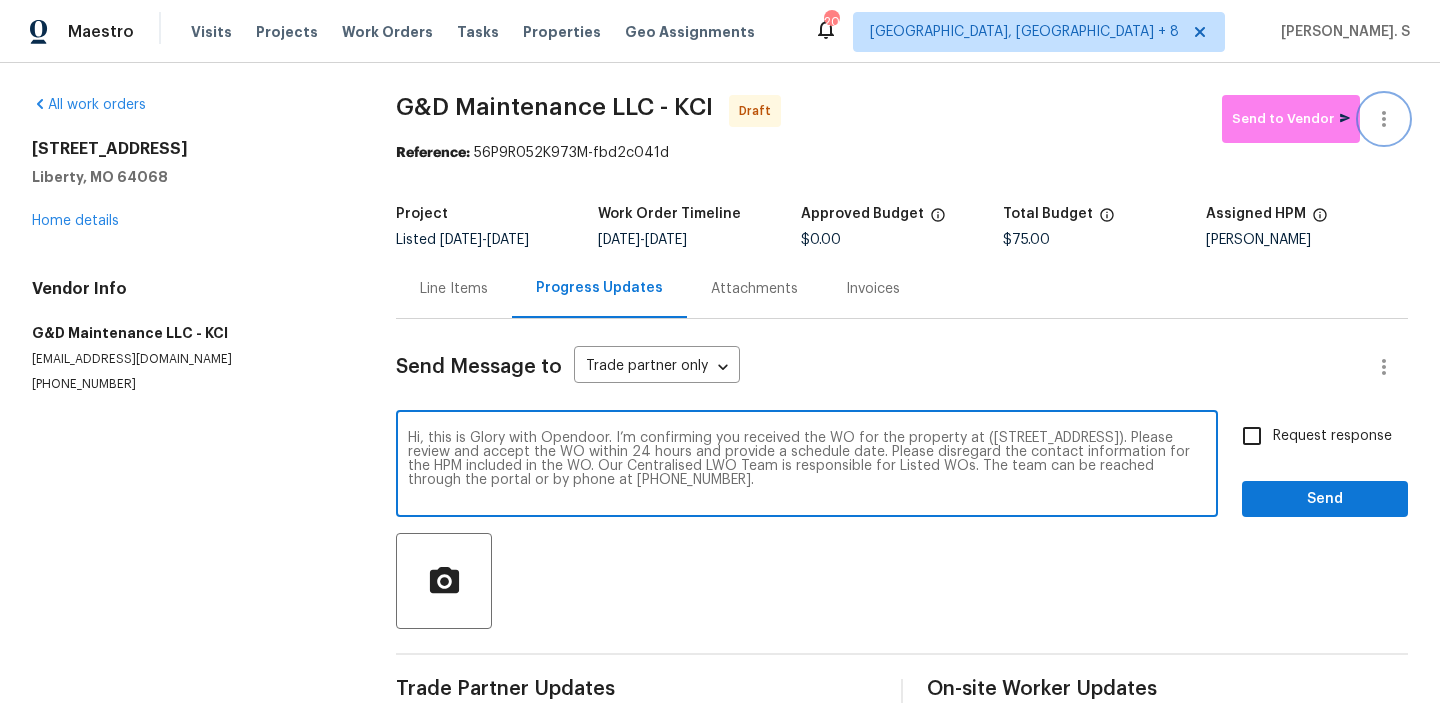 click 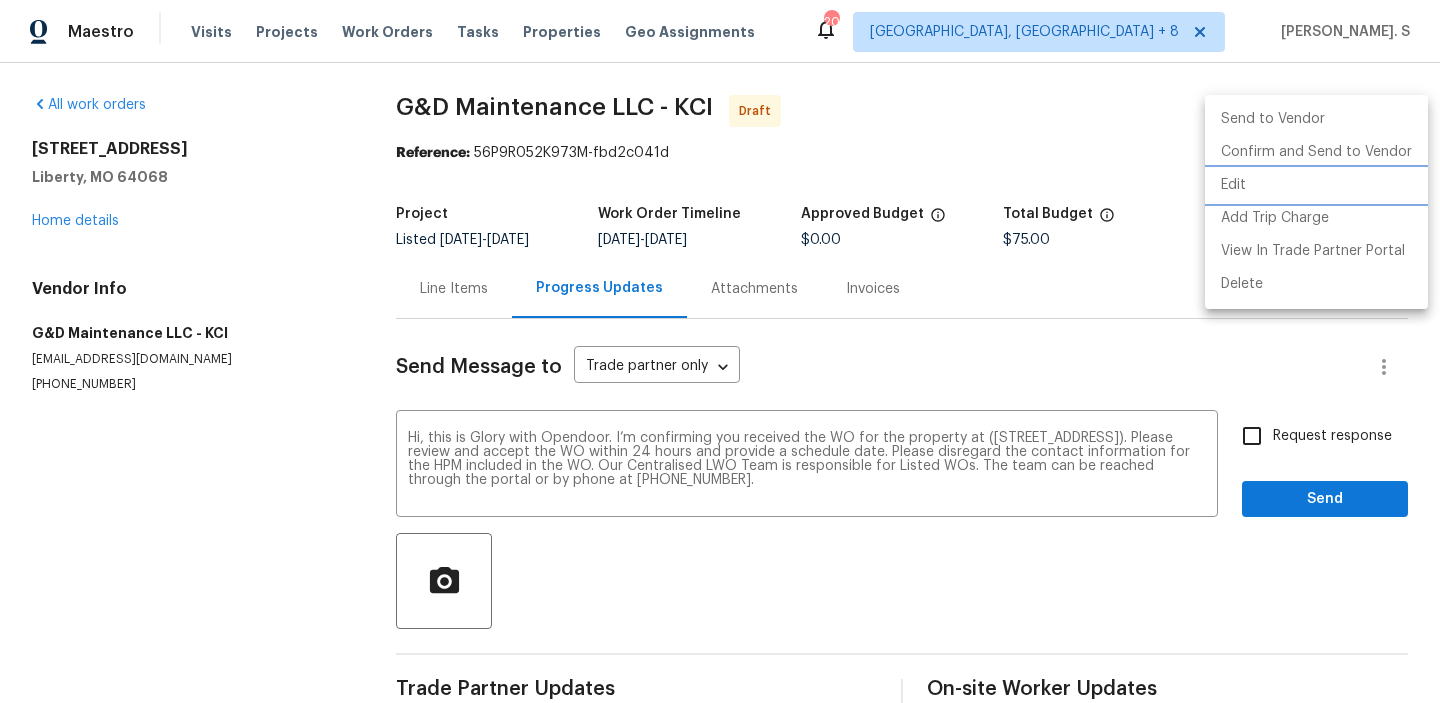 click on "Edit" at bounding box center [1316, 185] 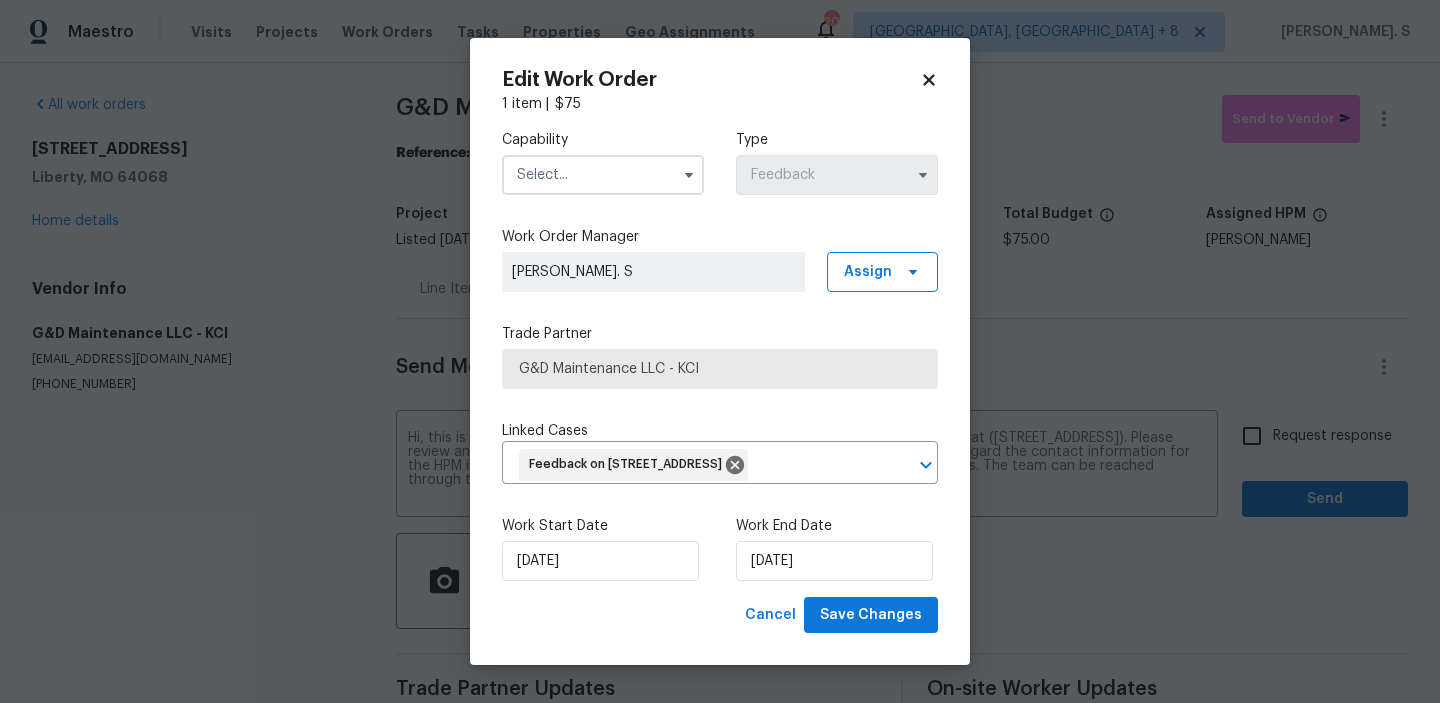 click at bounding box center [603, 175] 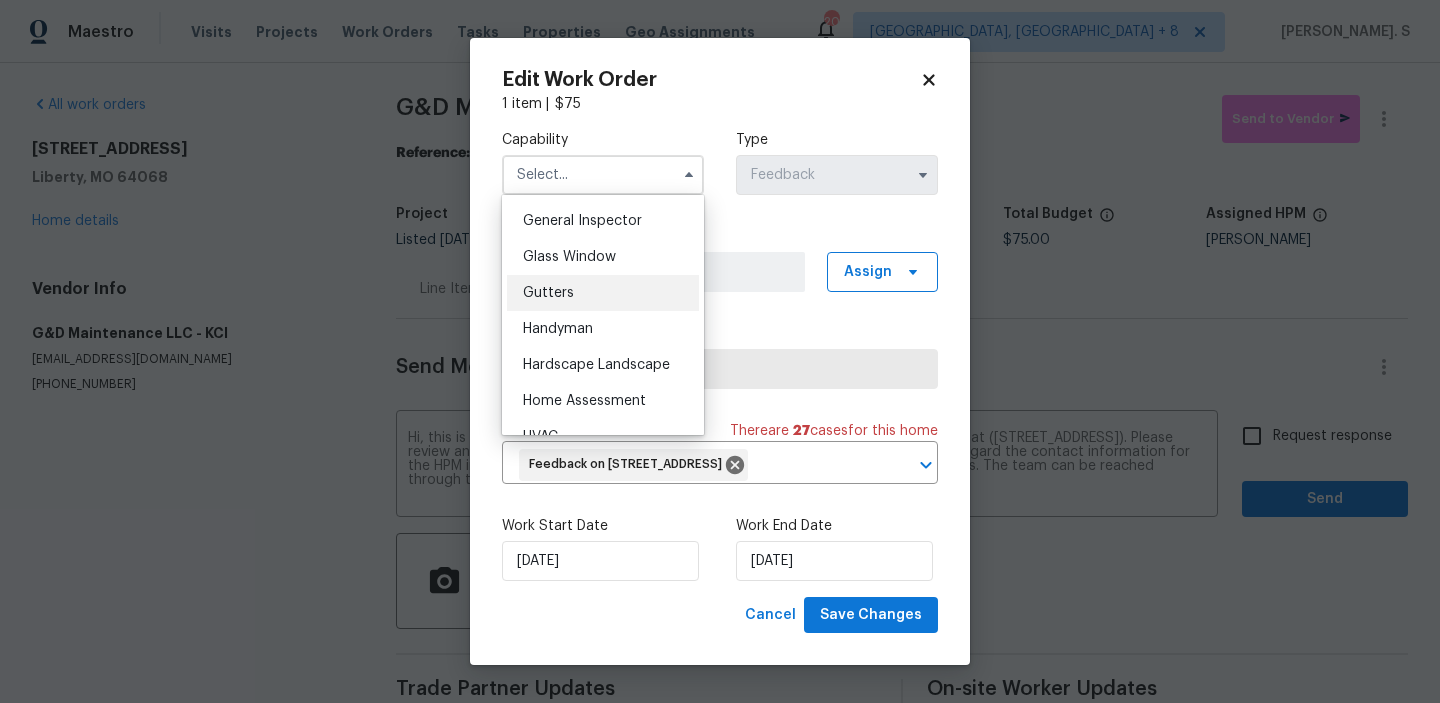 scroll, scrollTop: 1059, scrollLeft: 0, axis: vertical 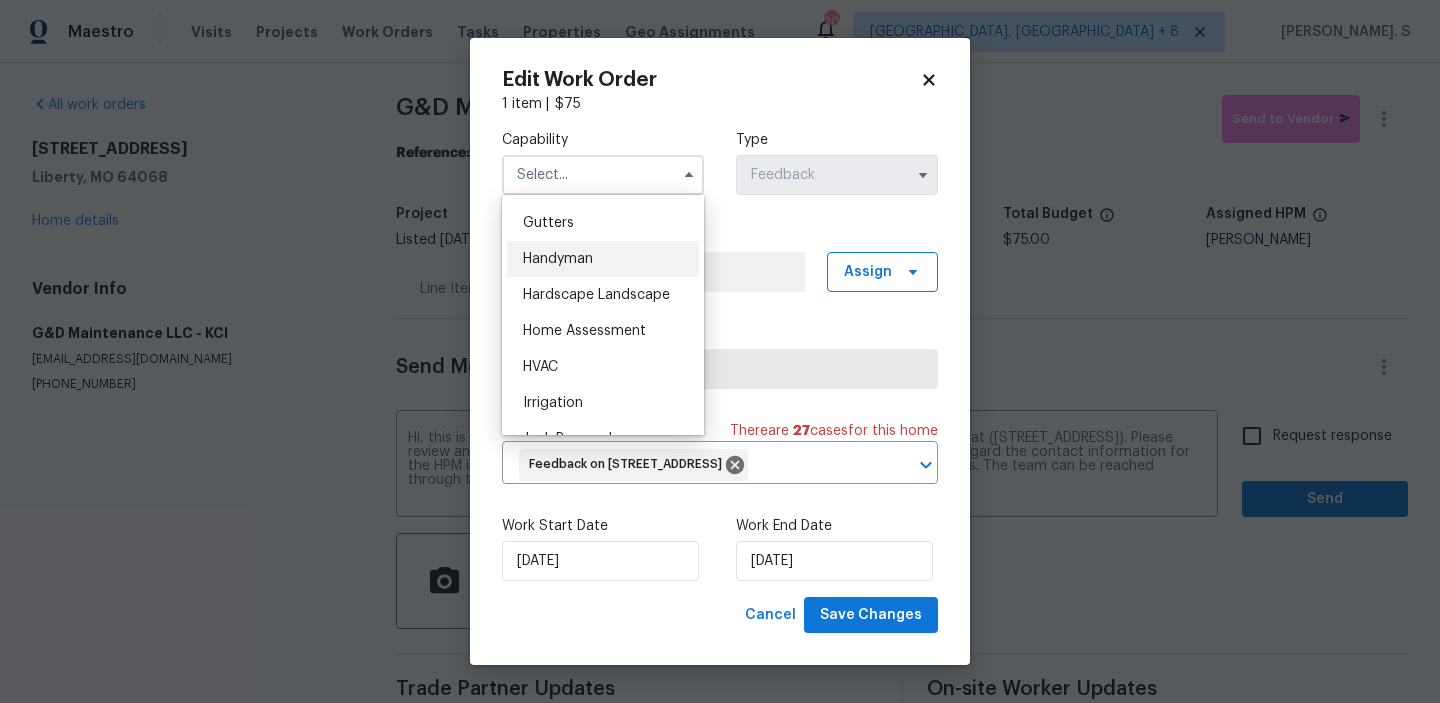 click on "Handyman" at bounding box center [603, 259] 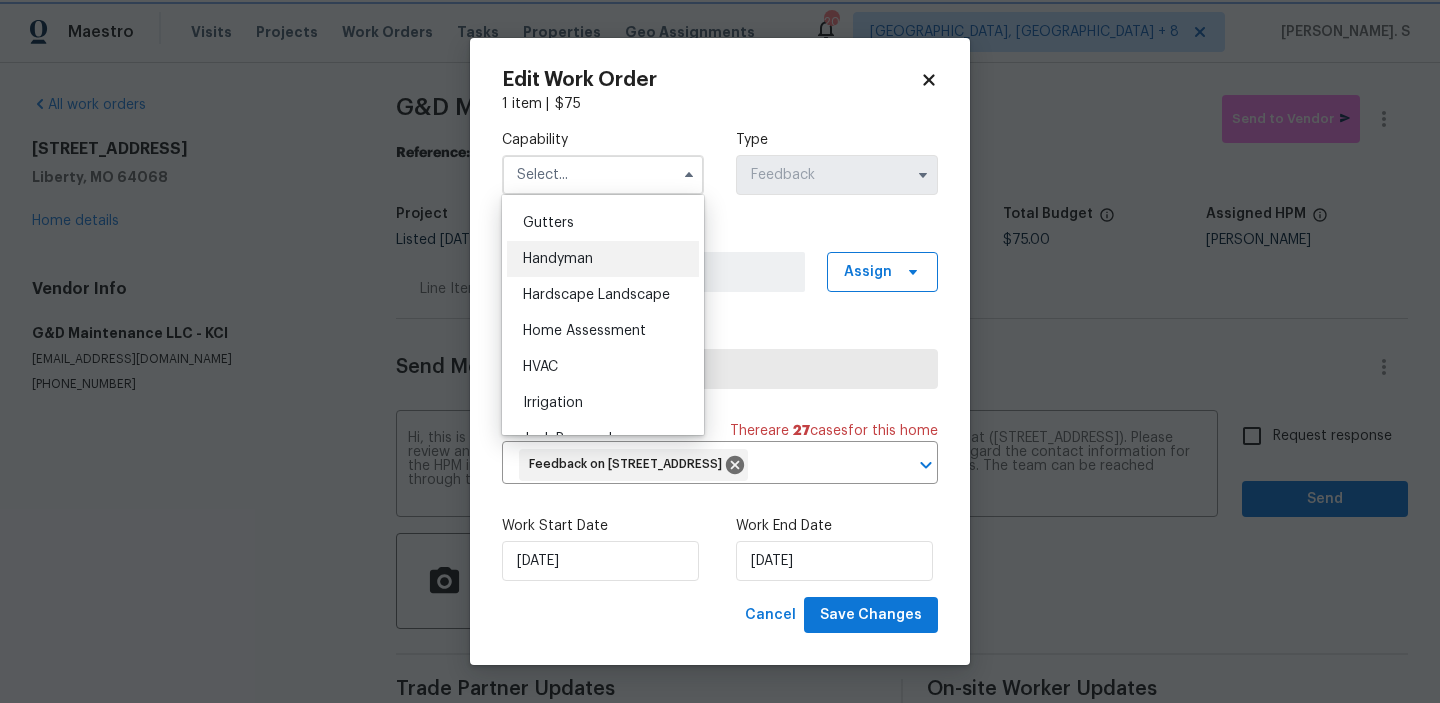 type on "Handyman" 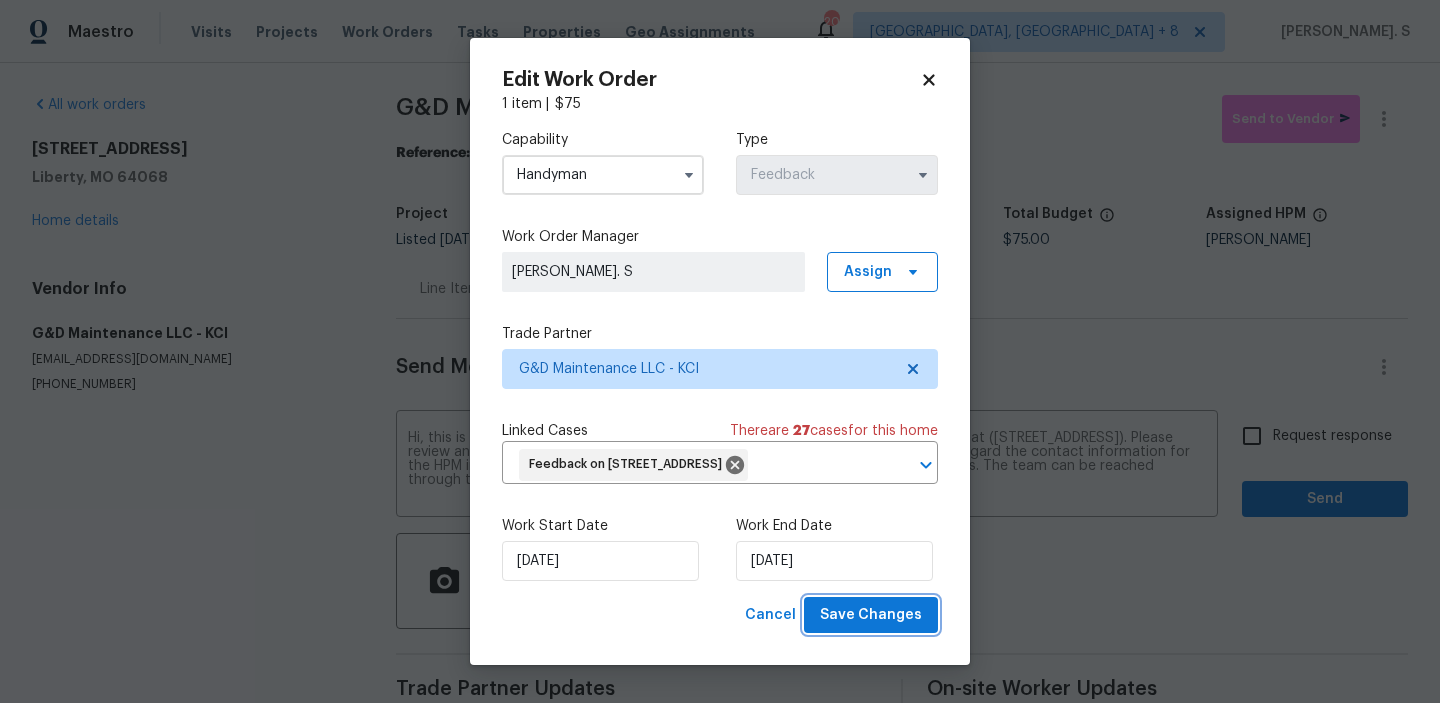 click on "Save Changes" at bounding box center (871, 615) 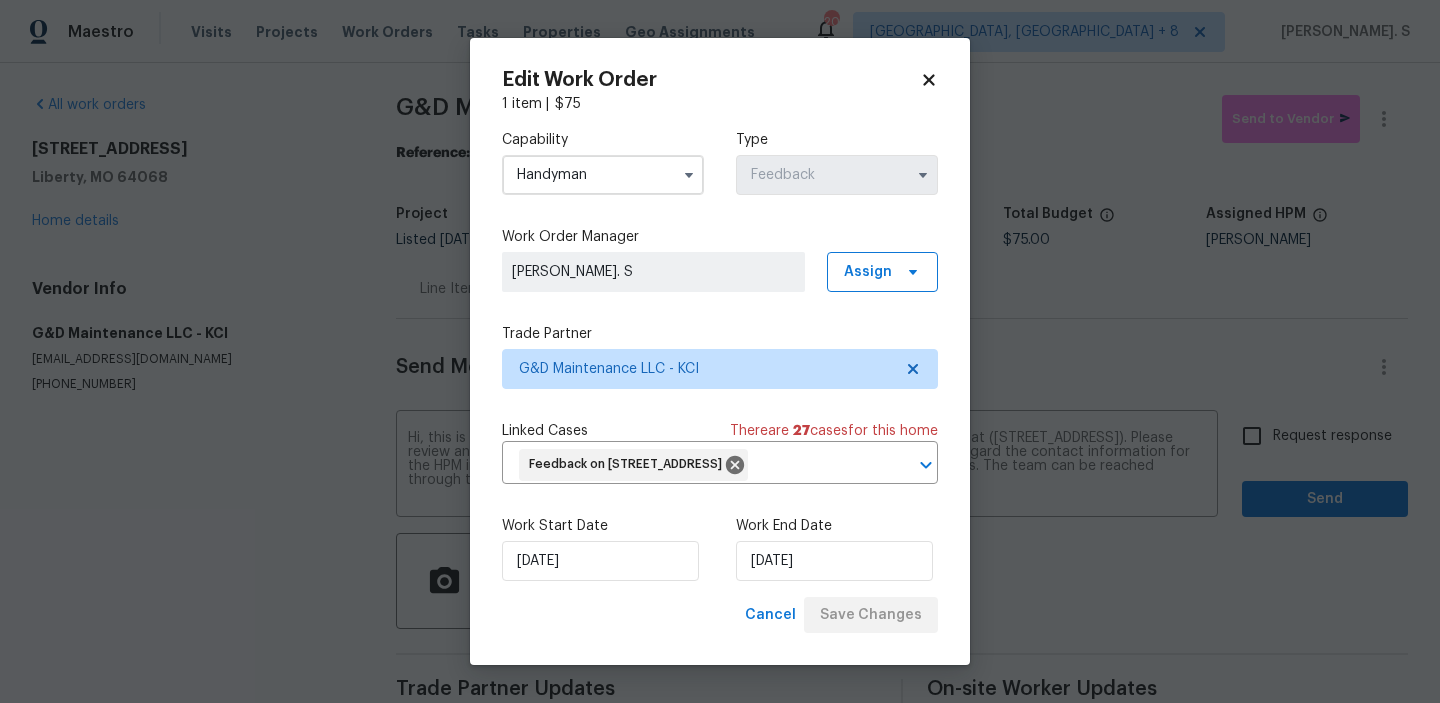 click on "Maestro Visits Projects Work Orders Tasks Properties Geo Assignments 204 Albuquerque, NM + 8 Glory Joyce. S All work orders 17 Main Ct Liberty, MO 64068 Home details Vendor Info G&D Maintenance LLC - KCI guidogavarrete@gmail.com (816) 800-2324 G&D Maintenance LLC - KCI Draft Send to Vendor   Reference:   56P9R052K973M-fbd2c041d Project Listed   7/11/2025  -  7/14/2025 Work Order Timeline 7/11/2025  -  7/14/2025 Approved Budget $0.00 Total Budget $75.00 Assigned HPM Joshua Beatty Line Items Progress Updates Attachments Invoices Send Message to Trade partner only Trade partner only ​ Hi, this is Glory with Opendoor. I’m confirming you received the WO for the property at (17 Main Ct, Liberty, MO 64068). Please review and accept the WO within 24 hours and provide a schedule date. Please disregard the contact information for the HPM included in the WO. Our Centralised LWO Team is responsible for Listed WOs. The team can be reached through the portal or by phone at (480) 478-0155.
x ​ Request response Send" at bounding box center (720, 351) 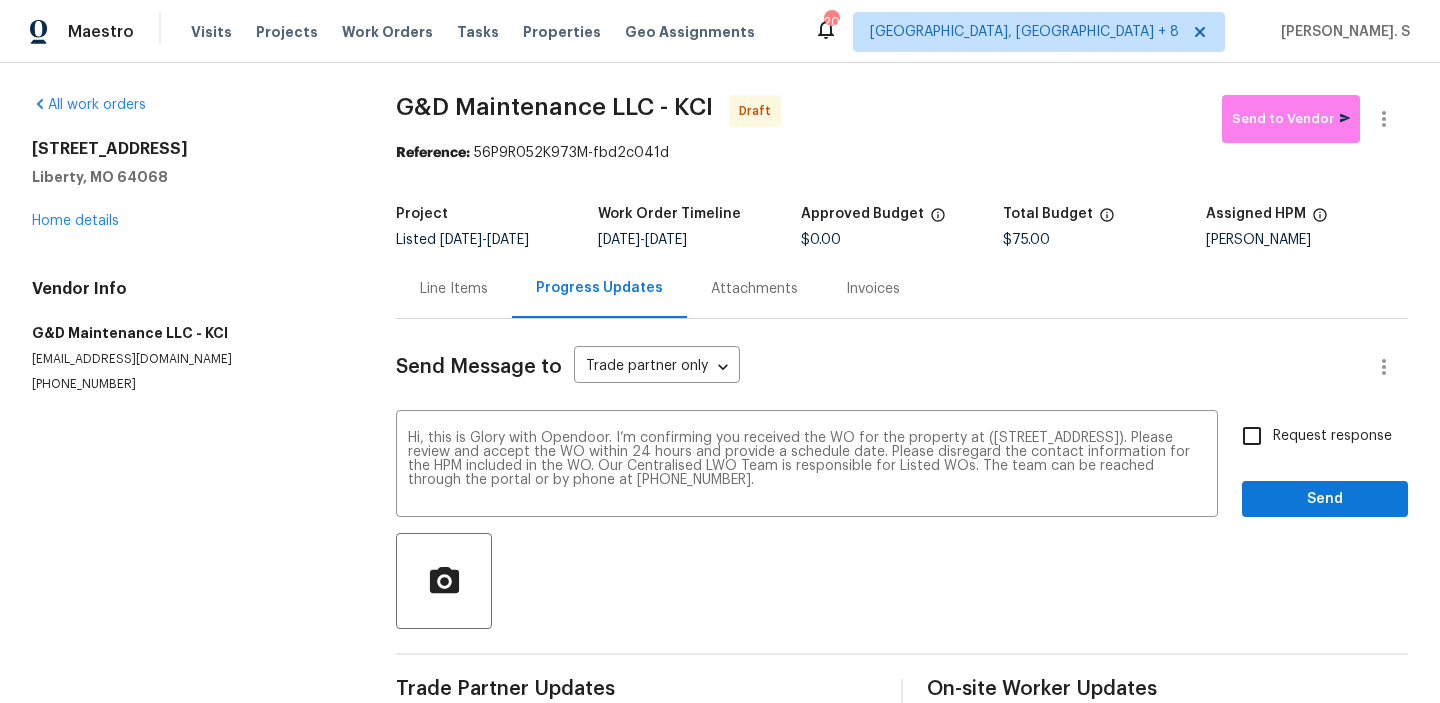 click on "Request response" at bounding box center (1332, 436) 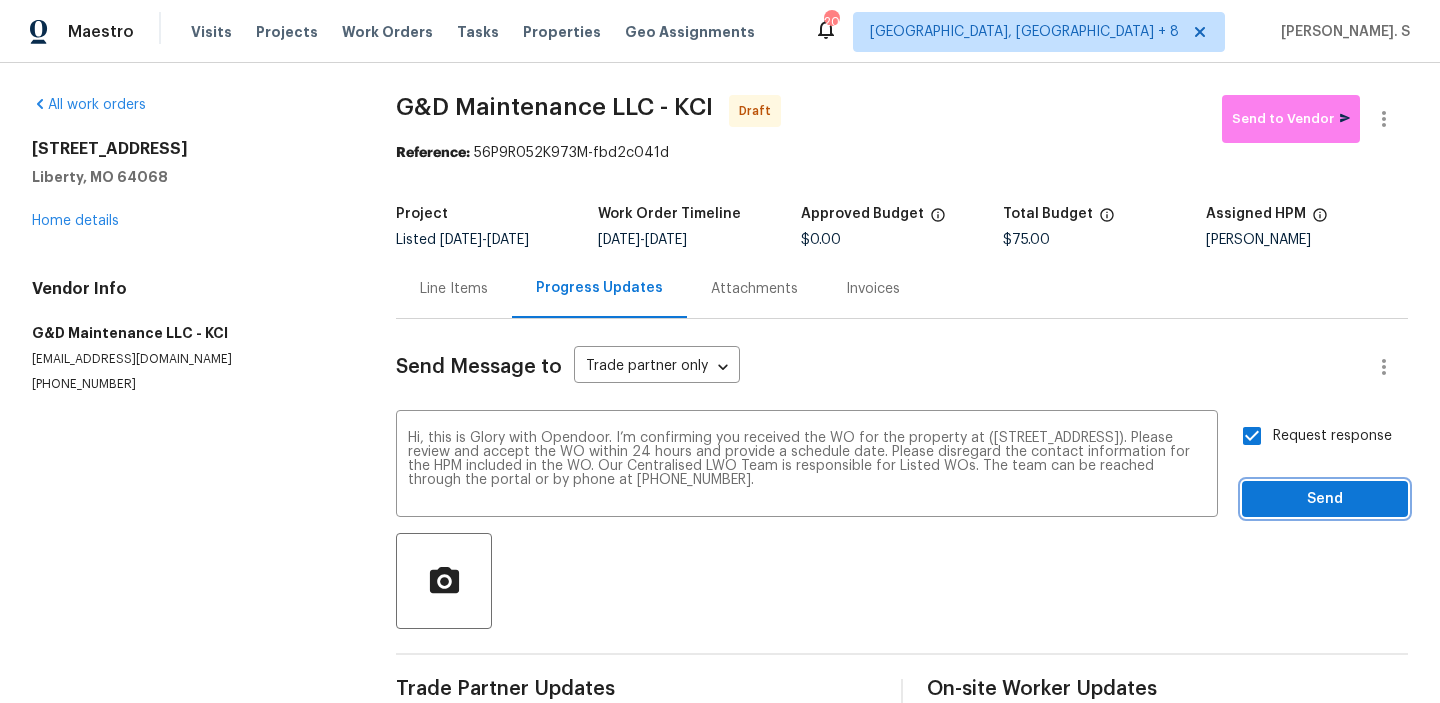 click on "Send" at bounding box center [1325, 499] 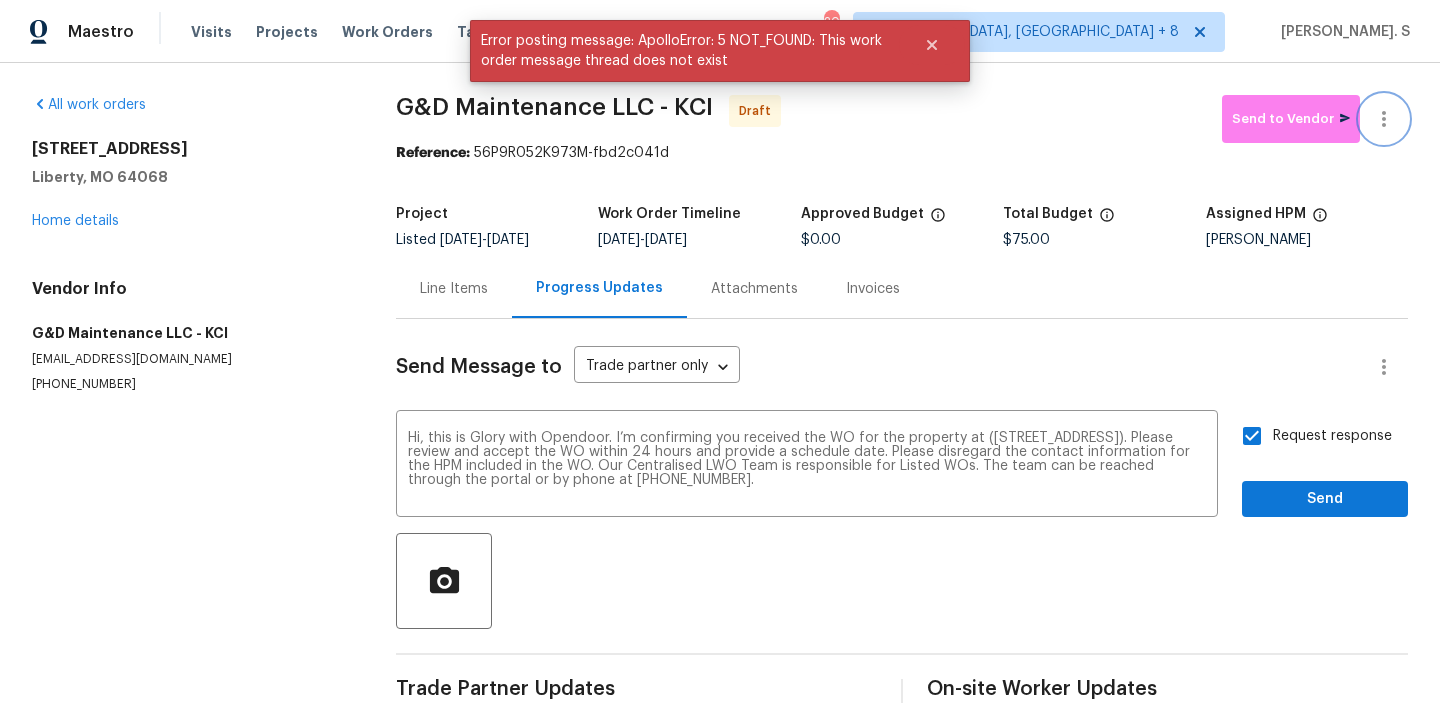 click at bounding box center (1384, 119) 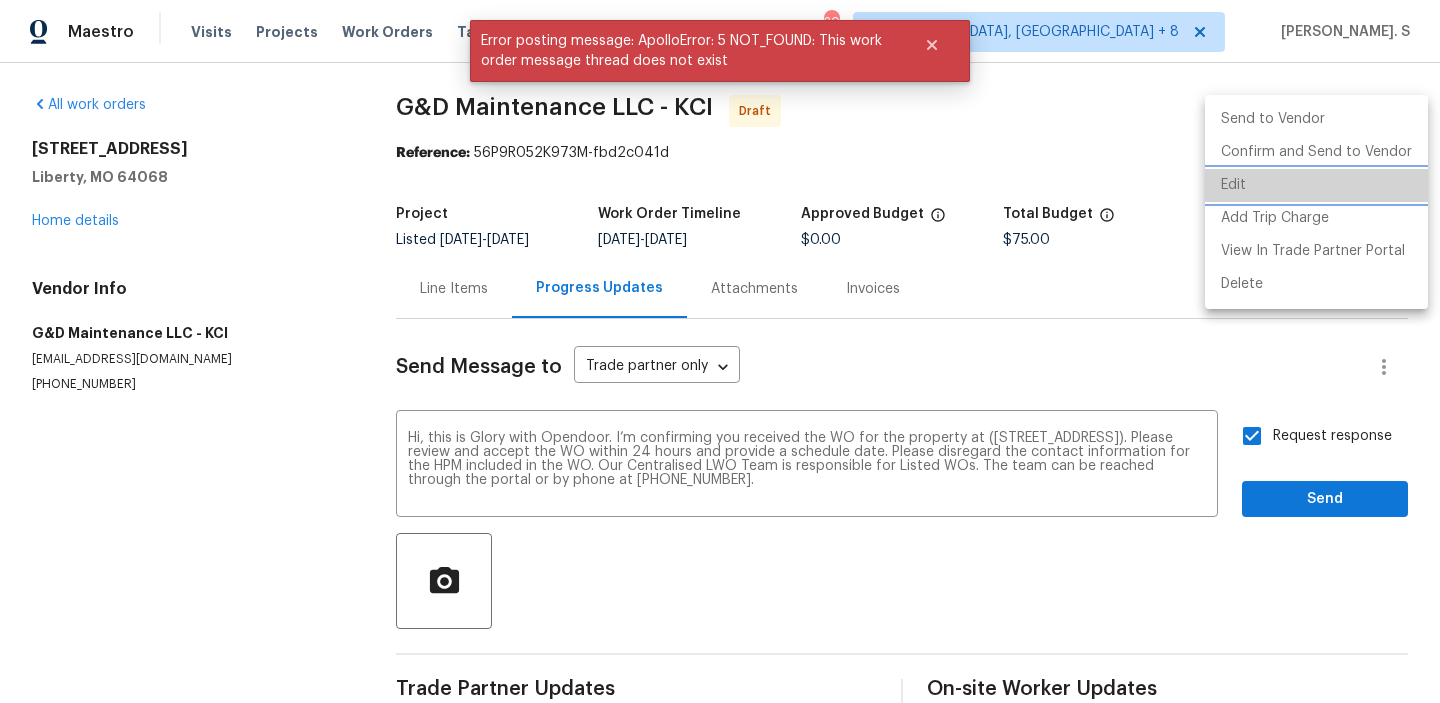 click on "Edit" at bounding box center (1316, 185) 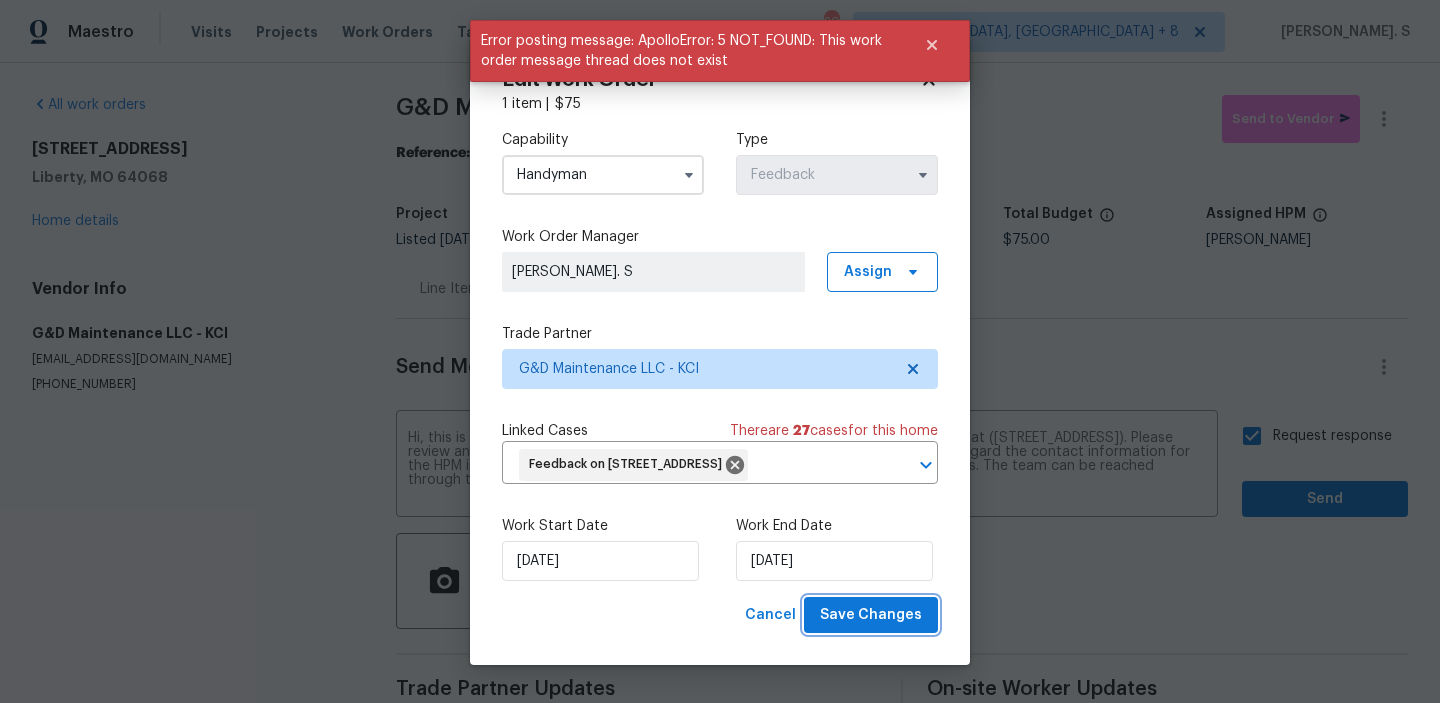 click on "Save Changes" at bounding box center [871, 615] 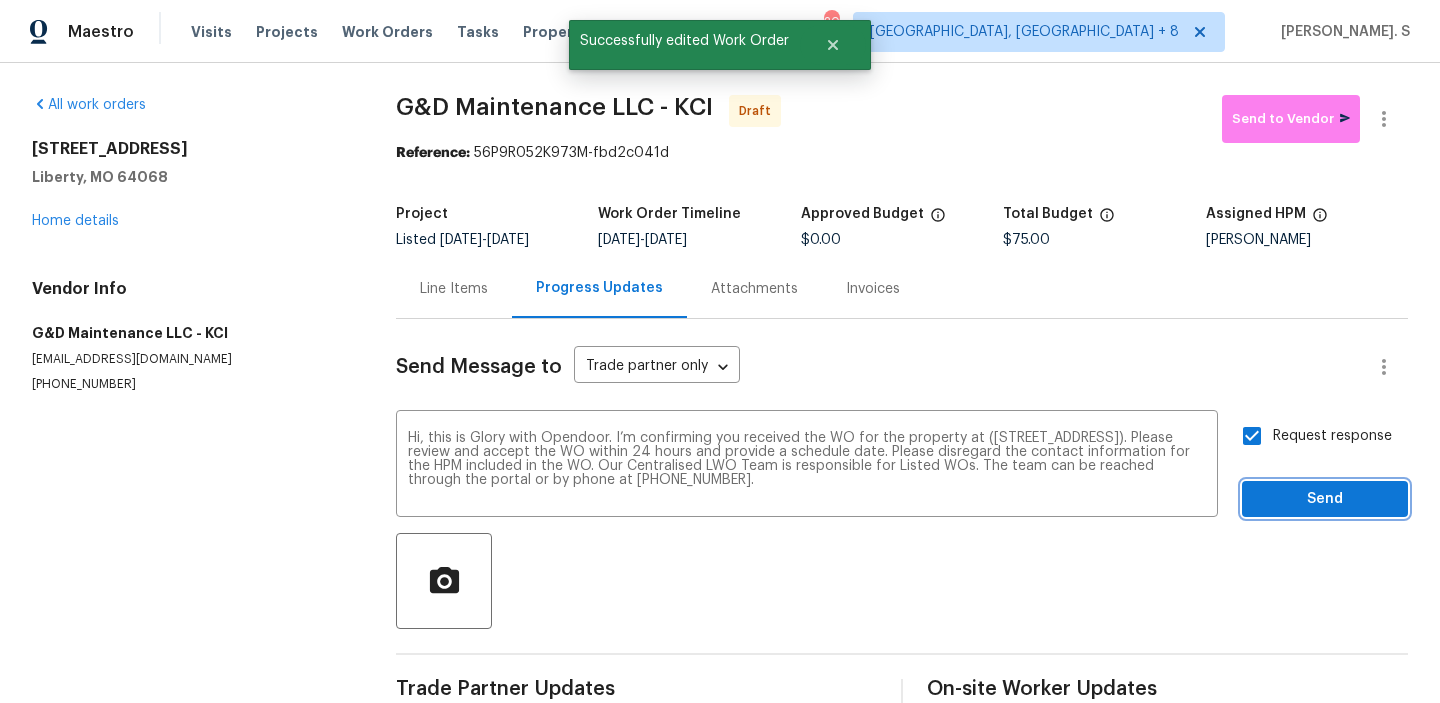 click on "Send" at bounding box center (1325, 499) 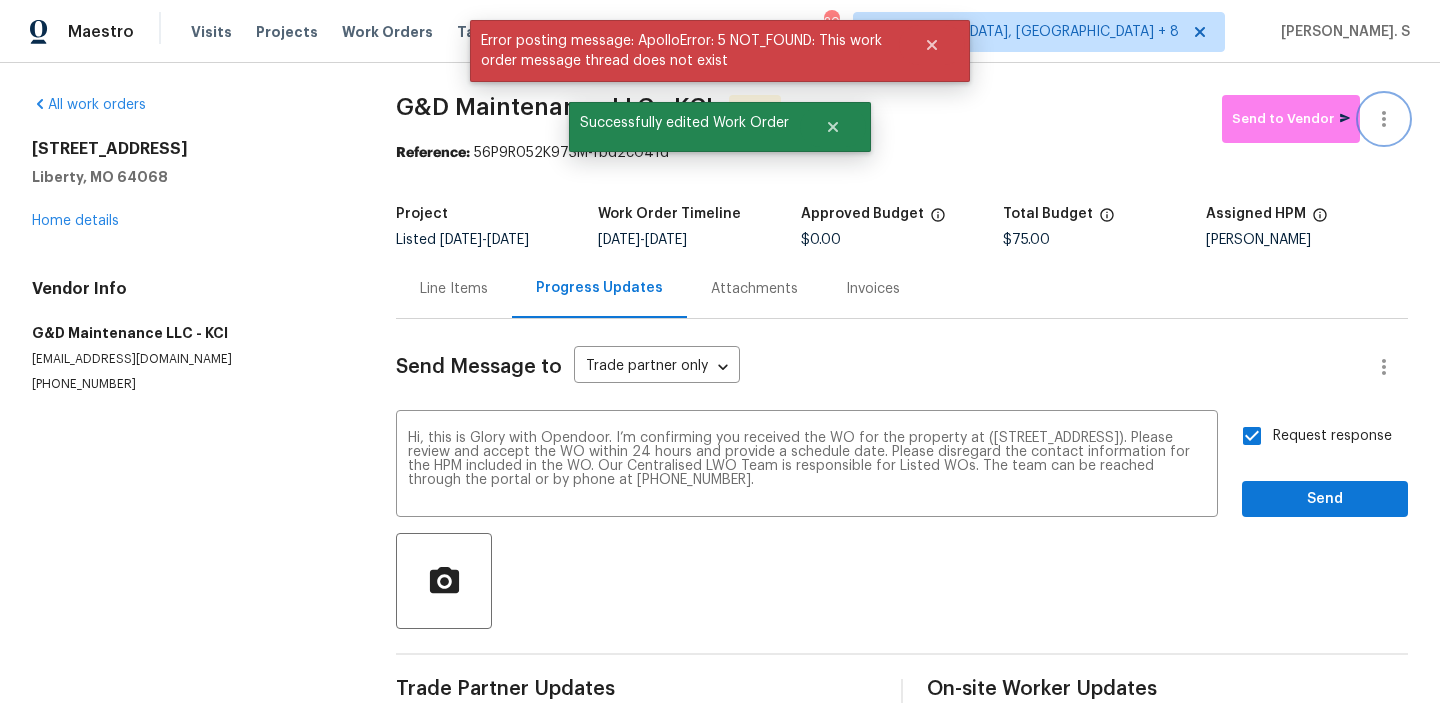 click 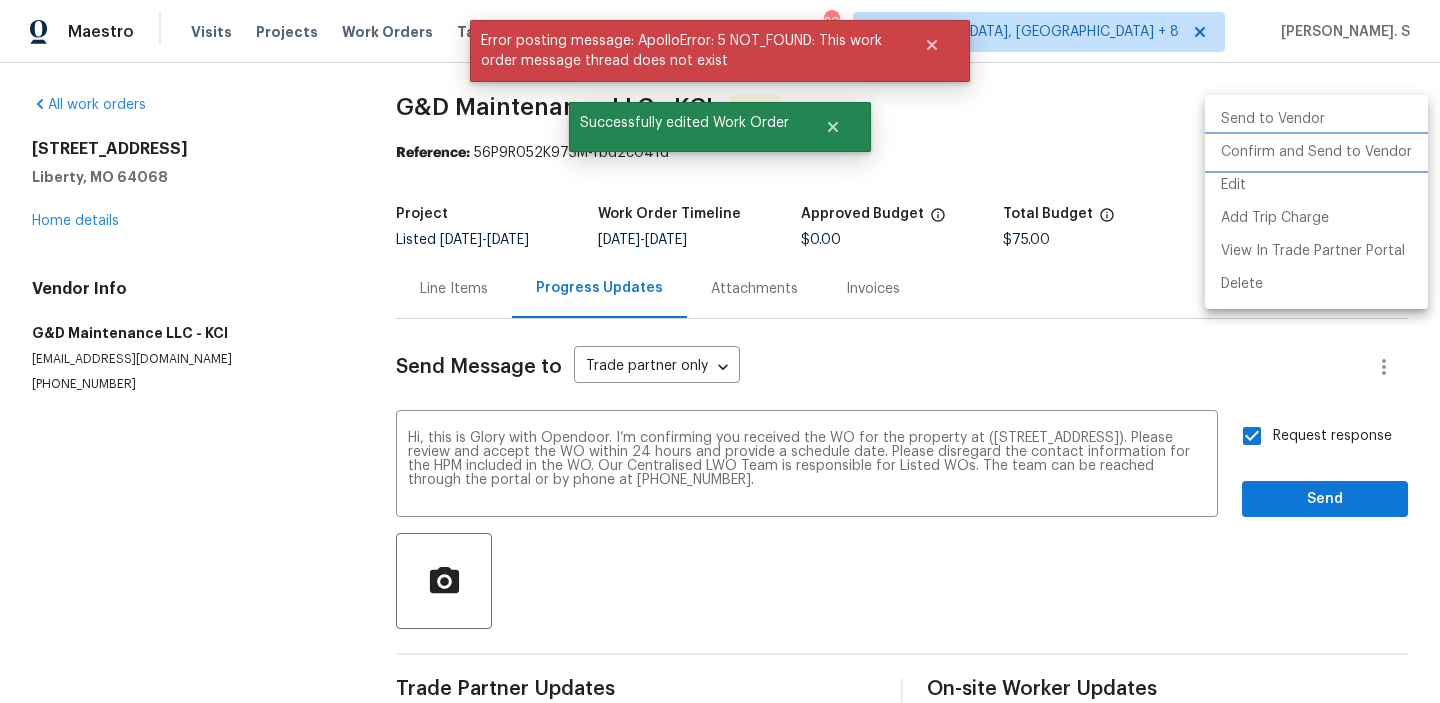 click on "Confirm and Send to Vendor" at bounding box center [1316, 152] 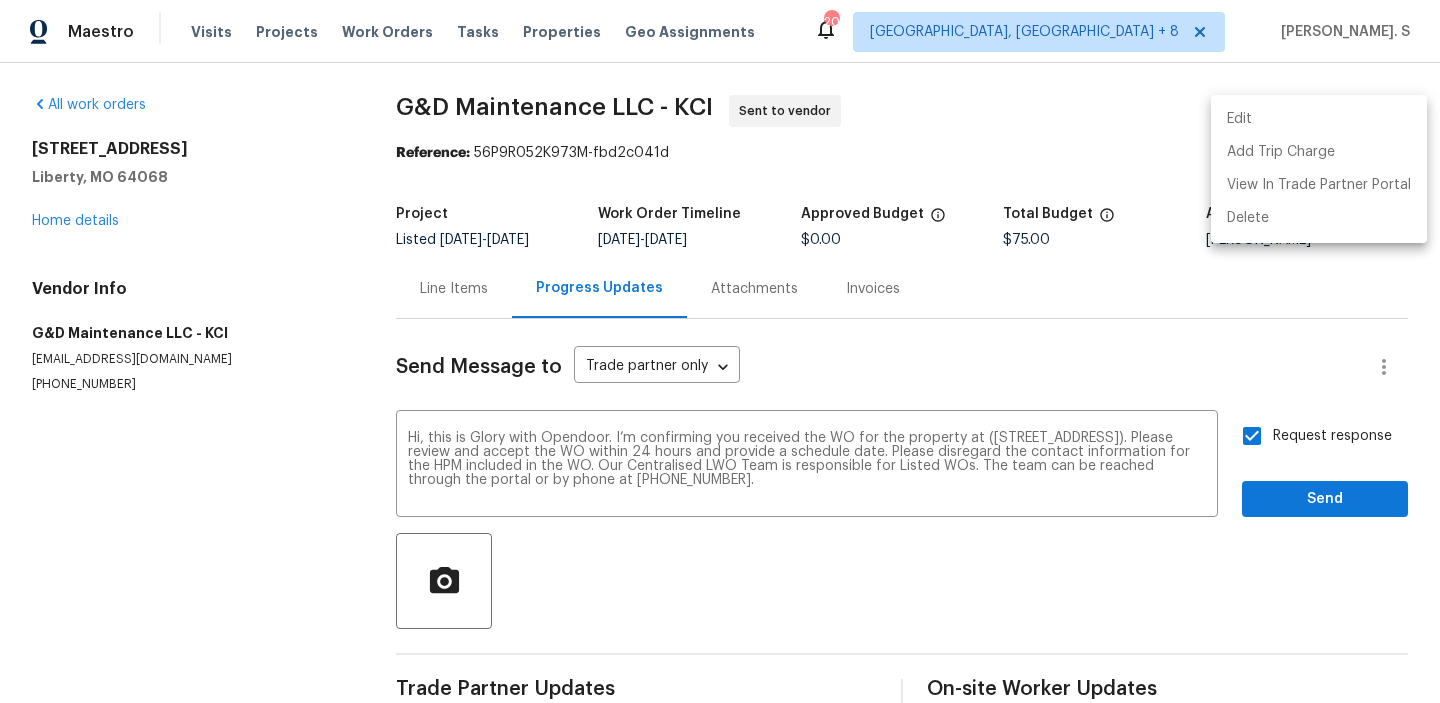 click at bounding box center (720, 351) 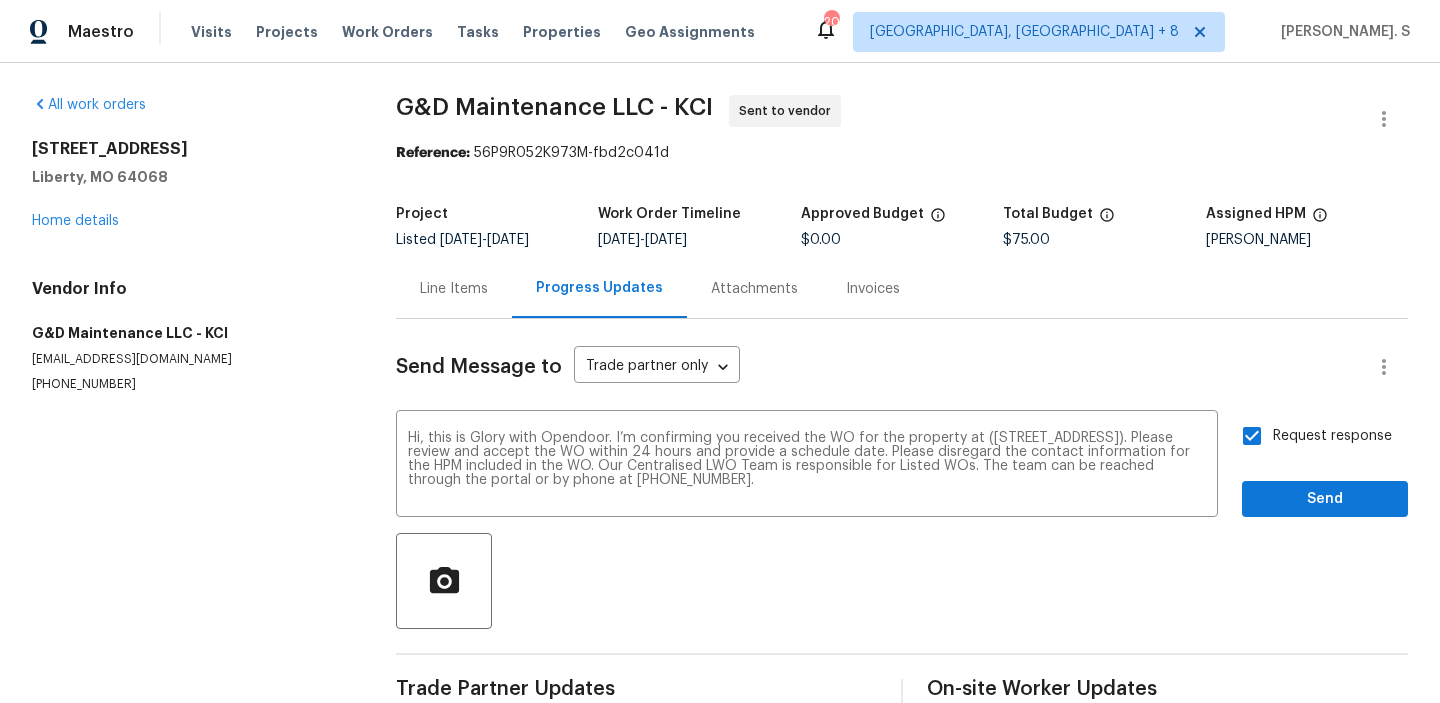 click on "Edit Add Trip Charge View In Trade Partner Portal Delete" at bounding box center [720, 351] 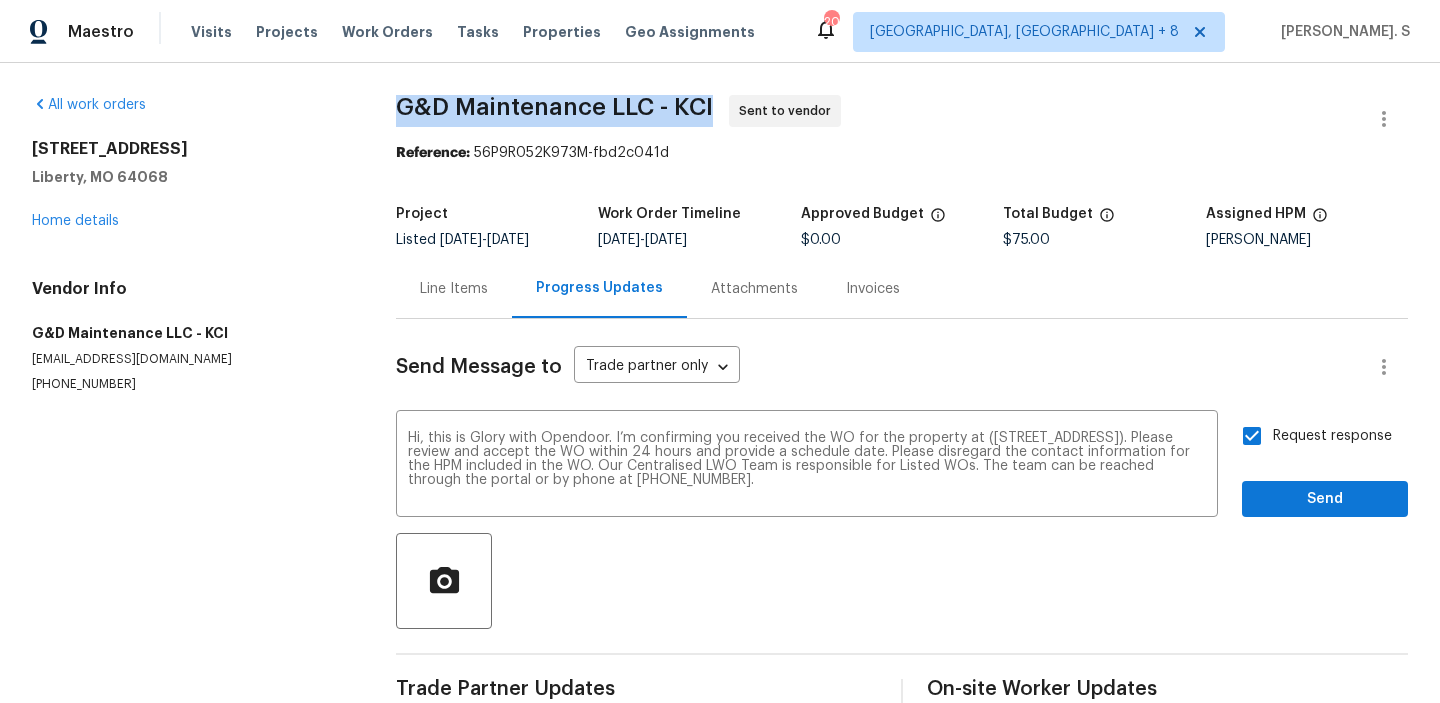 click on "G&D Maintenance LLC - KCI Sent to vendor" at bounding box center (878, 119) 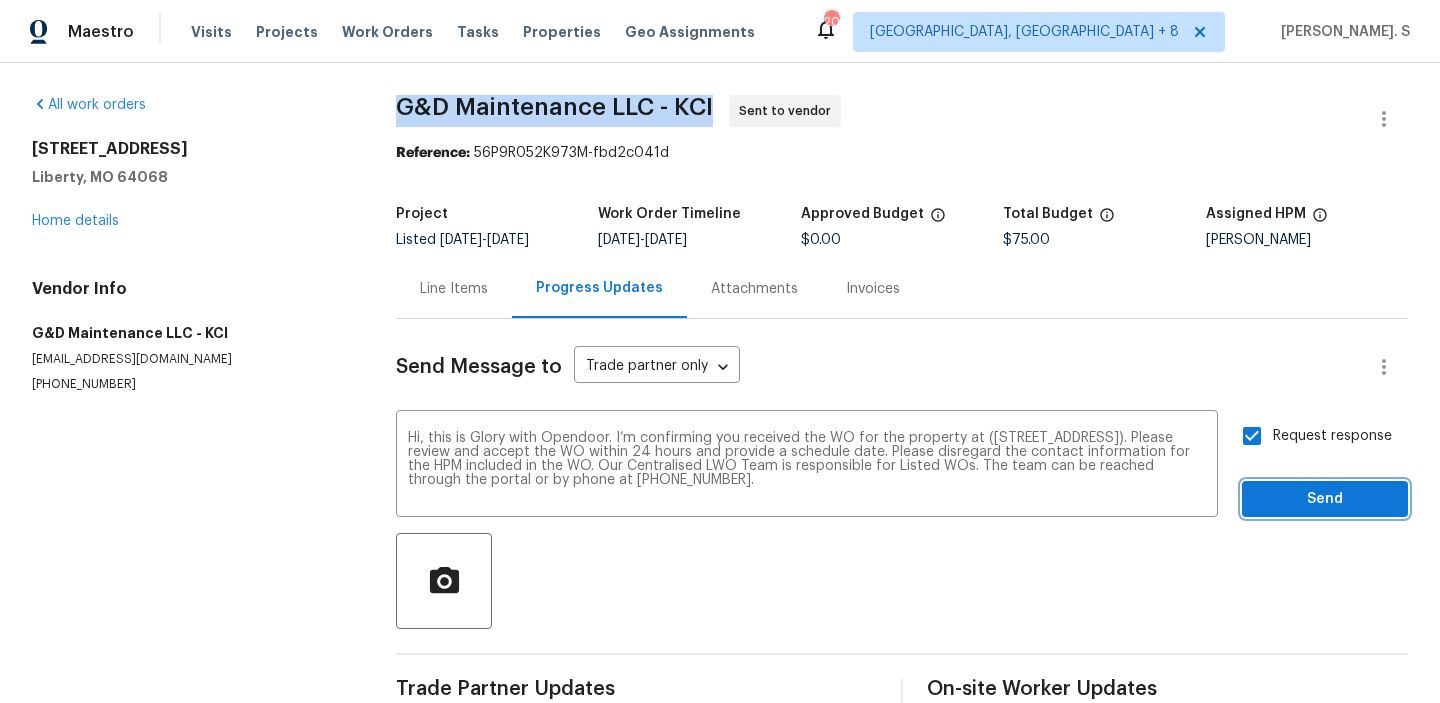 click on "Send" at bounding box center (1325, 499) 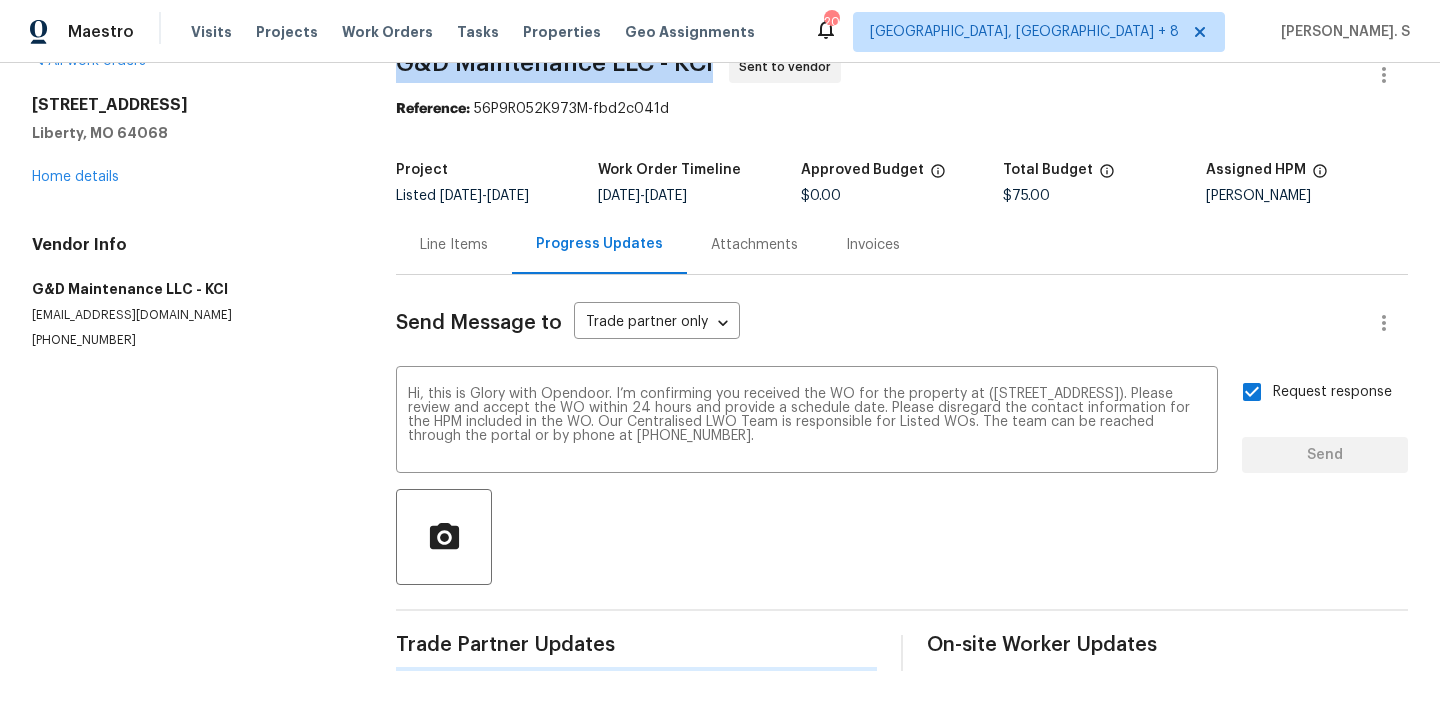 type 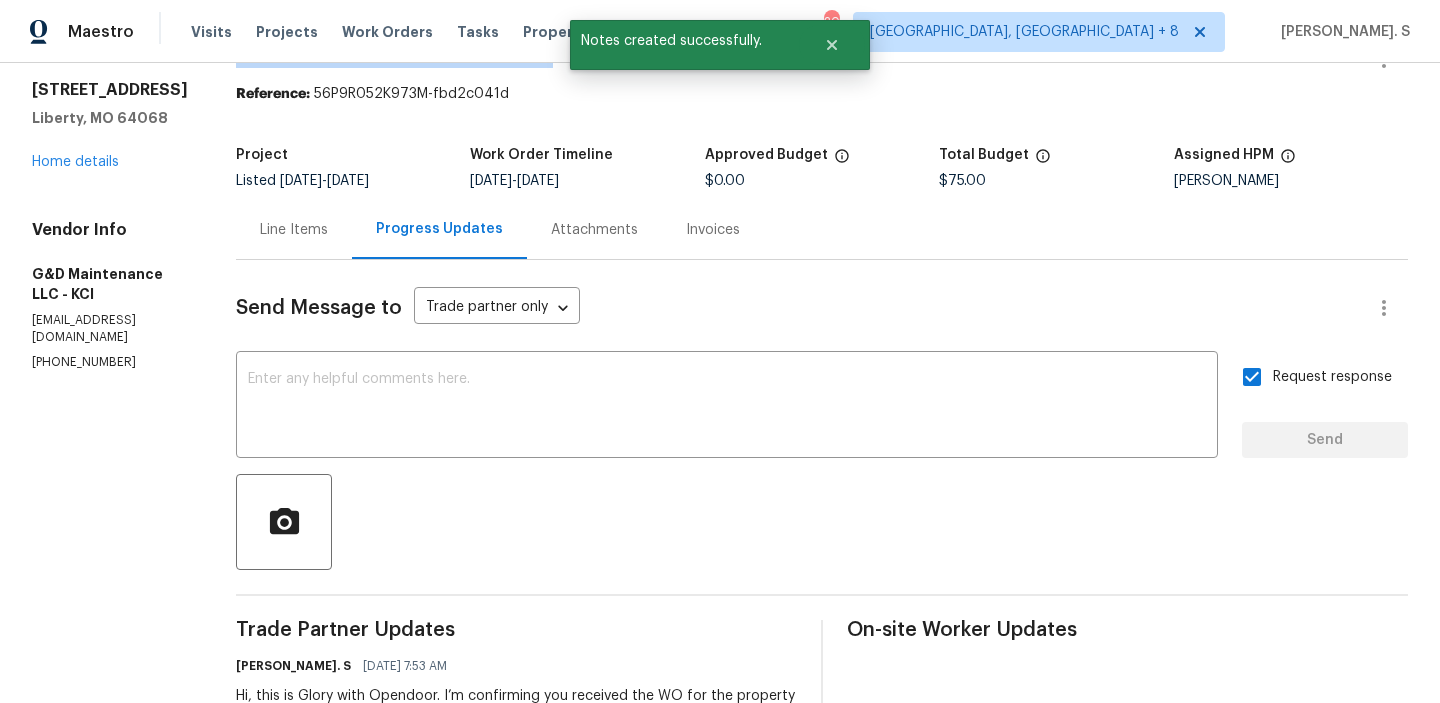 scroll, scrollTop: 0, scrollLeft: 0, axis: both 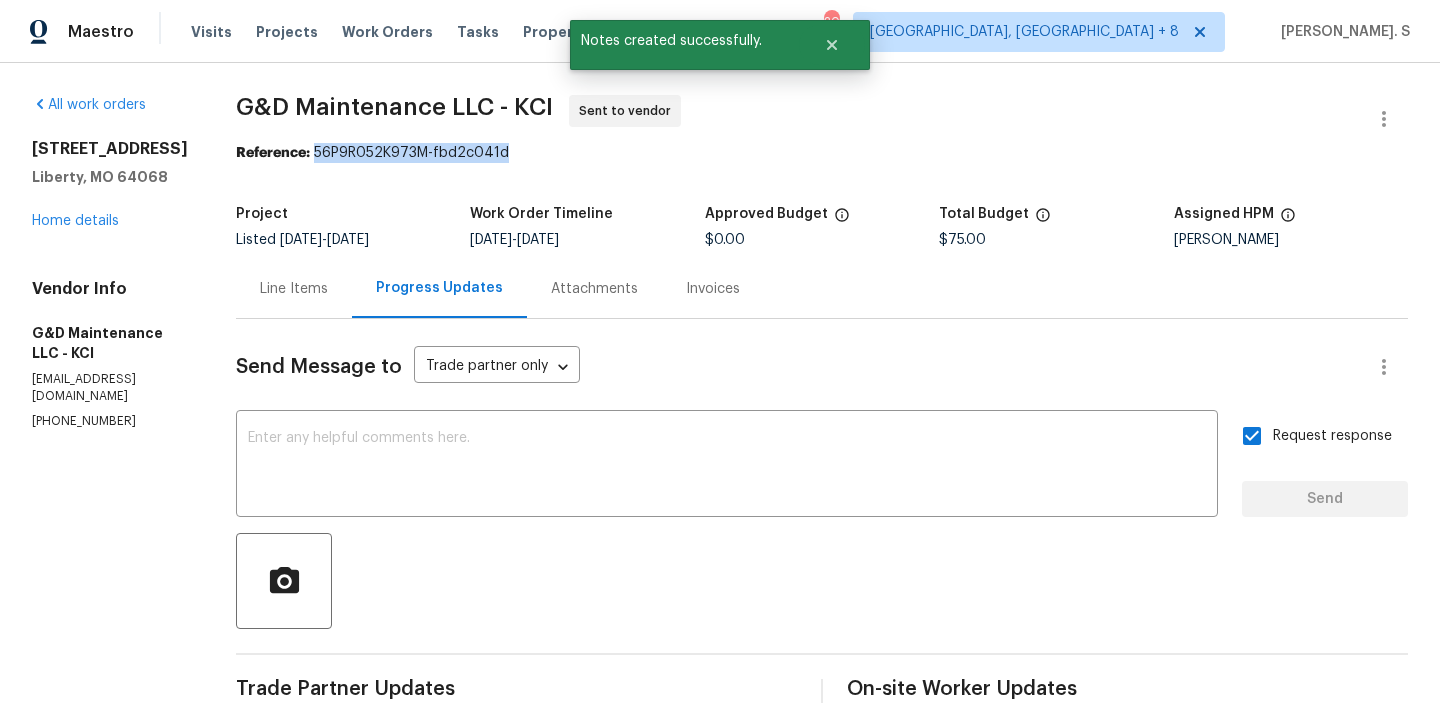 drag, startPoint x: 313, startPoint y: 153, endPoint x: 695, endPoint y: 153, distance: 382 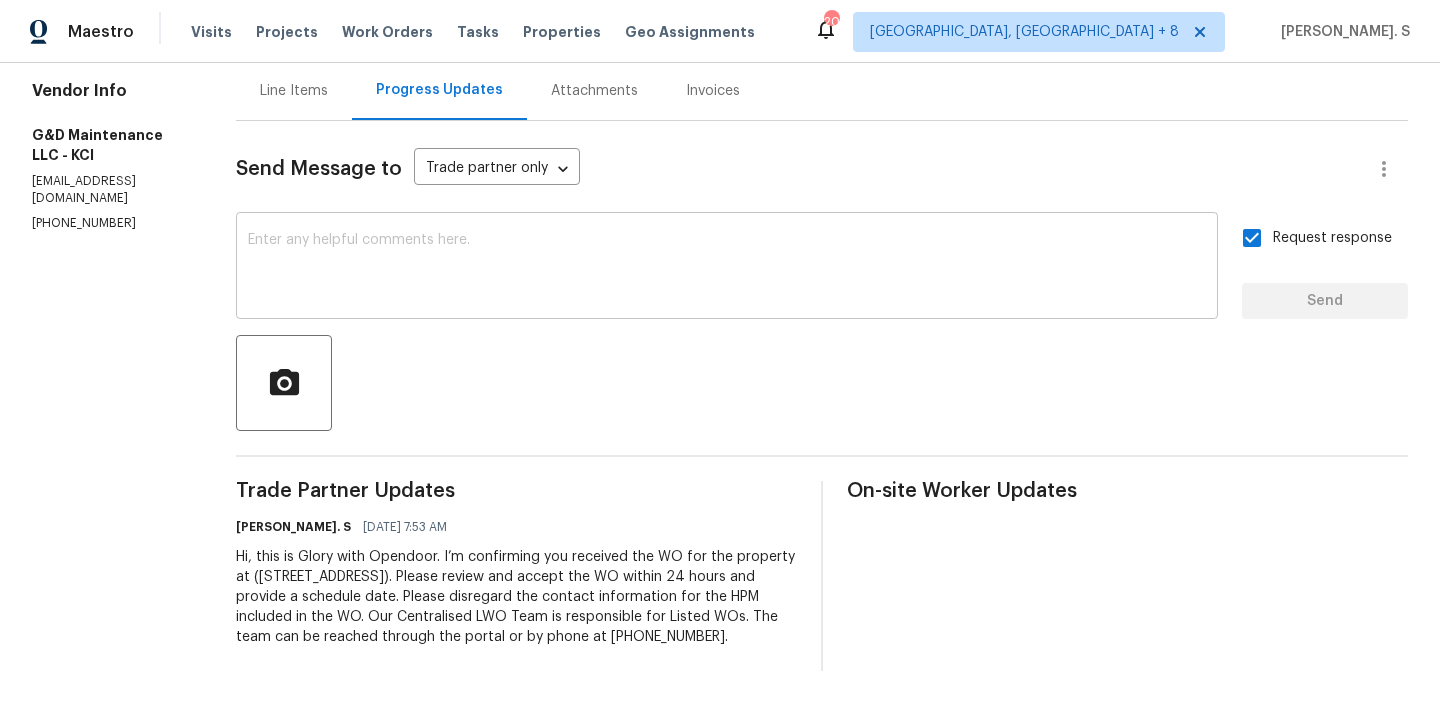 scroll, scrollTop: 0, scrollLeft: 0, axis: both 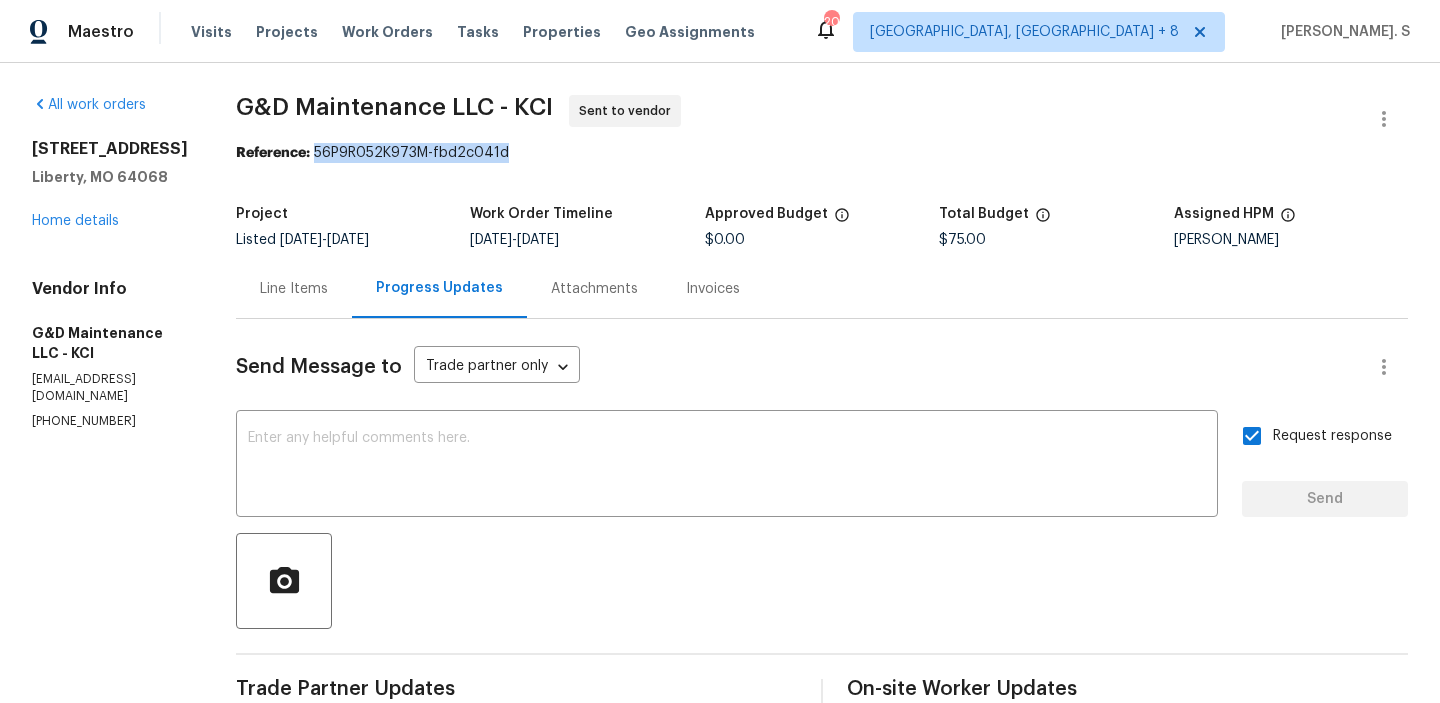 copy on "56P9R052K973M-fbd2c041d" 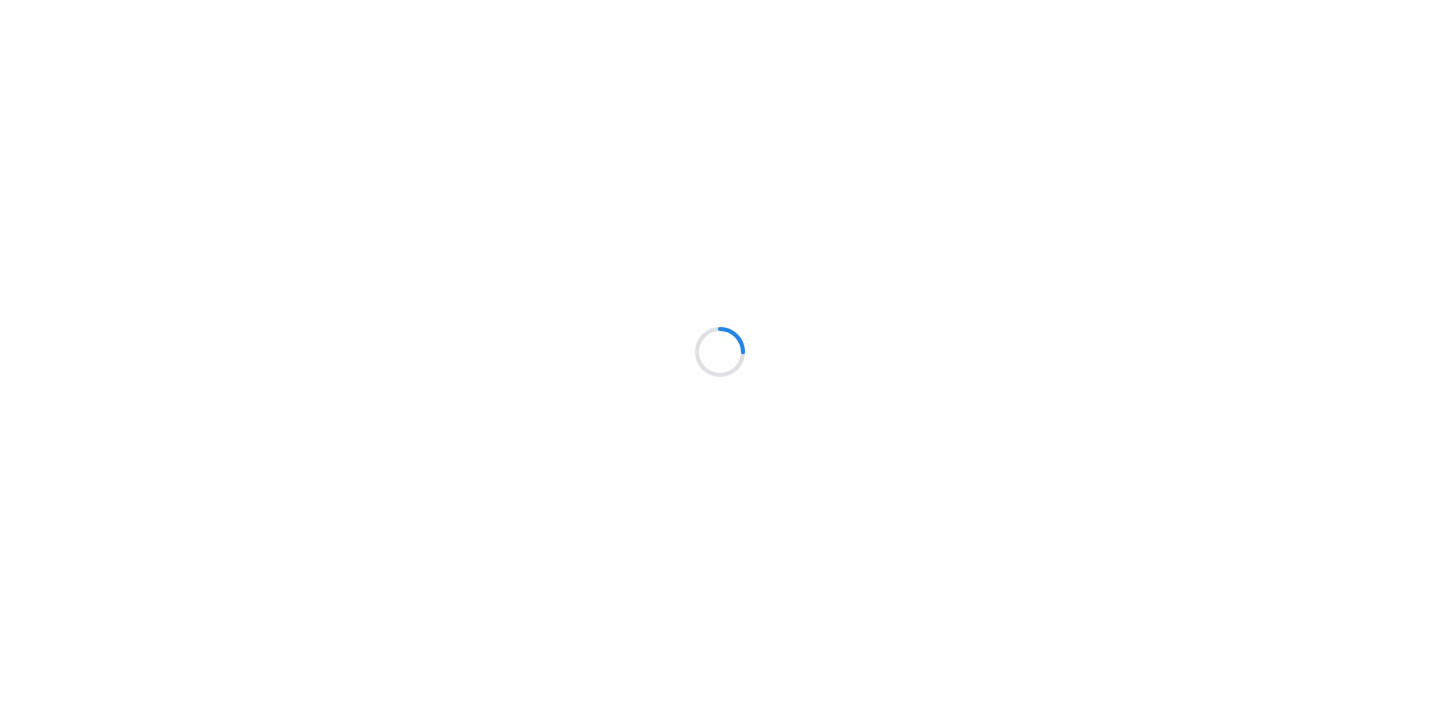 scroll, scrollTop: 0, scrollLeft: 0, axis: both 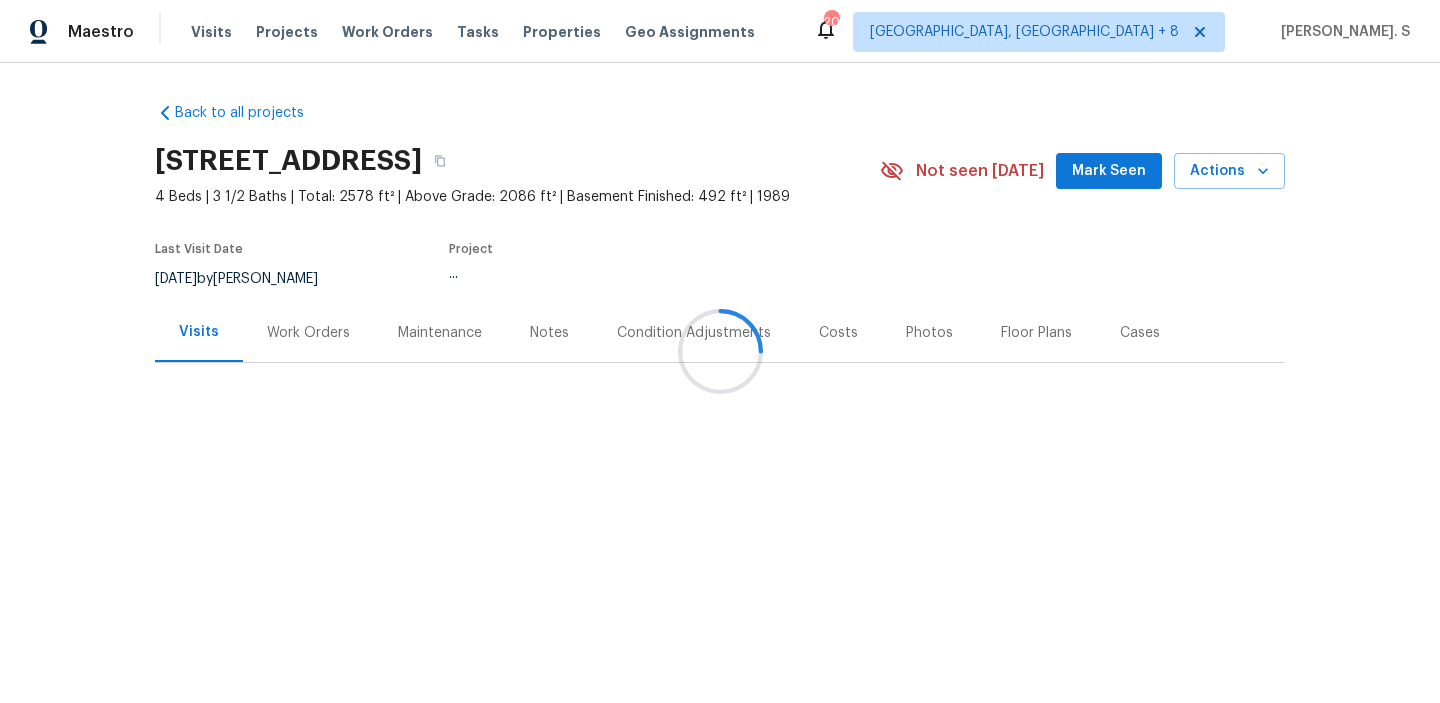 click at bounding box center (720, 351) 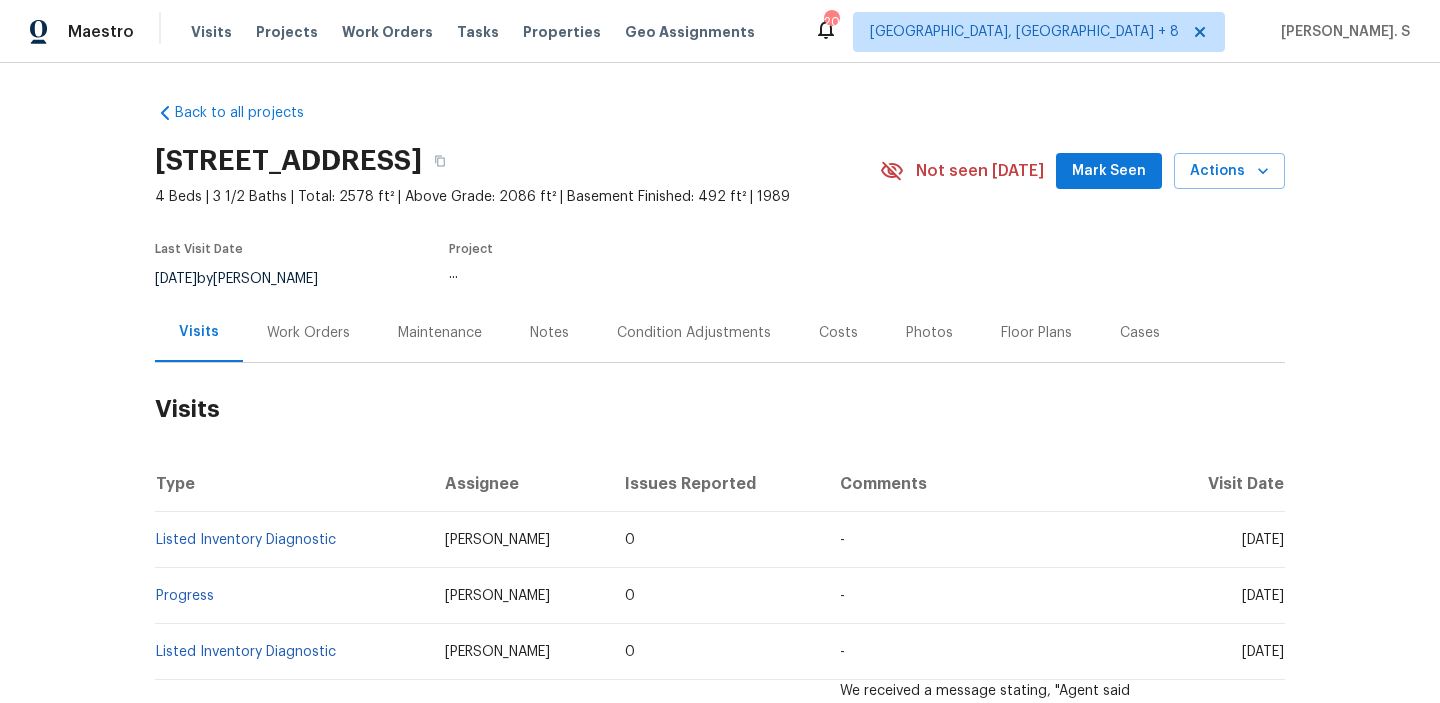 click on "Work Orders" at bounding box center (308, 332) 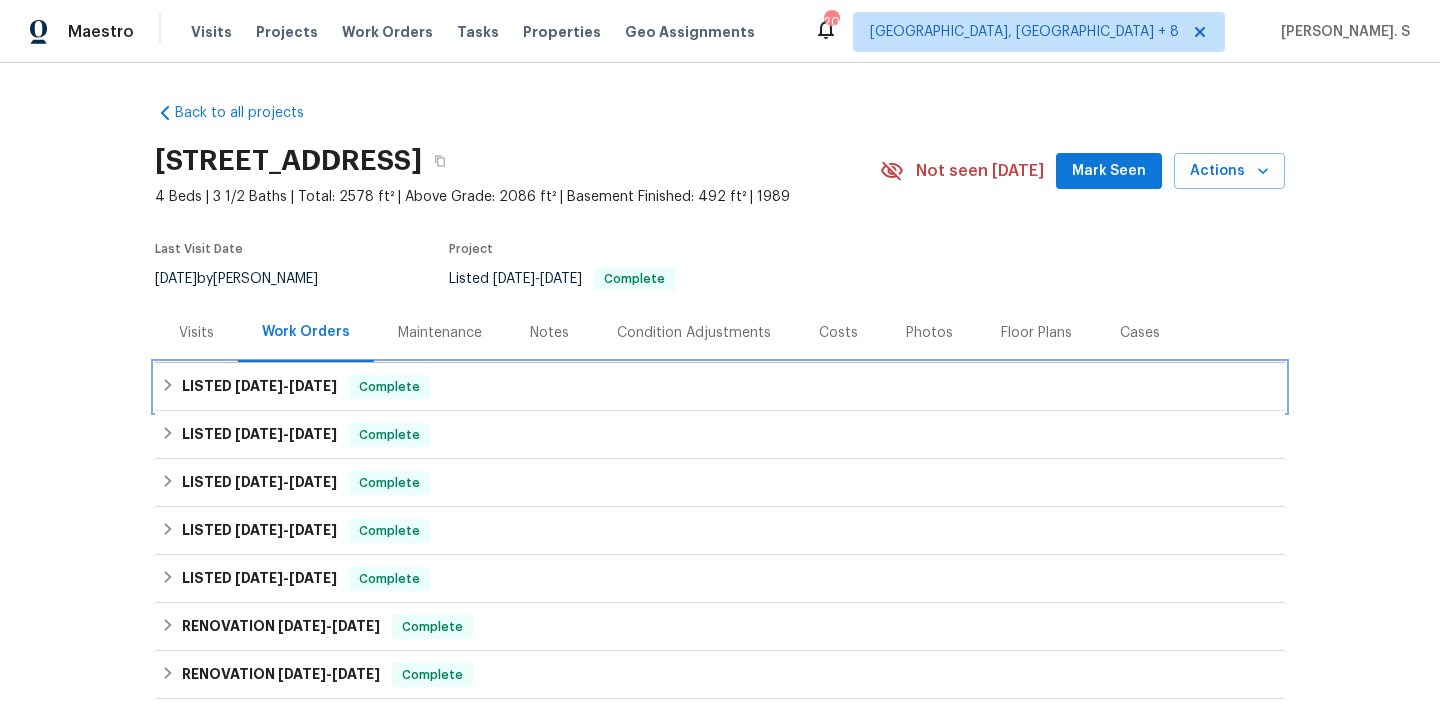 click on "LISTED   [DATE]  -  [DATE] Complete" at bounding box center (720, 387) 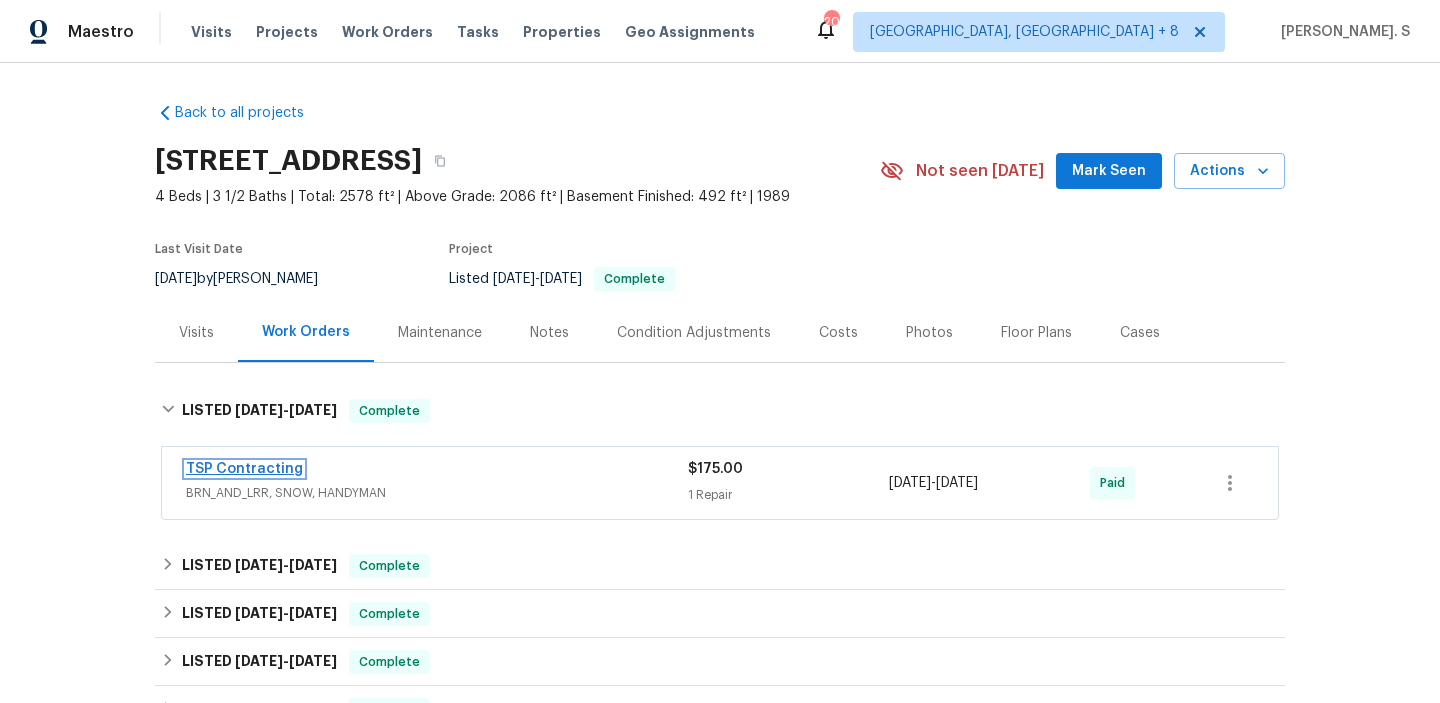click on "TSP Contracting" at bounding box center [244, 469] 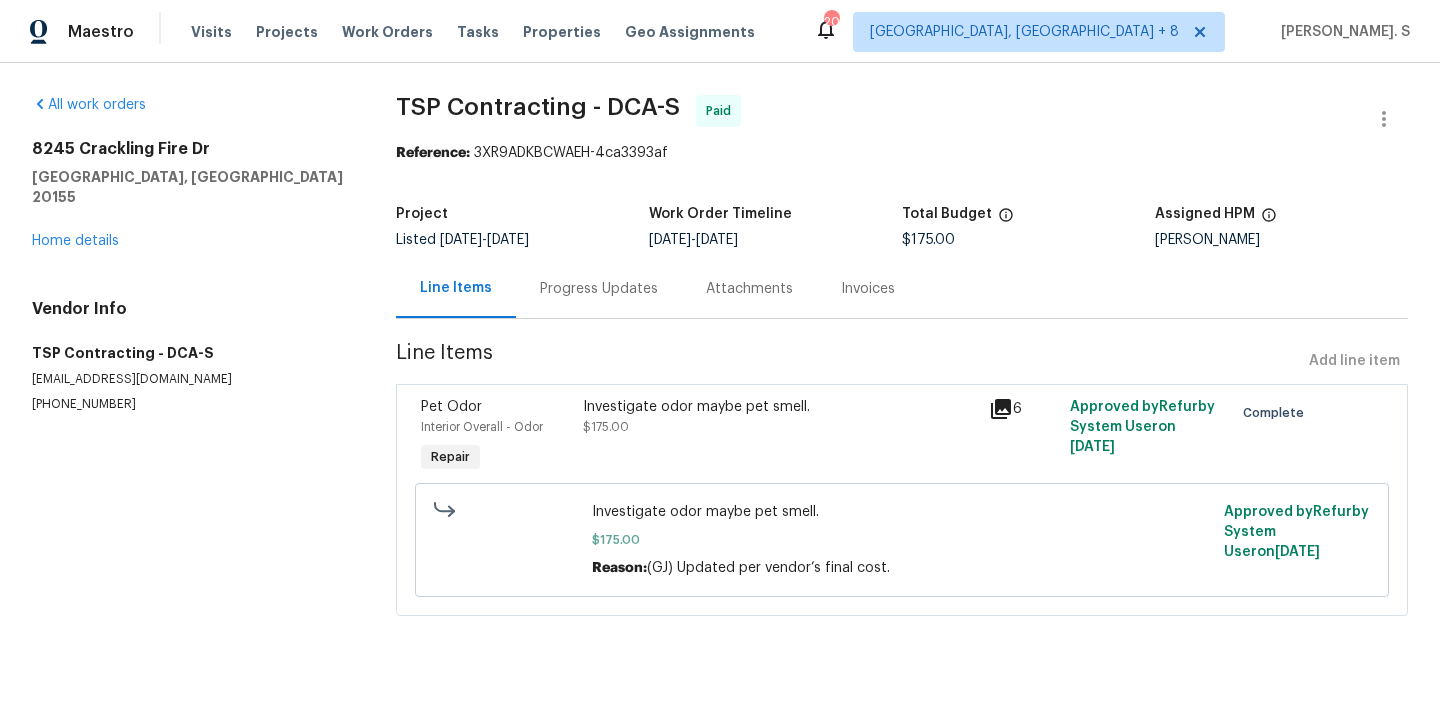 click on "Progress Updates" at bounding box center (599, 288) 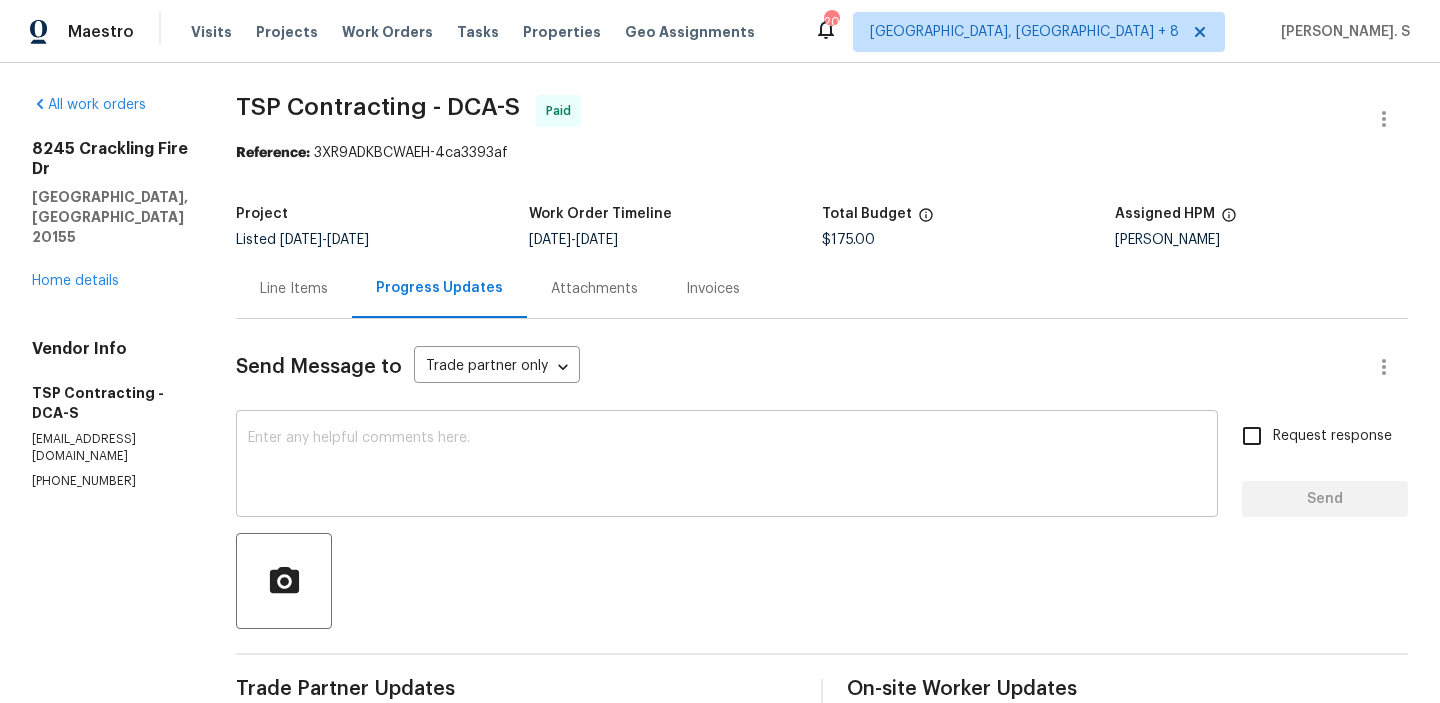 click at bounding box center (727, 466) 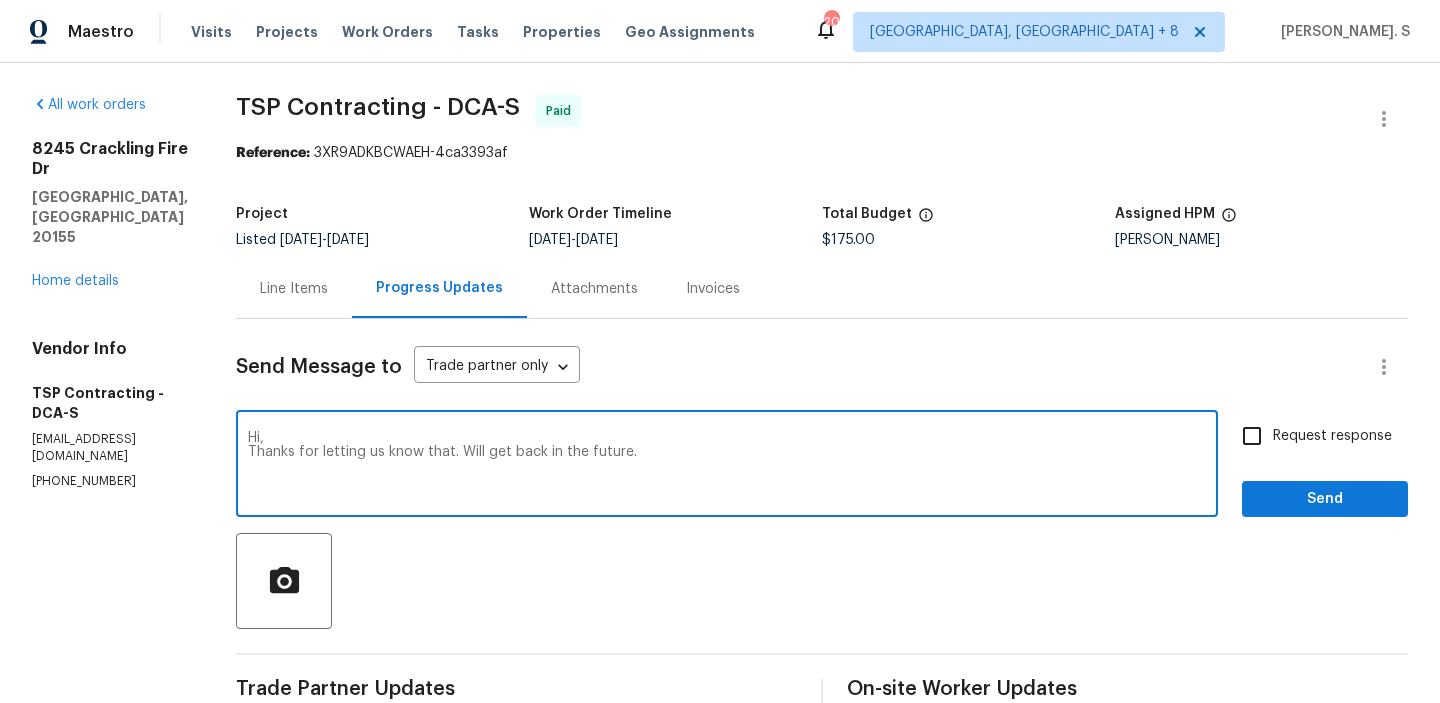 type on "Hi,
Thanks for letting us know that. Will get back in the future." 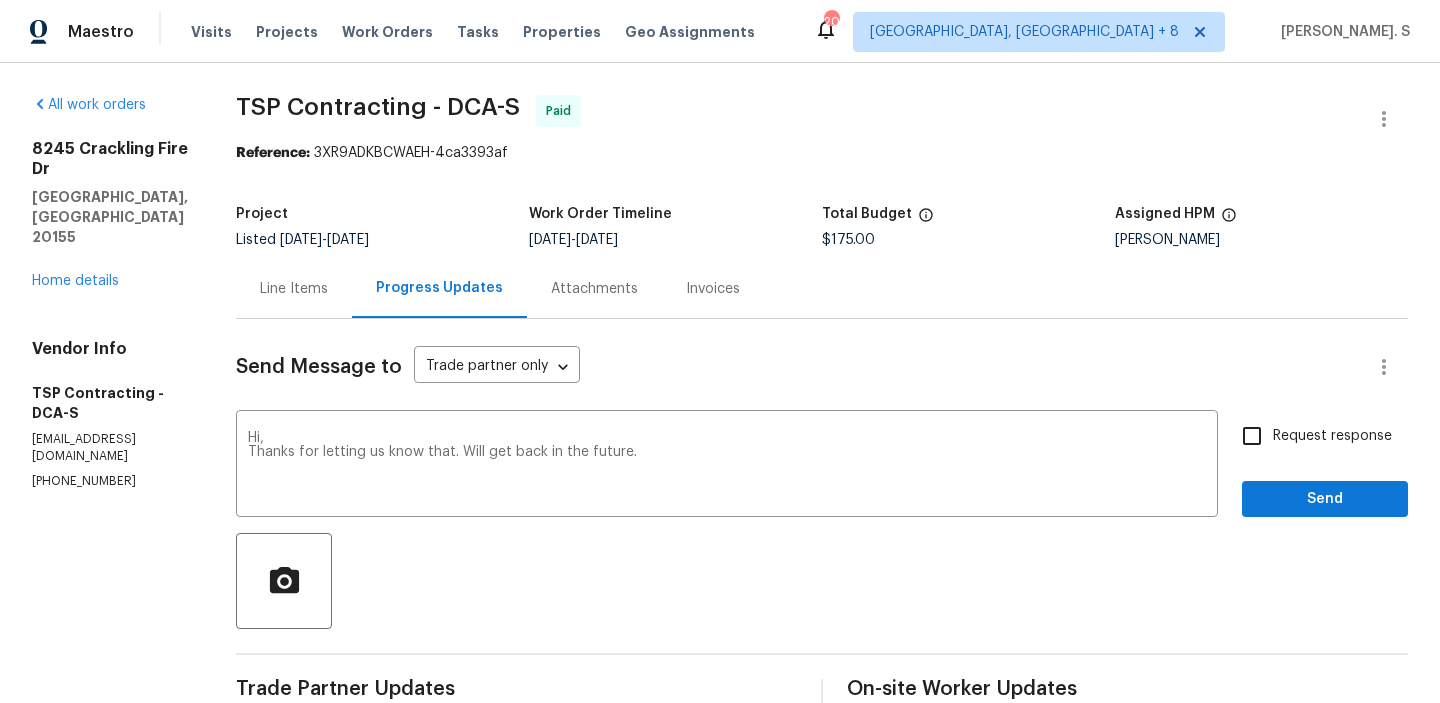 click on "Request response" at bounding box center [1252, 436] 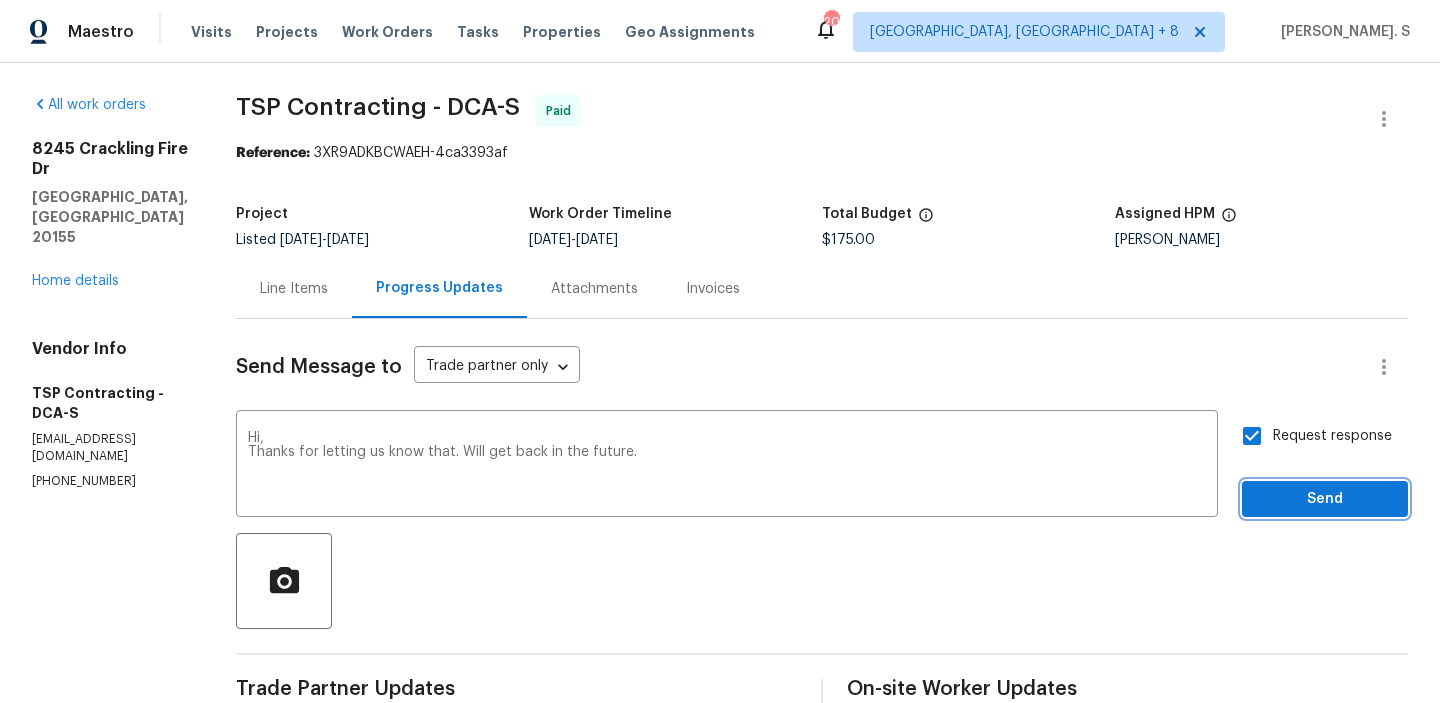 click on "Send" at bounding box center (1325, 499) 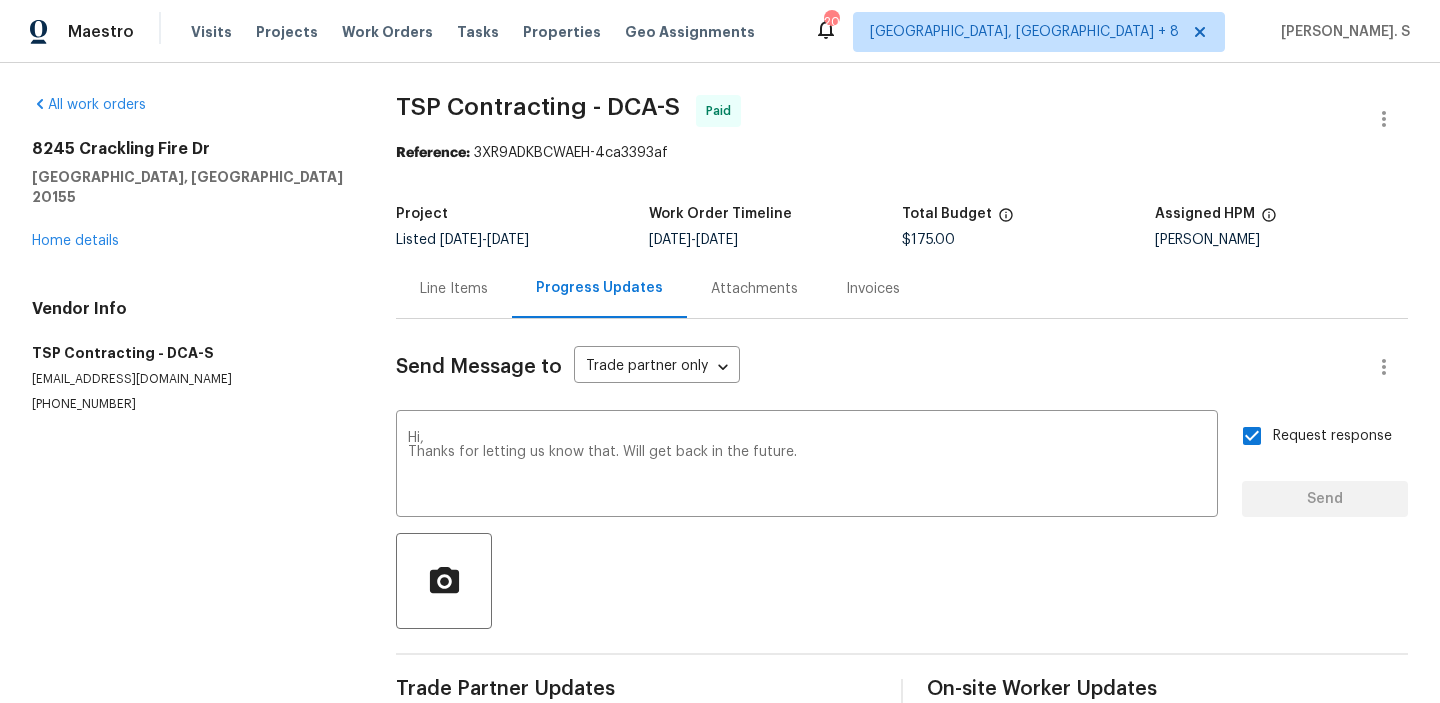 type 